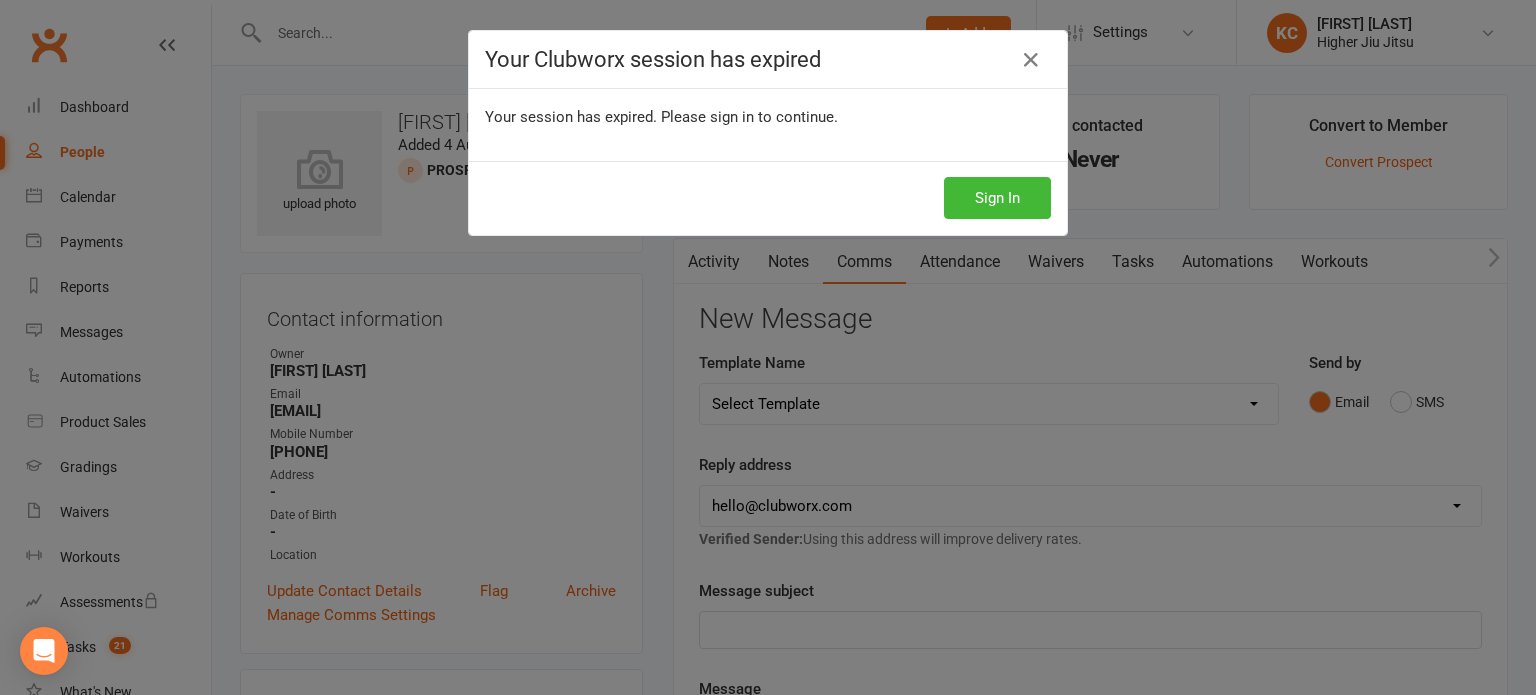 scroll, scrollTop: 1028, scrollLeft: 0, axis: vertical 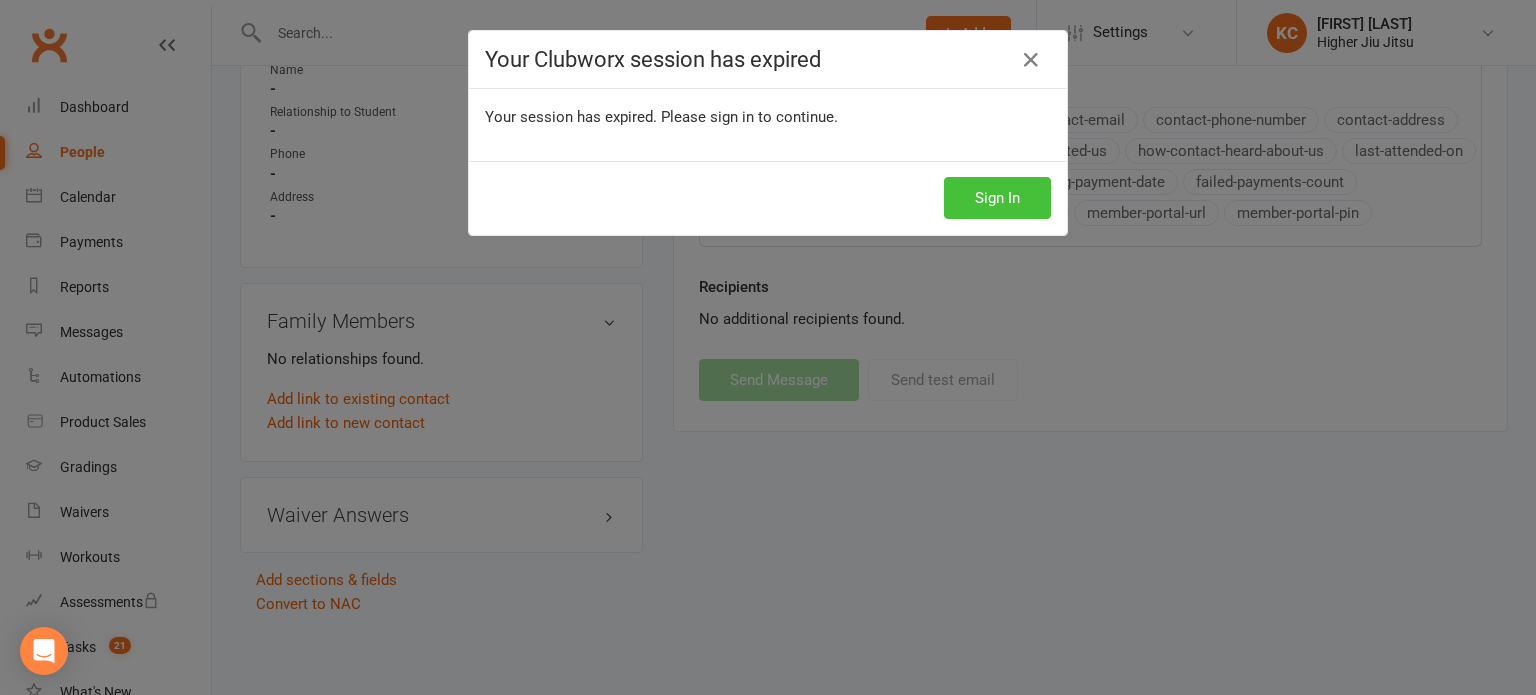 click on "Sign In" at bounding box center [997, 198] 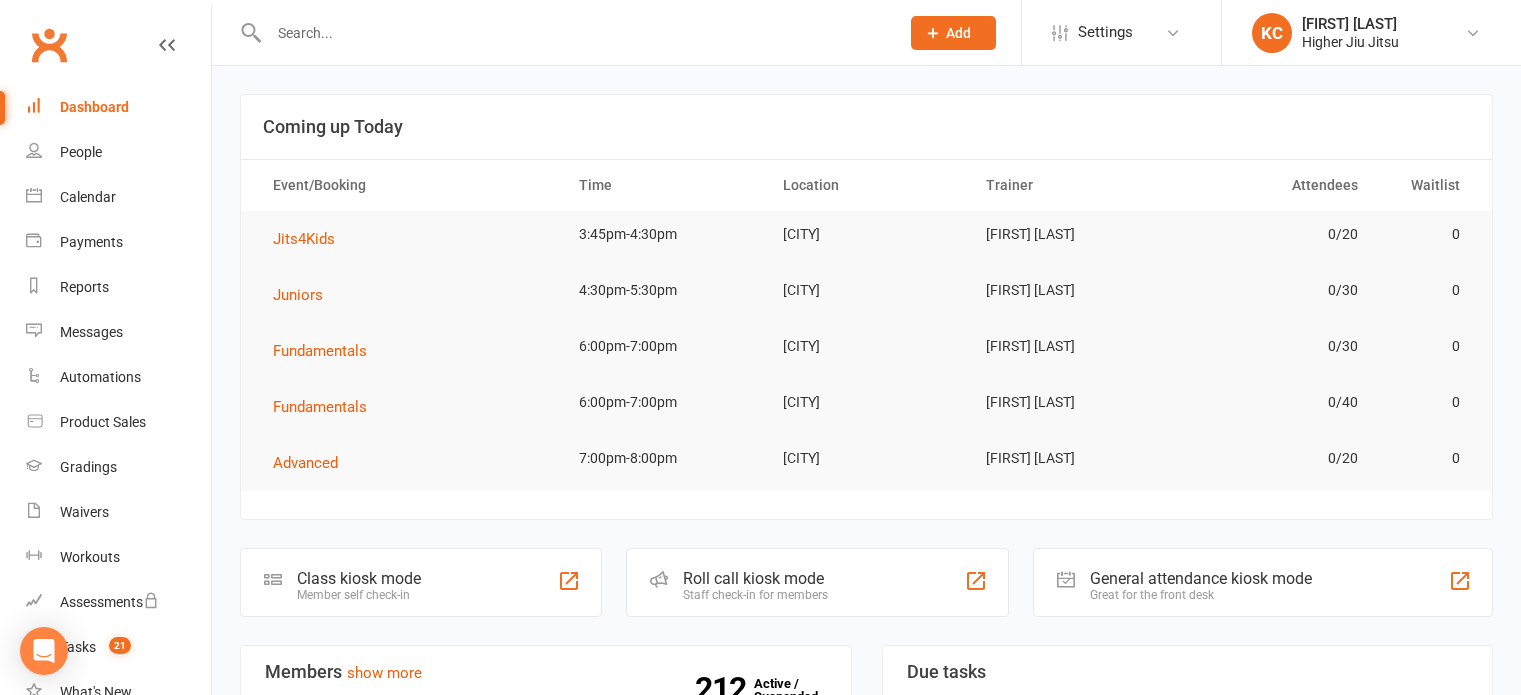 scroll, scrollTop: 0, scrollLeft: 0, axis: both 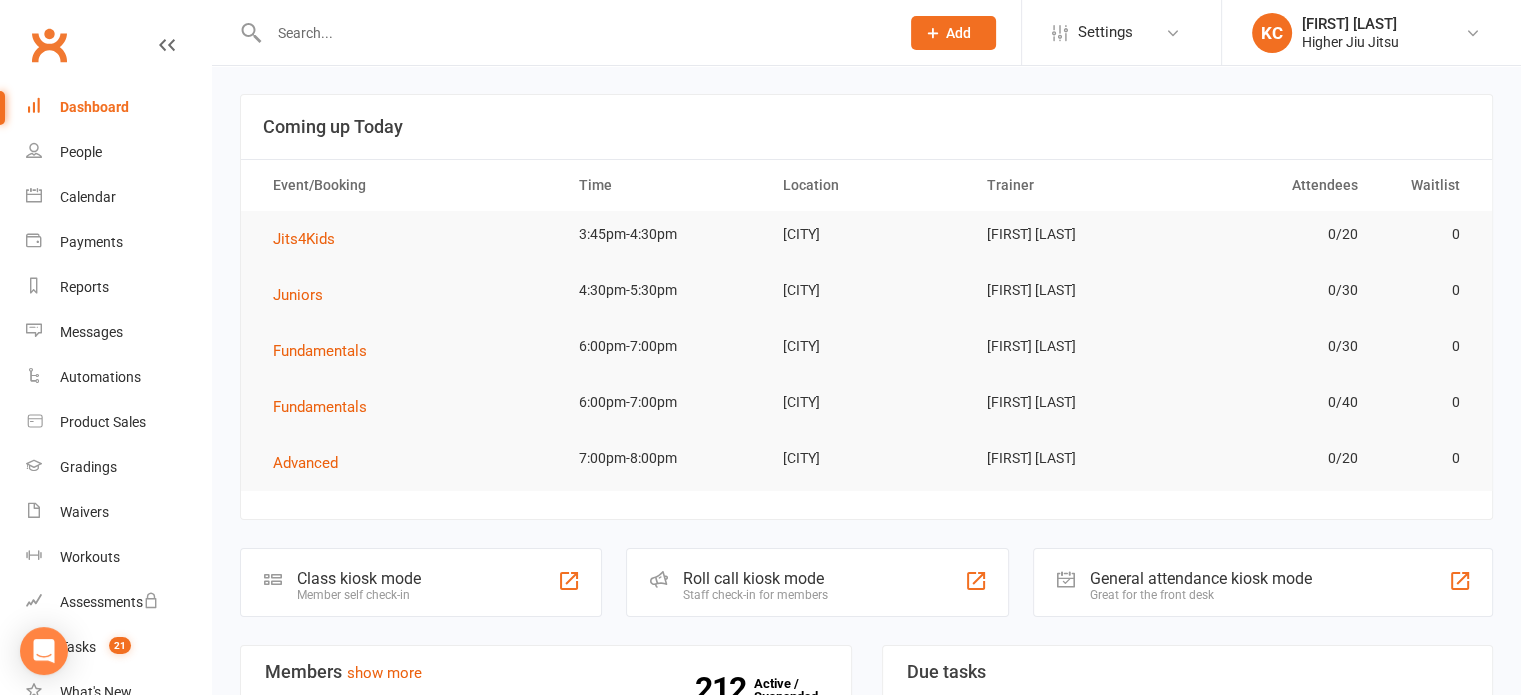 click at bounding box center (574, 33) 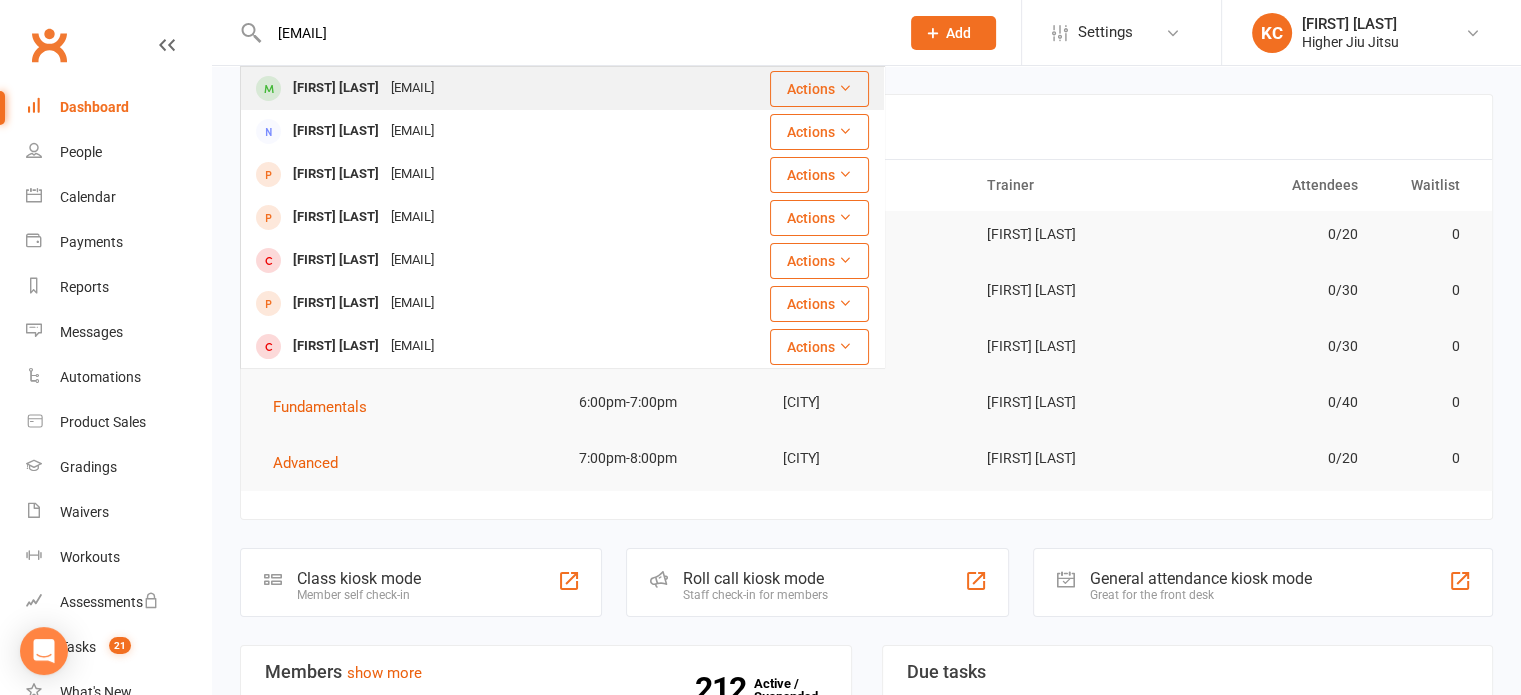 type on "[EMAIL]" 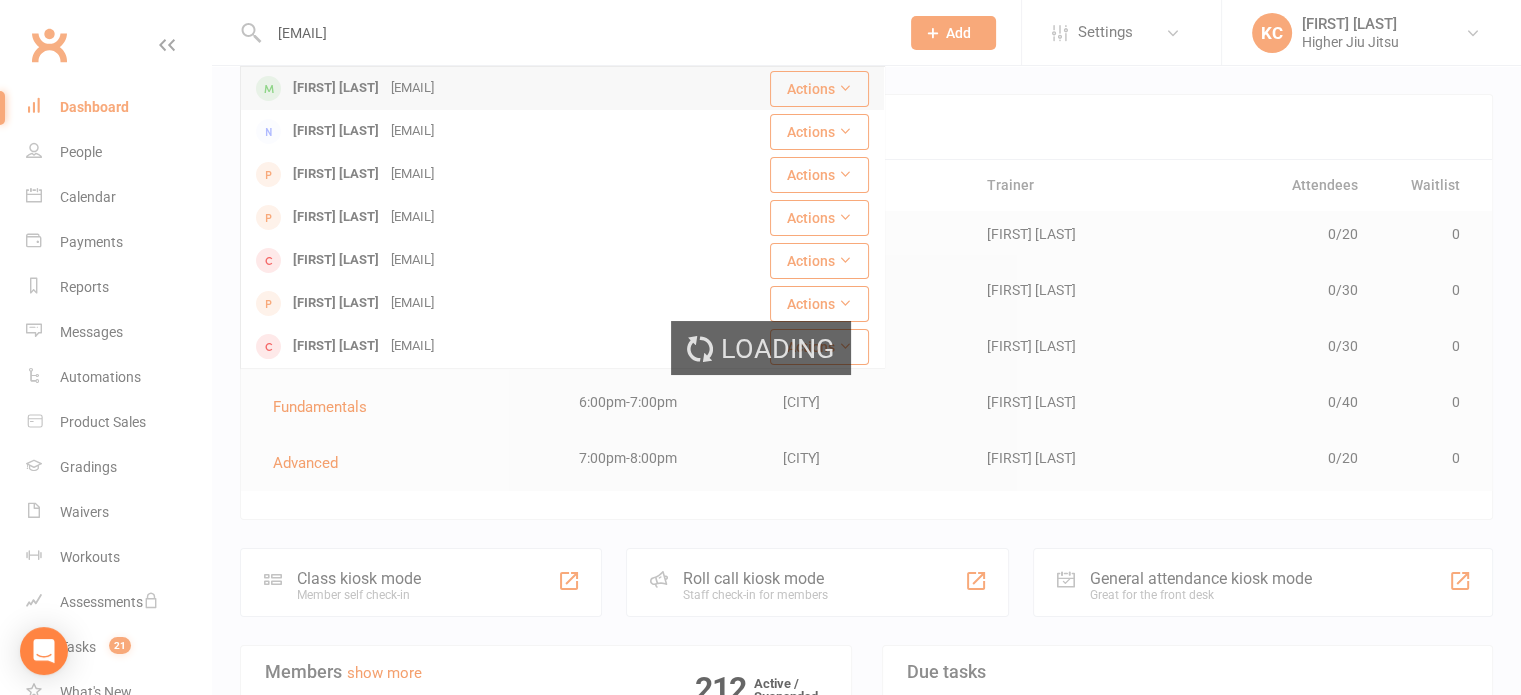 type 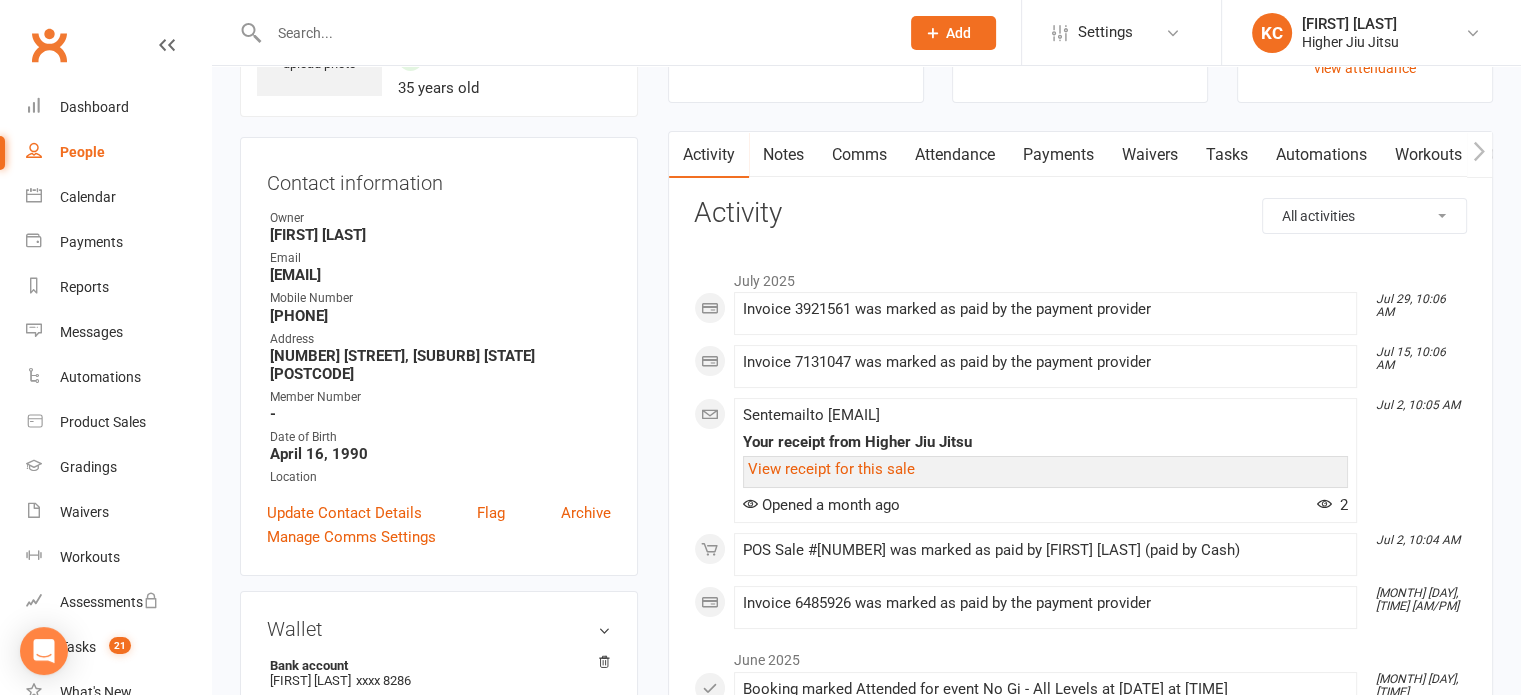 scroll, scrollTop: 144, scrollLeft: 0, axis: vertical 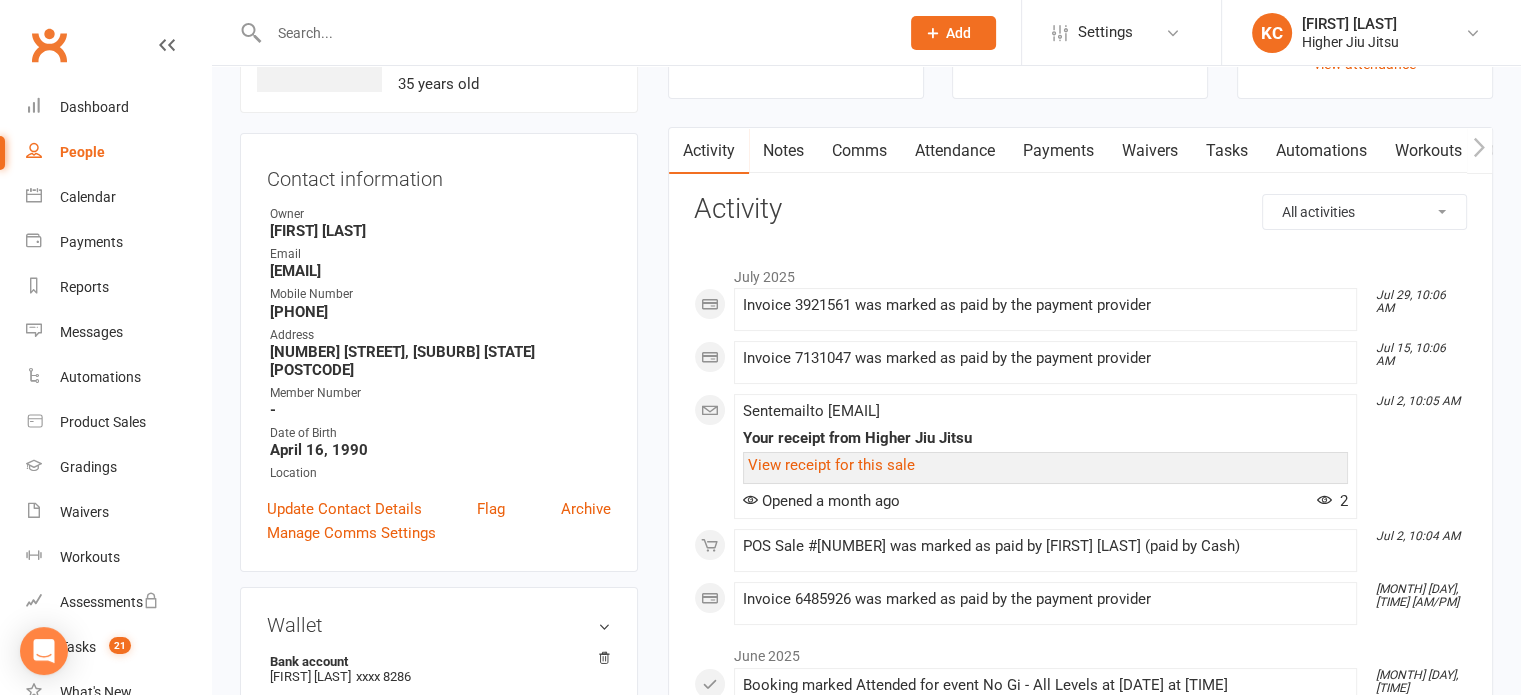 click on "Payments" at bounding box center [1058, 151] 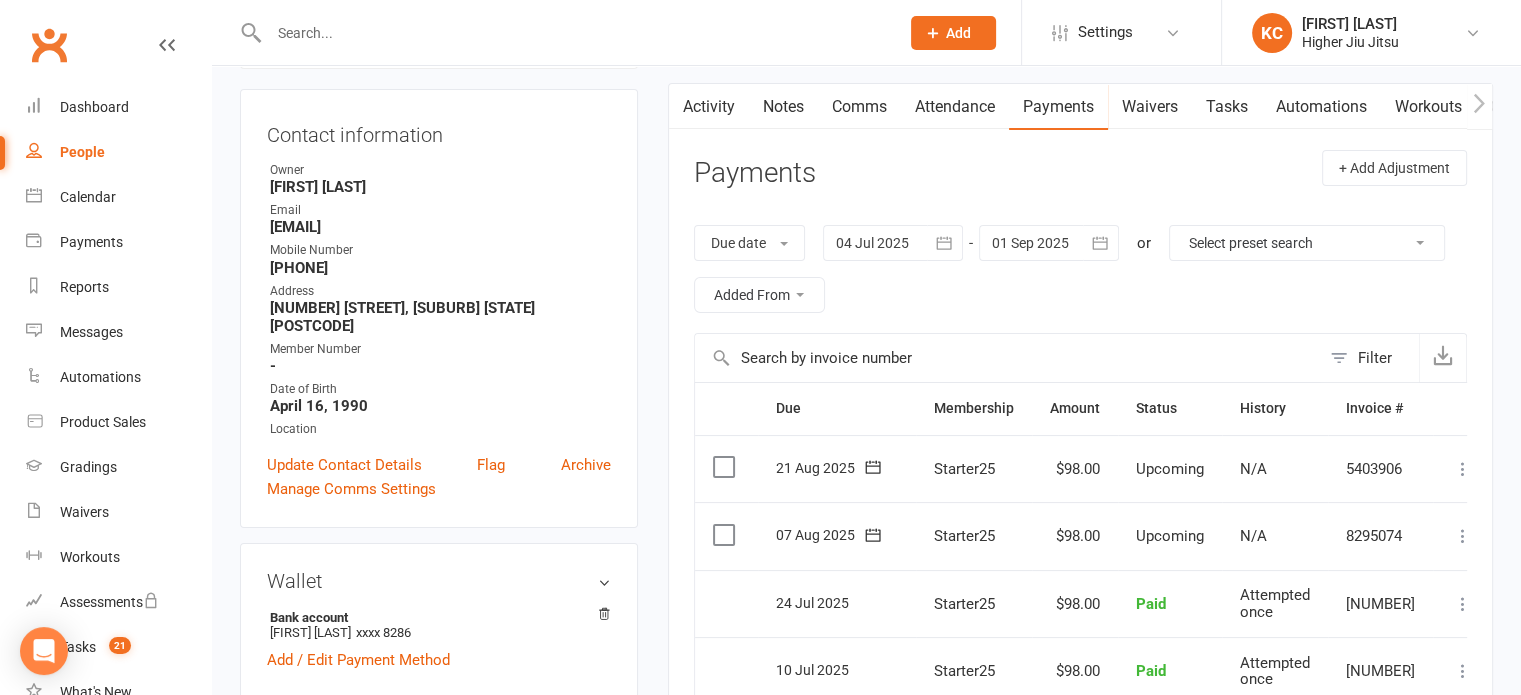 scroll, scrollTop: 188, scrollLeft: 0, axis: vertical 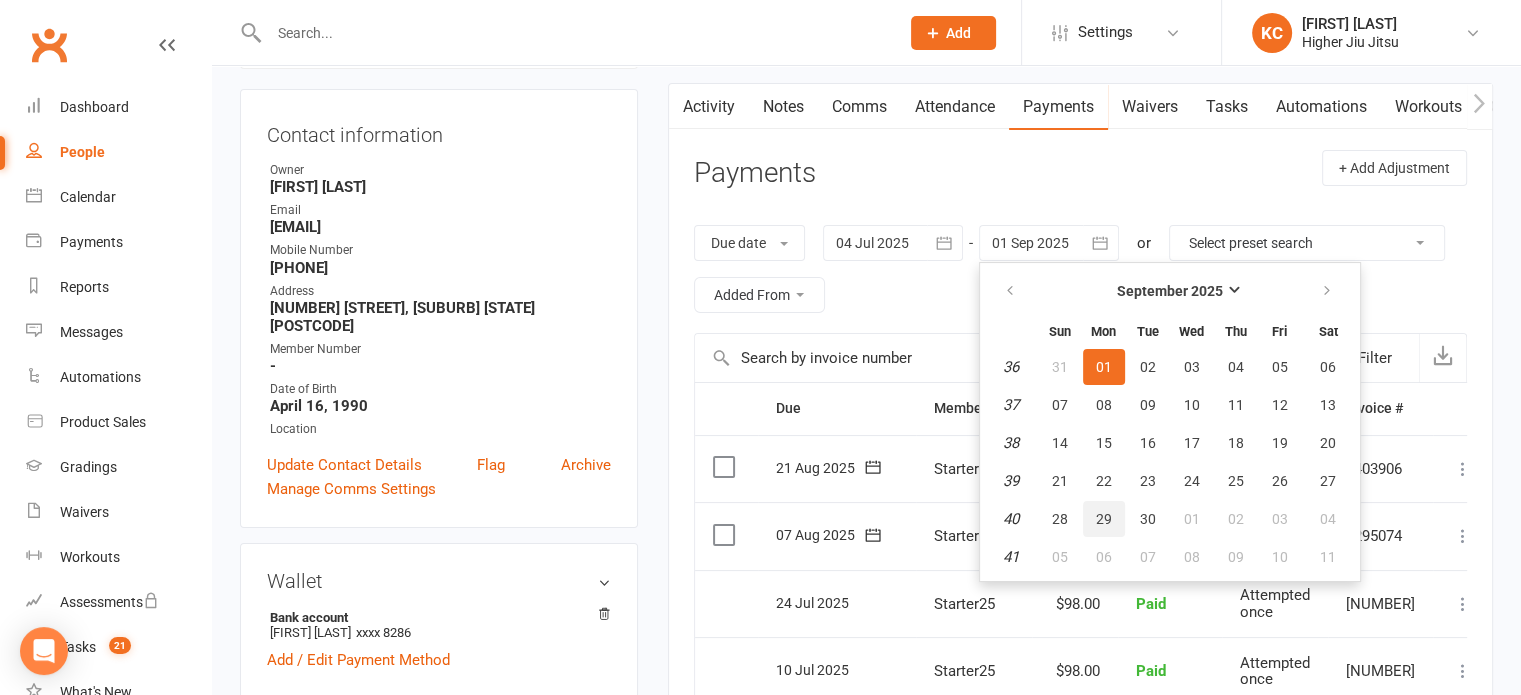 click on "29" at bounding box center (1104, 519) 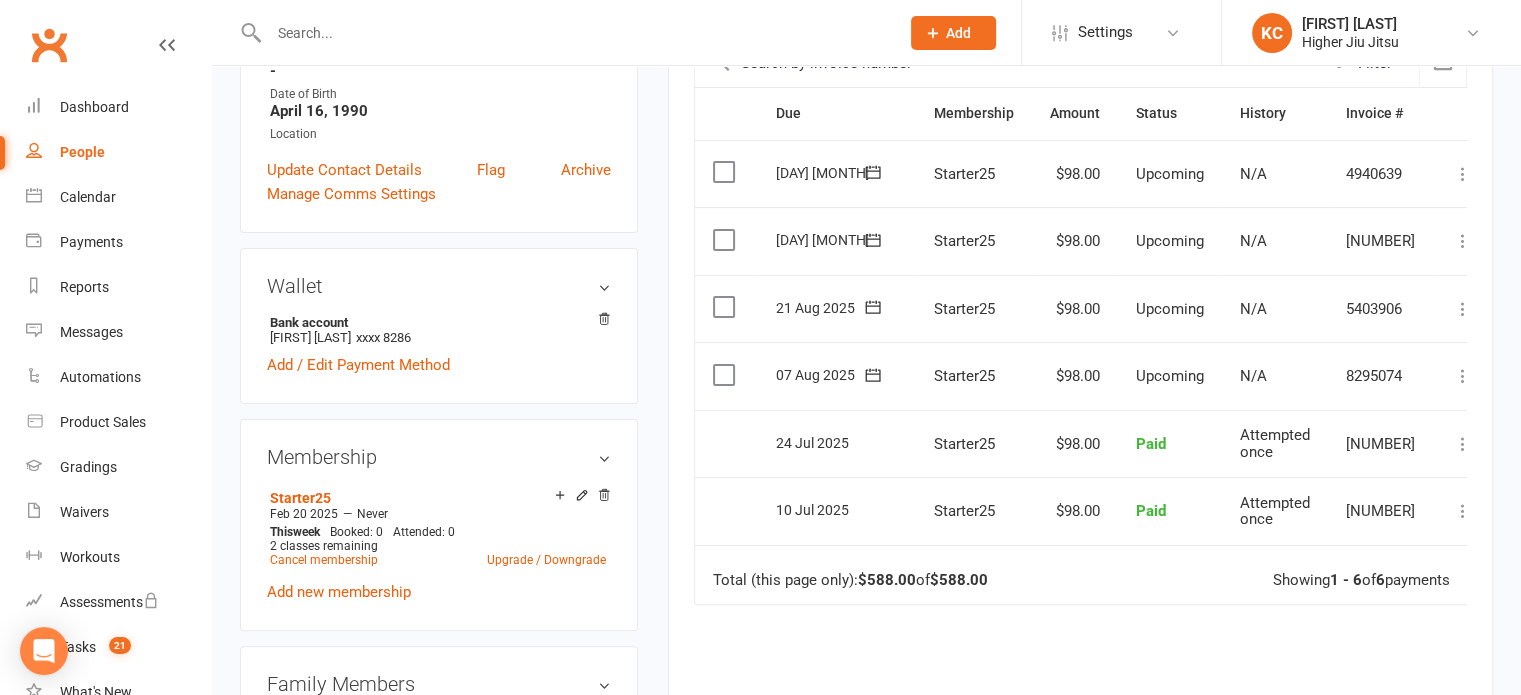 scroll, scrollTop: 486, scrollLeft: 0, axis: vertical 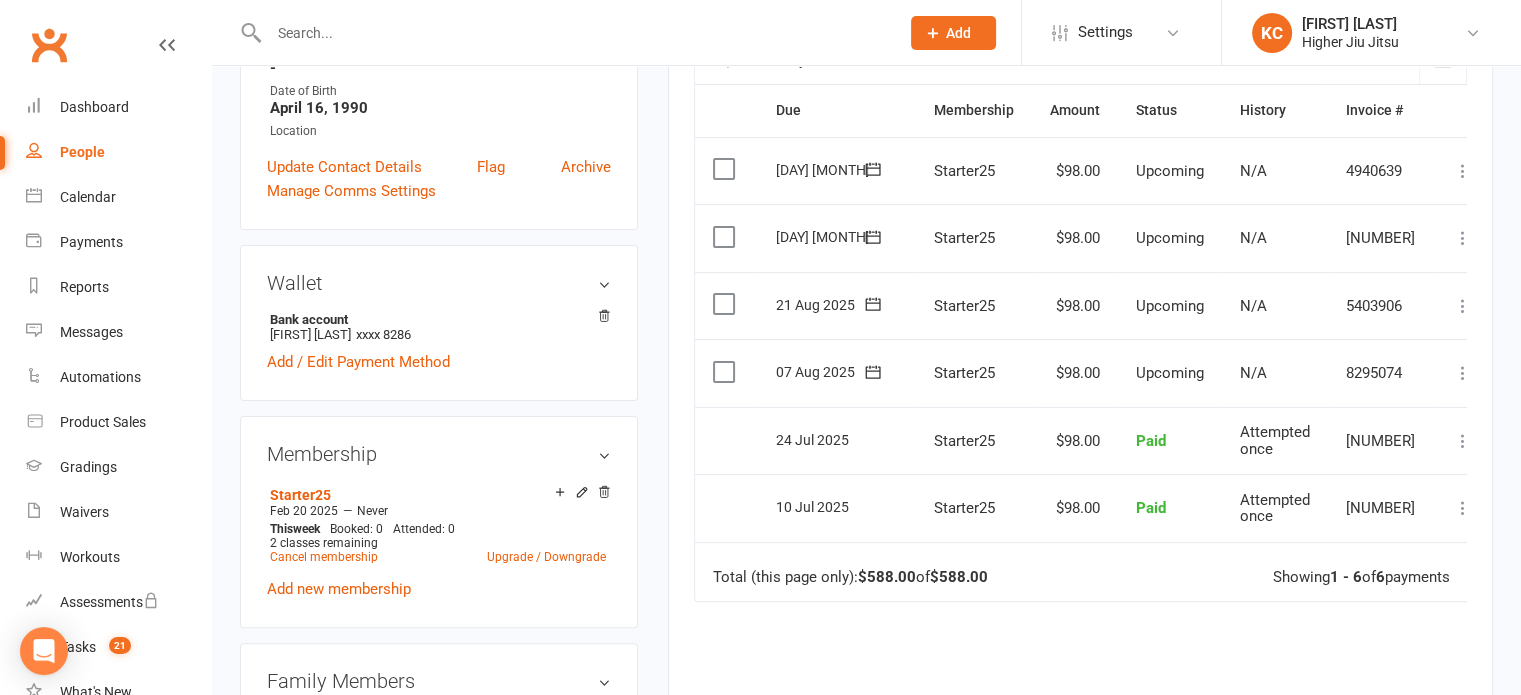 click at bounding box center (726, 372) 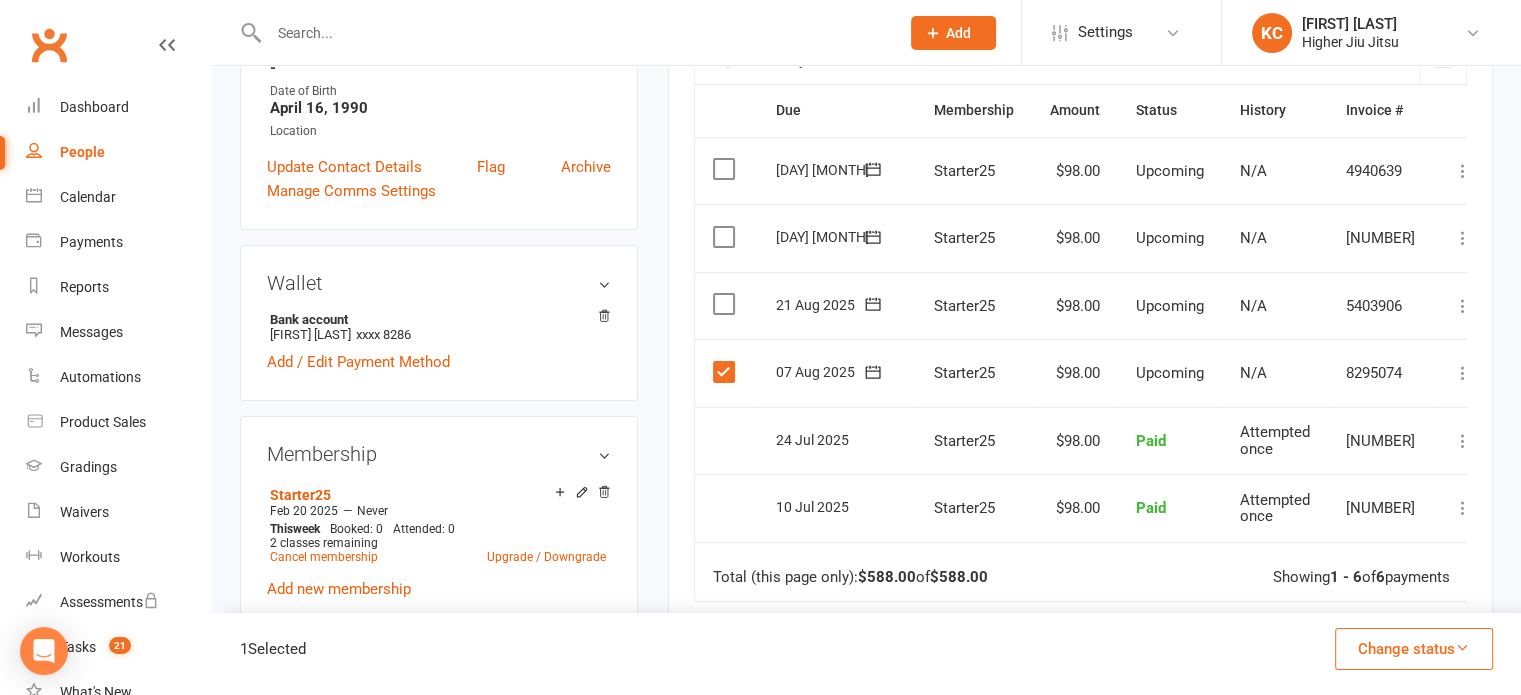 click at bounding box center (726, 304) 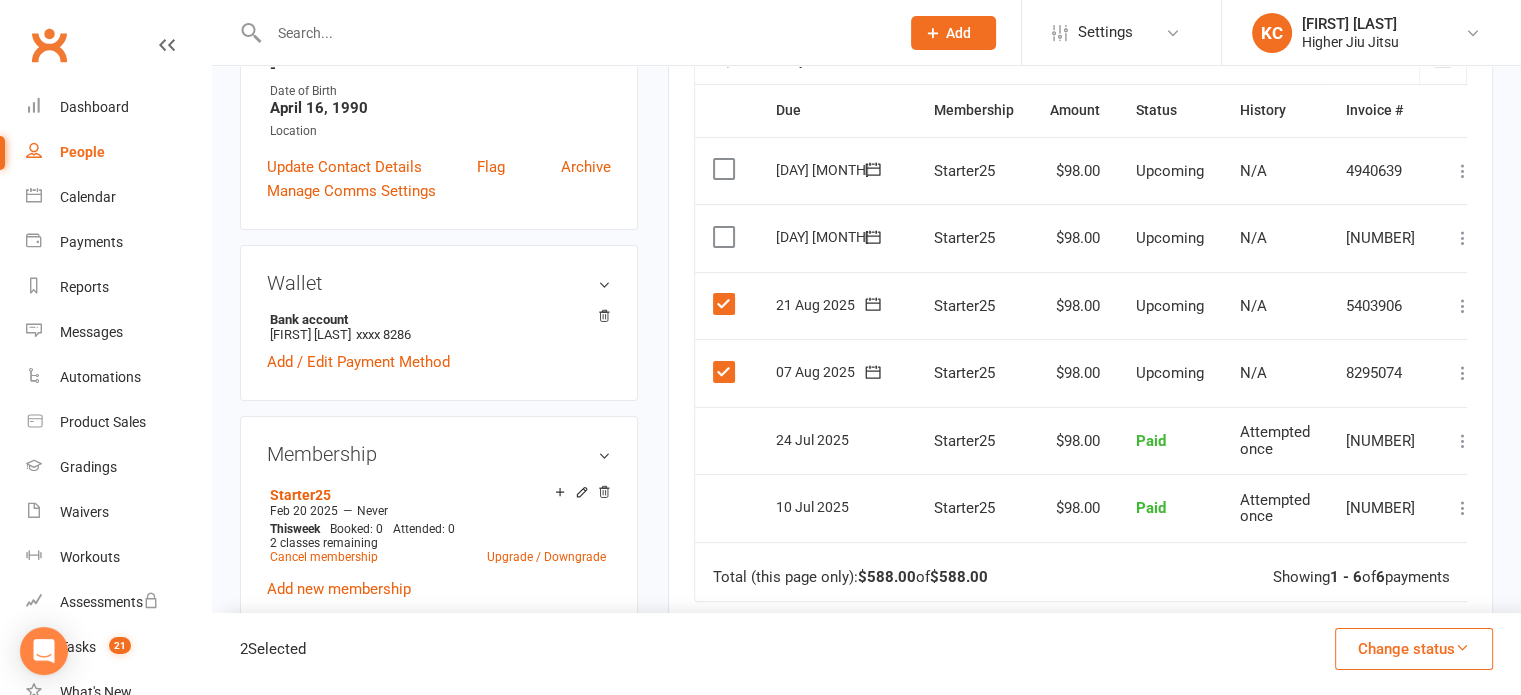 click at bounding box center (726, 237) 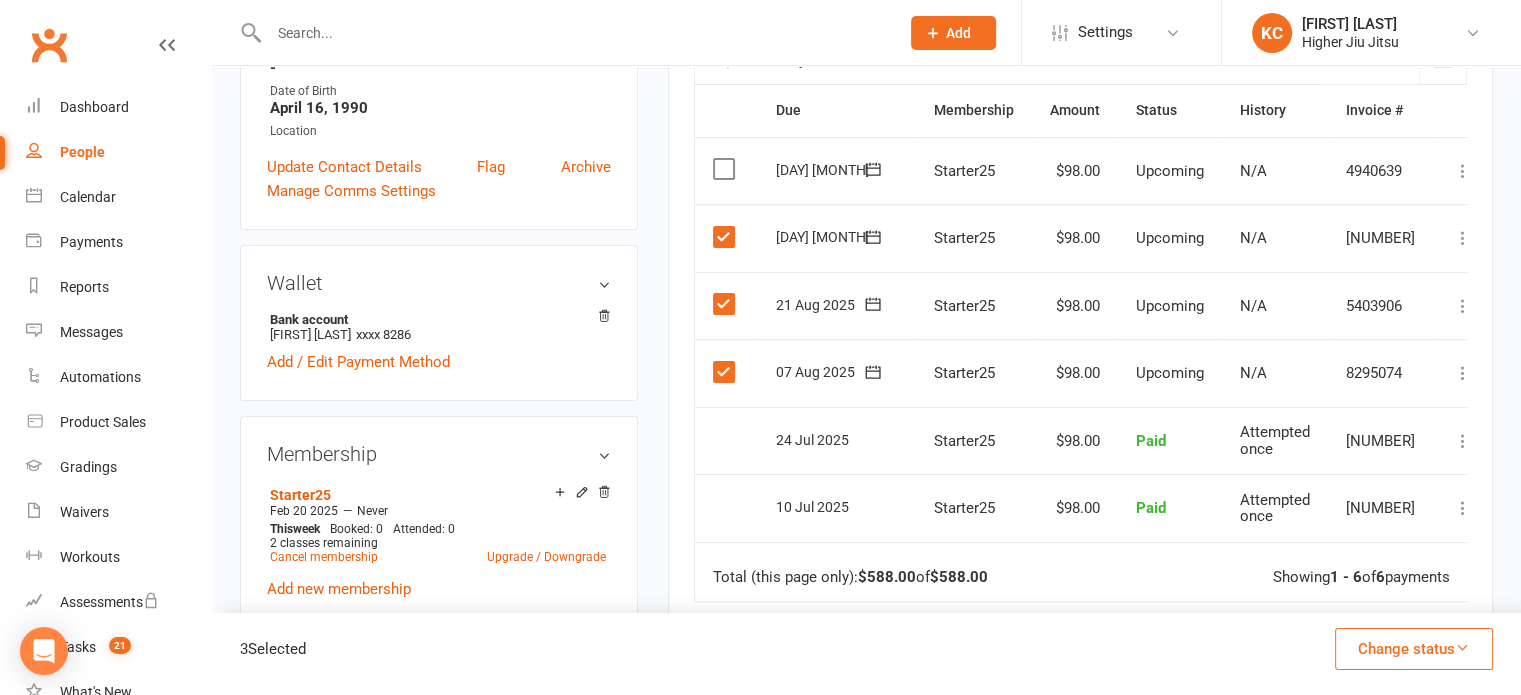 click on "Change status" at bounding box center (1414, 649) 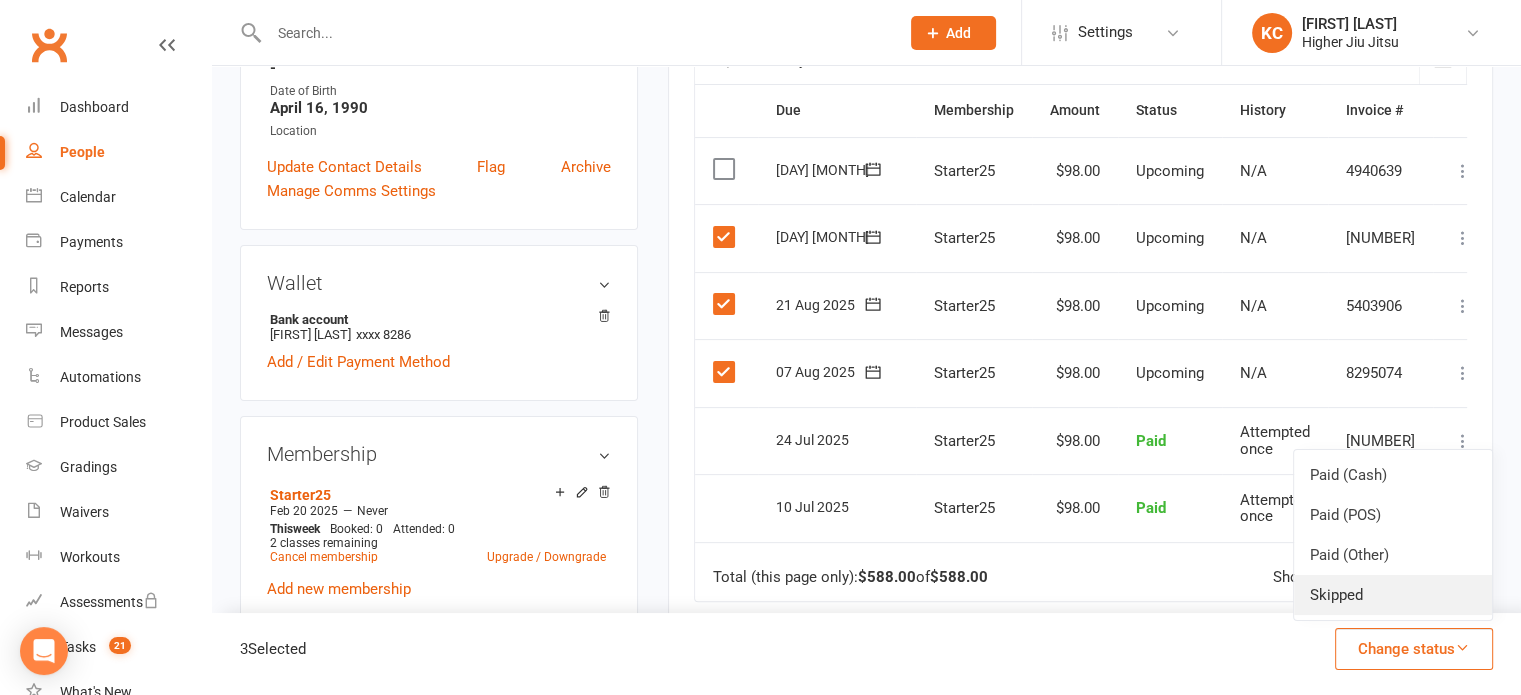 click on "Skipped" at bounding box center (1393, 595) 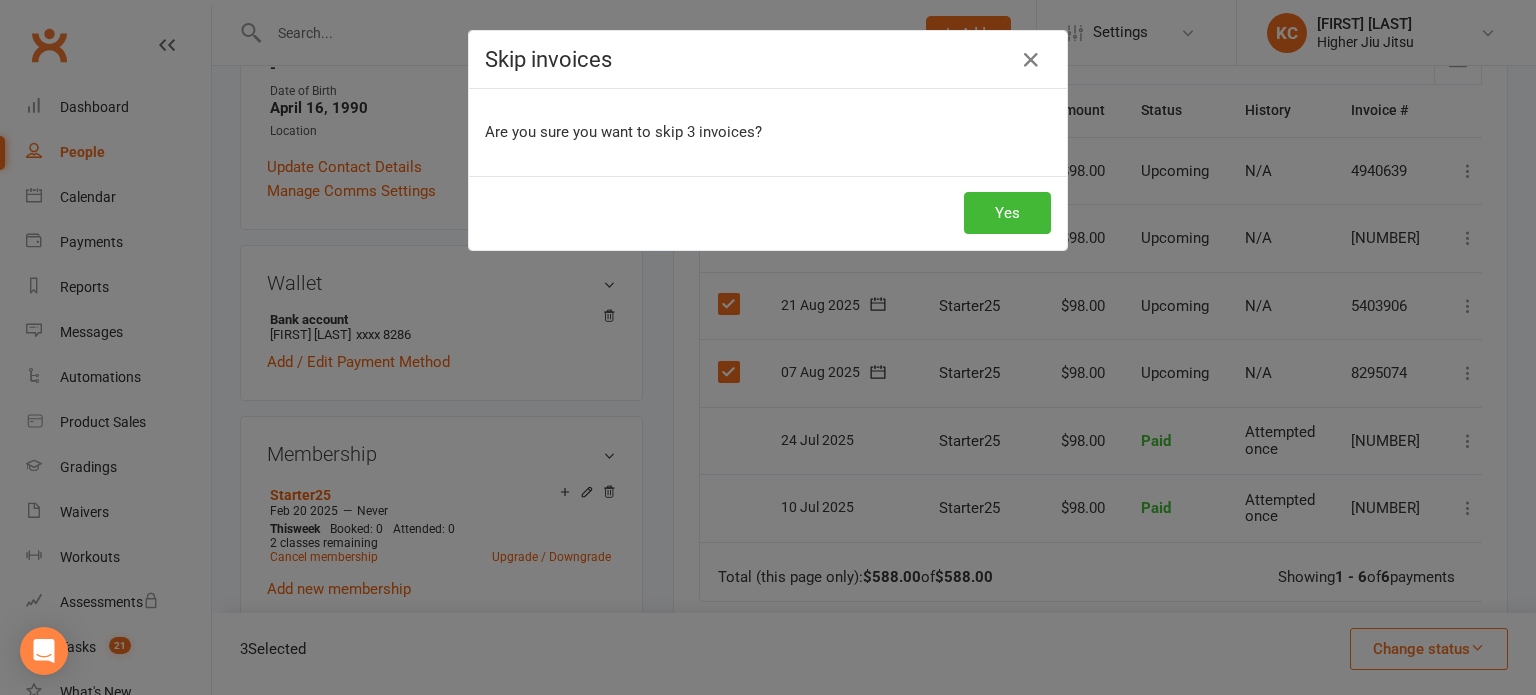 click on "Skip invoices Are you sure you want to skip 3 invoices?   Yes" at bounding box center [768, 347] 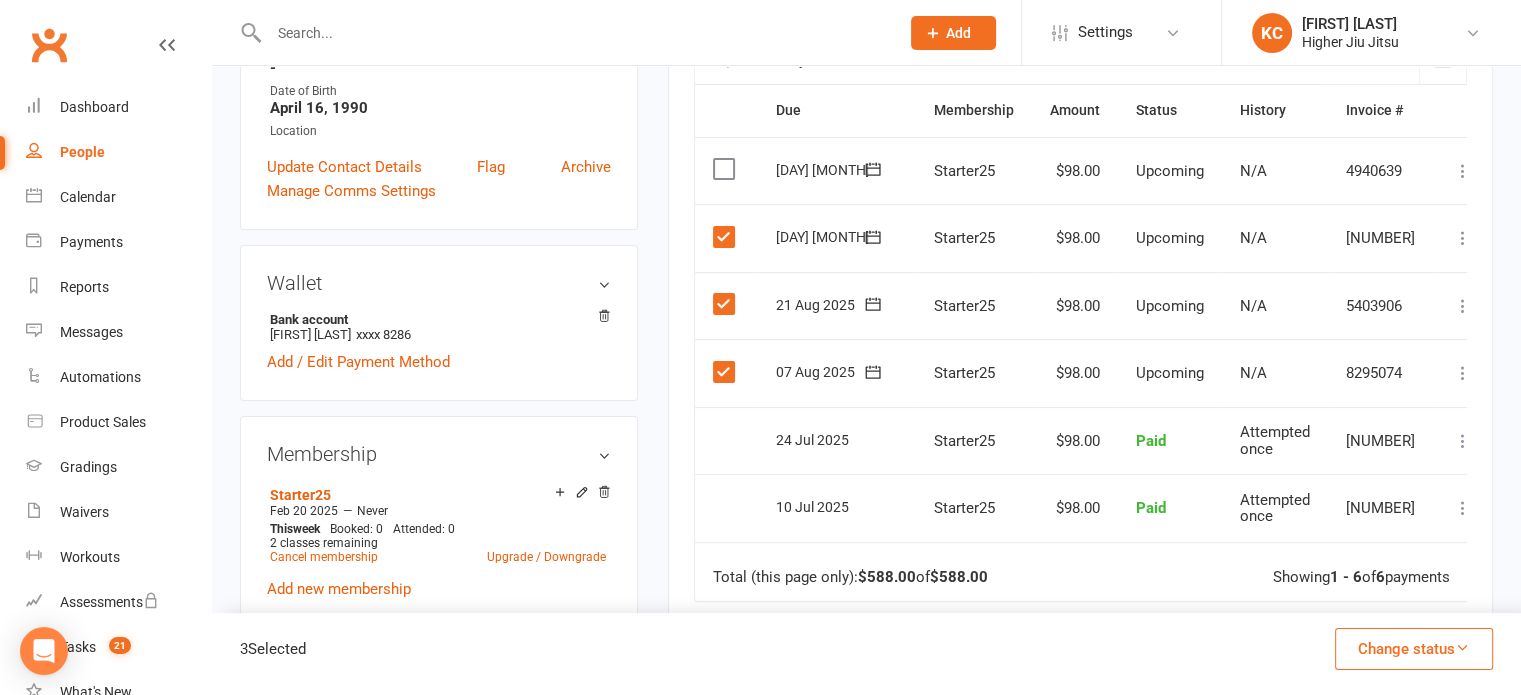 click on "Change status" at bounding box center [1414, 649] 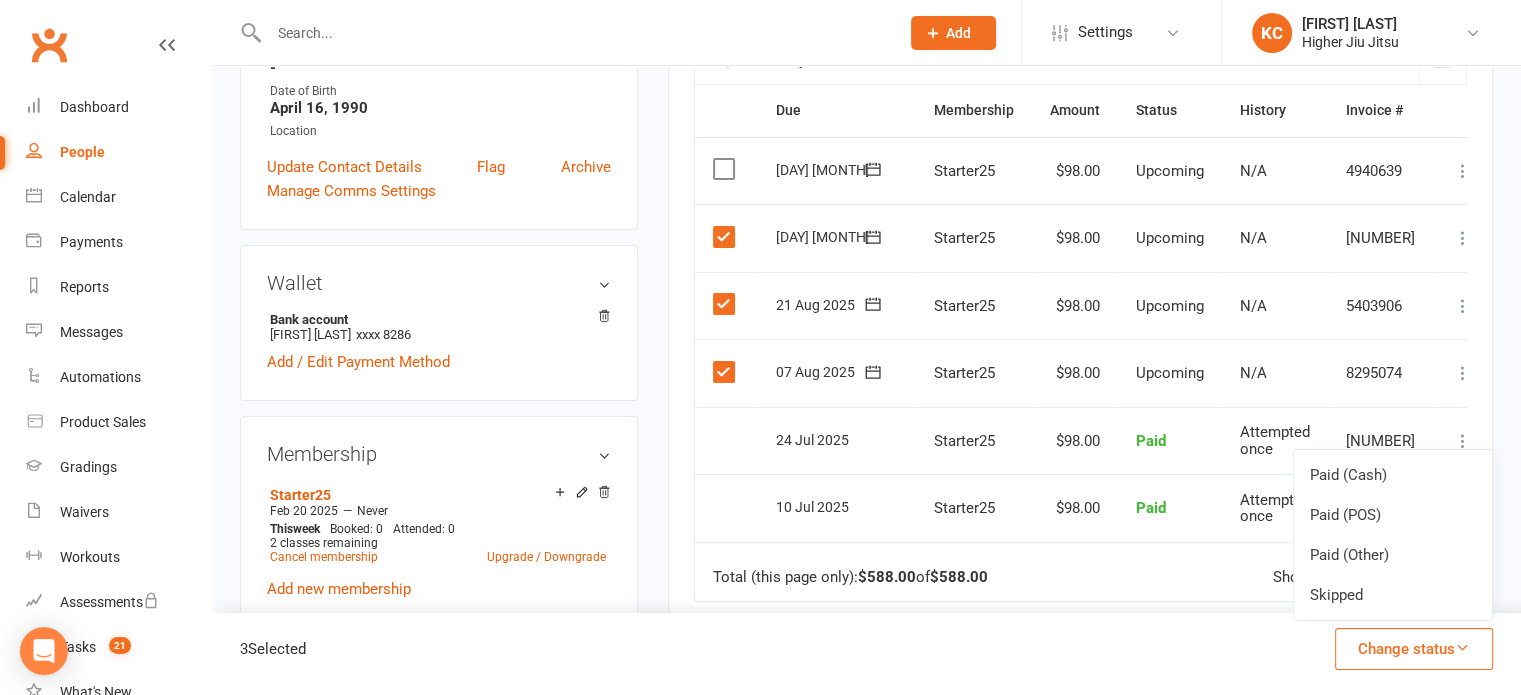 click on "Change status" at bounding box center (1414, 649) 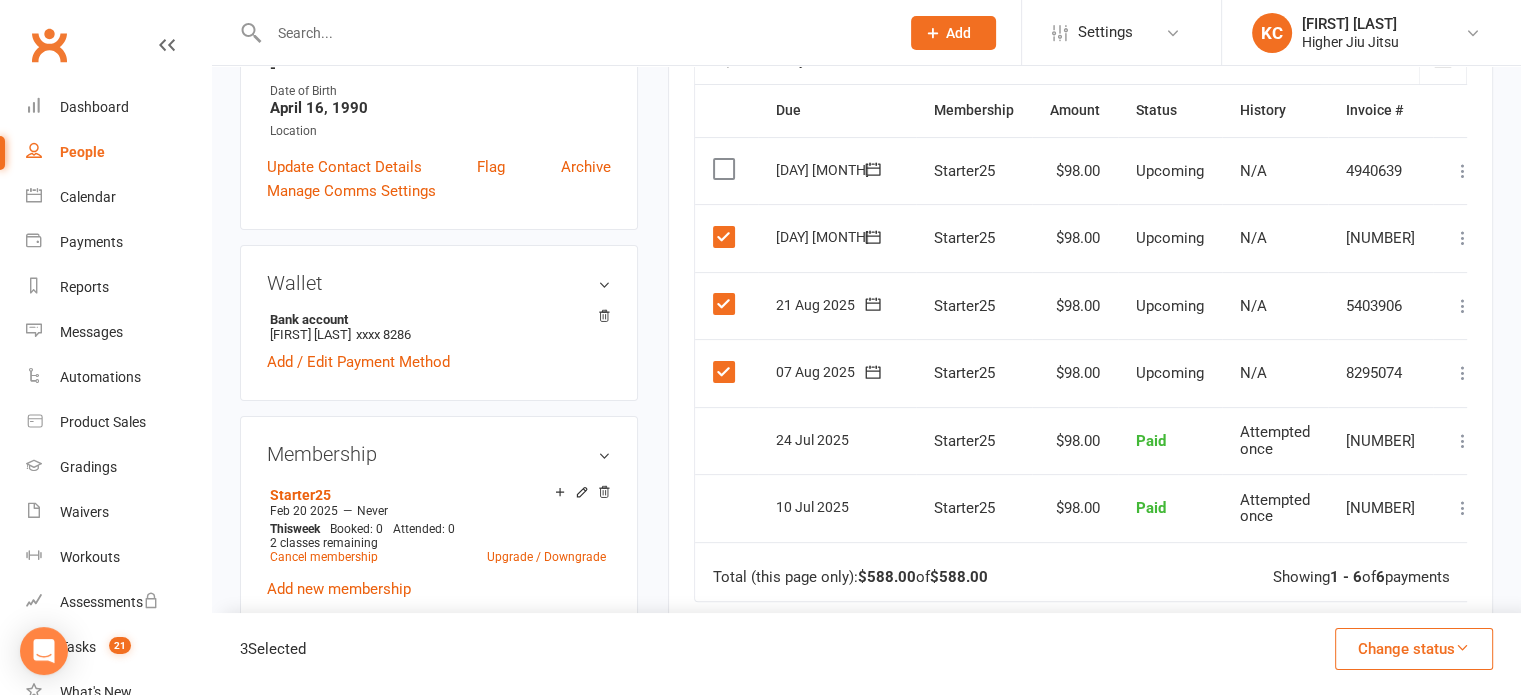 click on "Change status" at bounding box center [1414, 649] 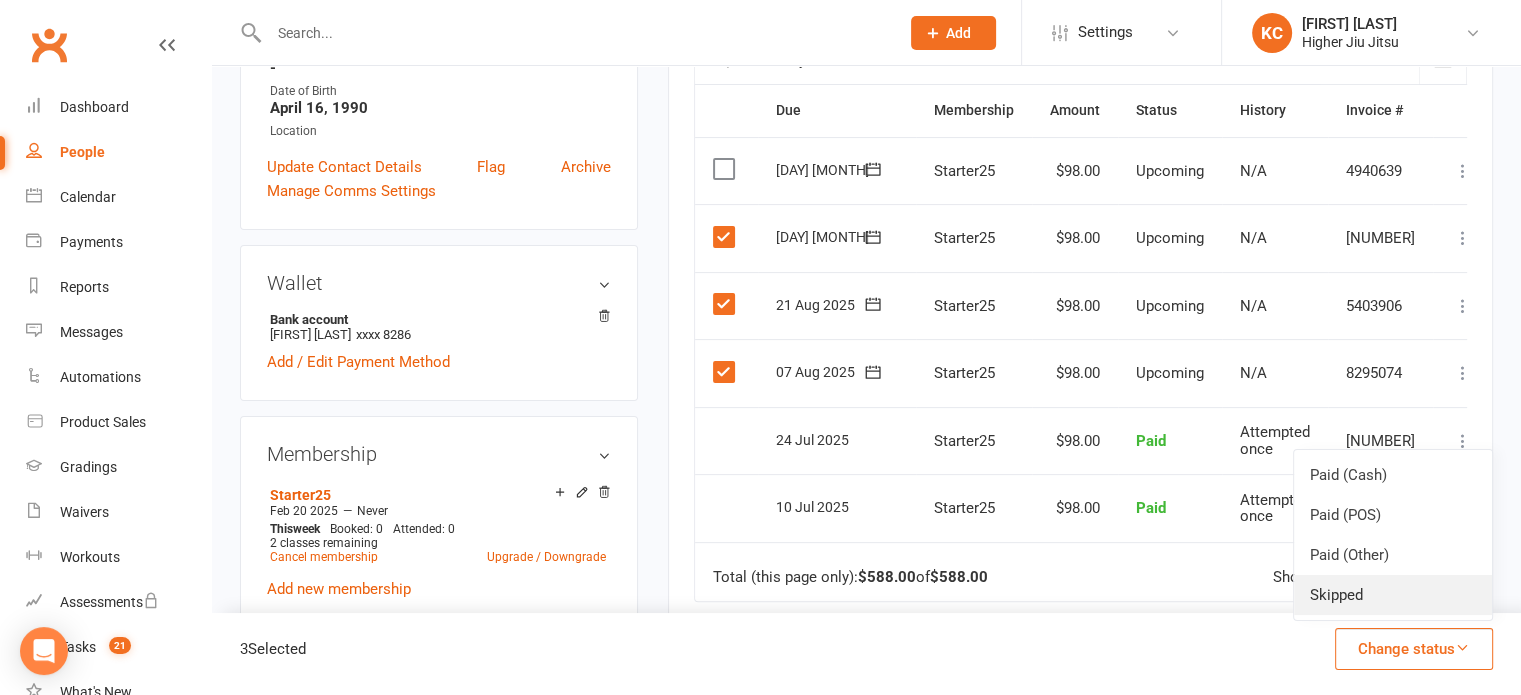 click on "Skipped" at bounding box center [1393, 595] 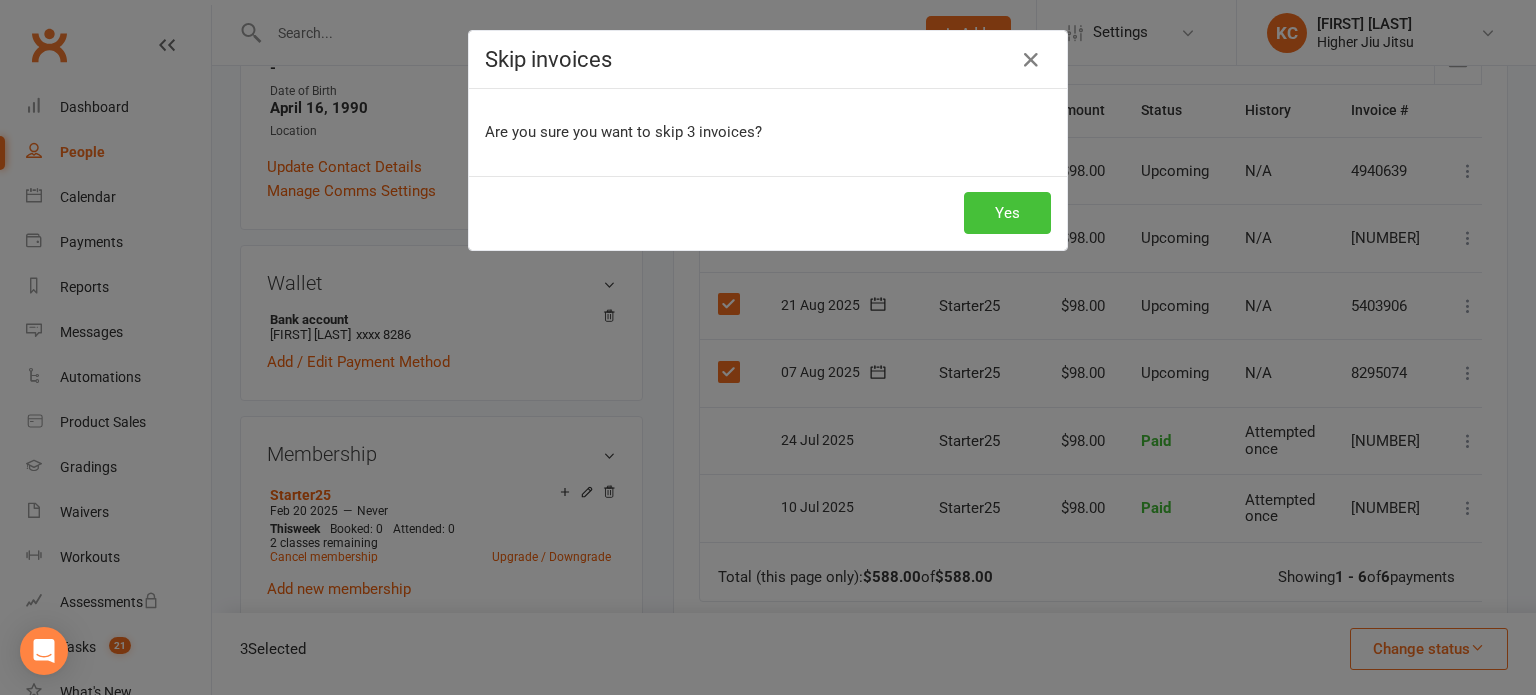 click on "Yes" at bounding box center (1007, 213) 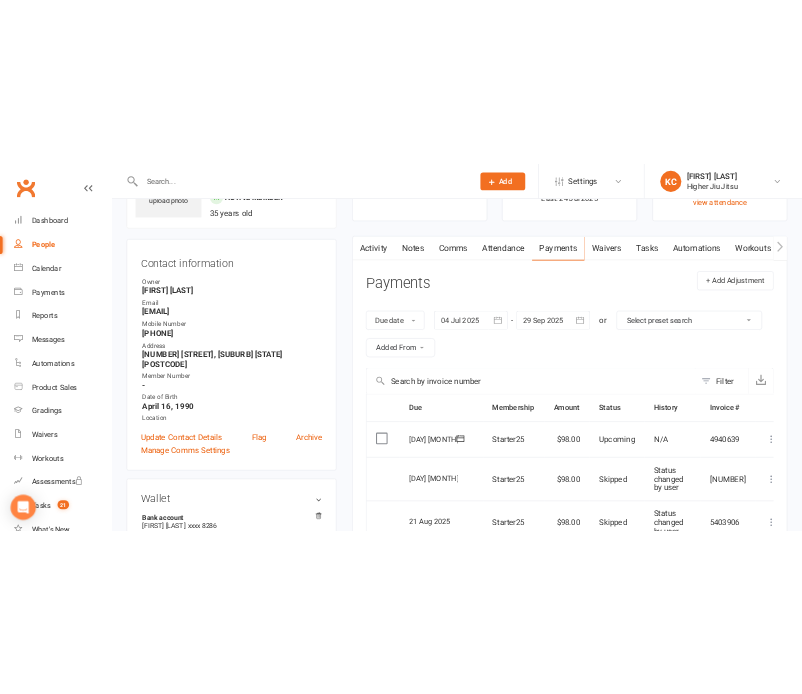 scroll, scrollTop: 95, scrollLeft: 0, axis: vertical 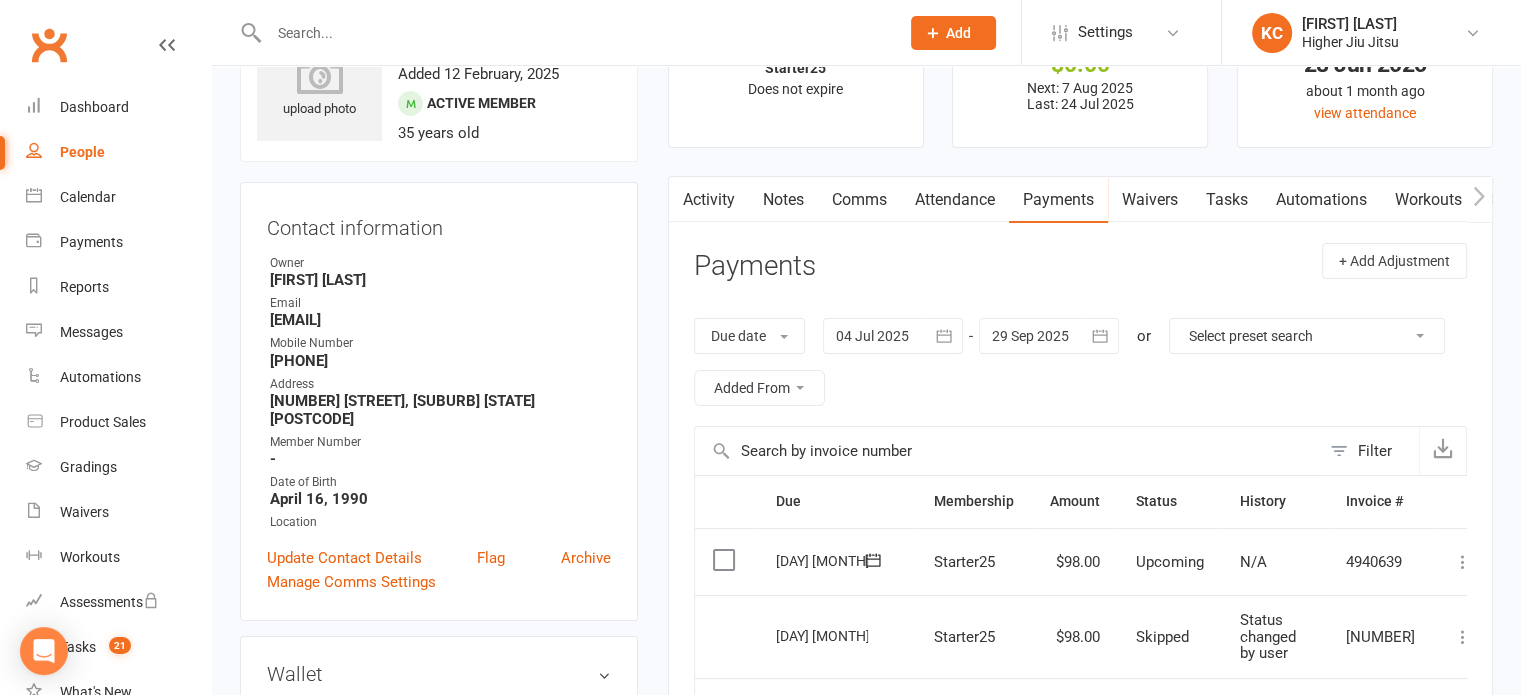 click on "Notes" at bounding box center (783, 200) 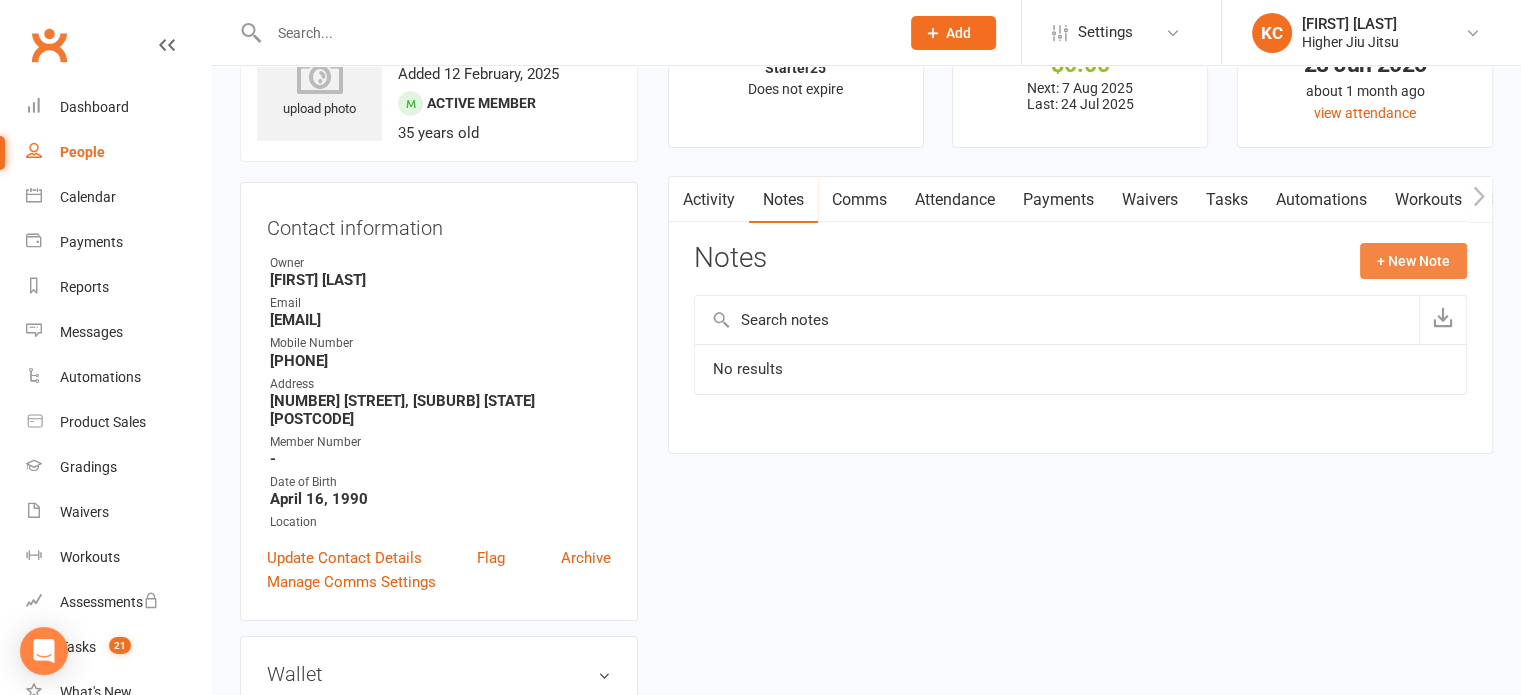 click on "+ New Note" 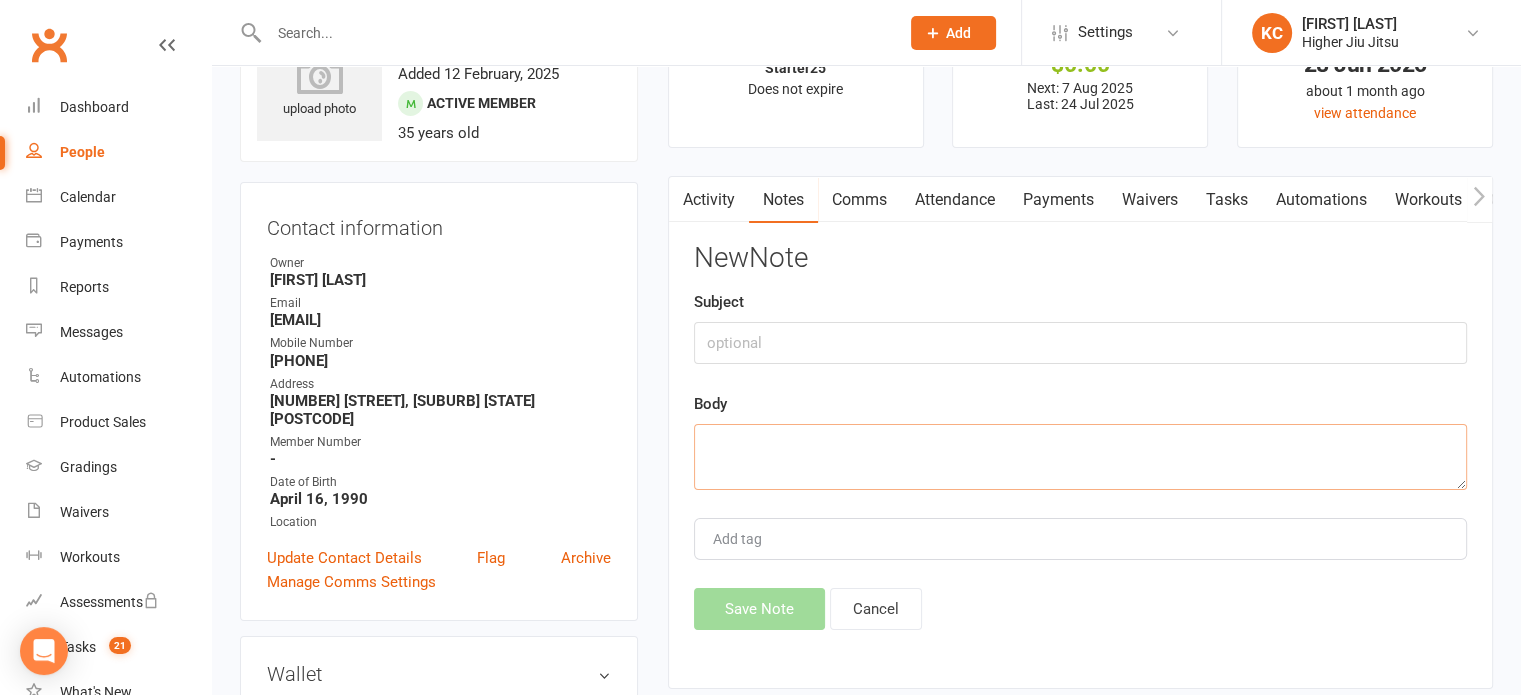 click 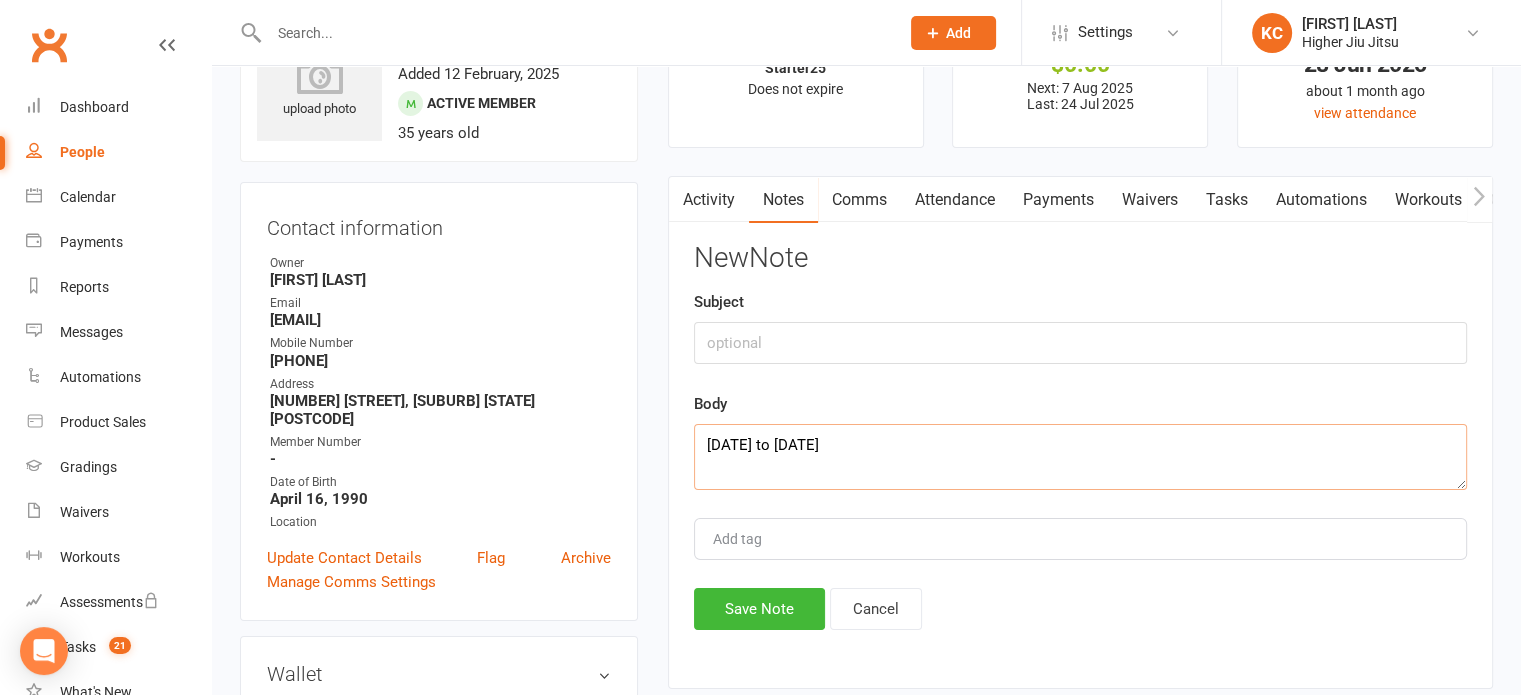 type on "[DATE] to [DATE]" 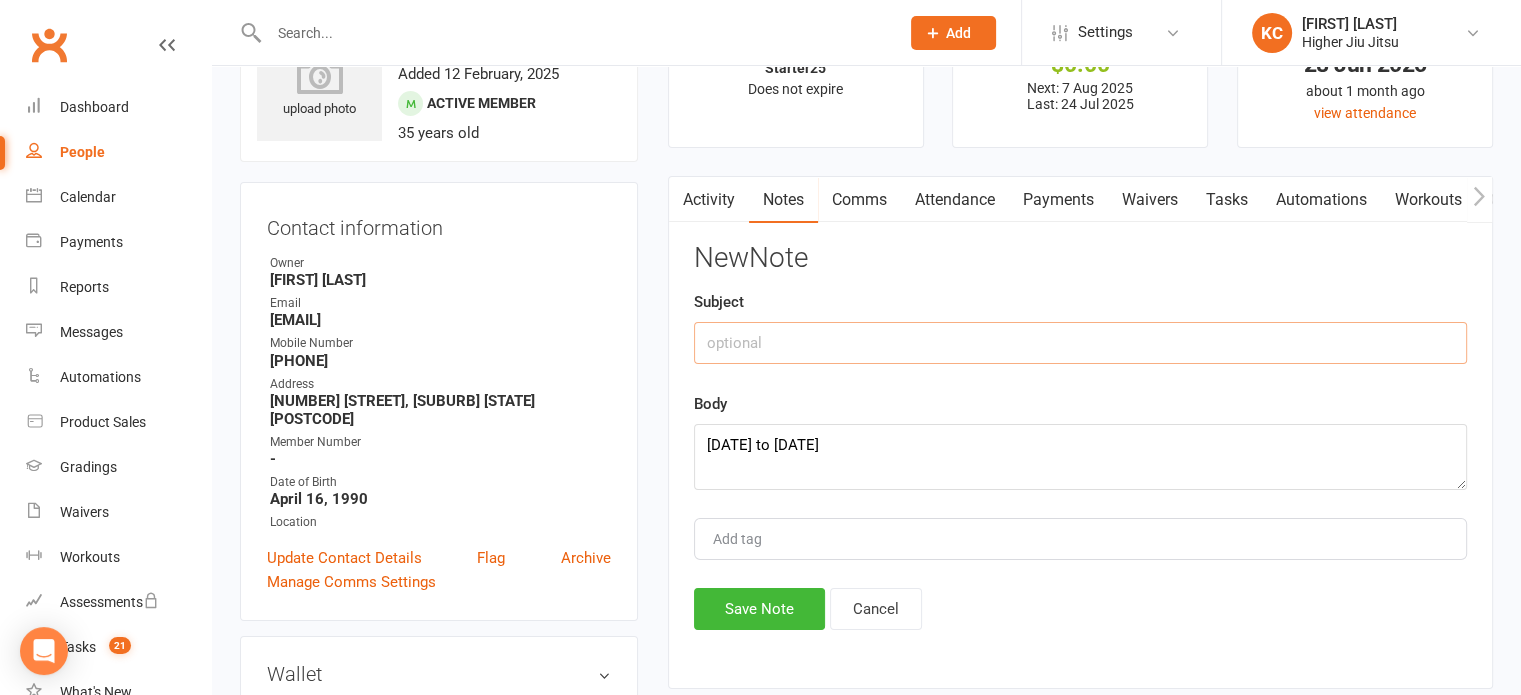 click 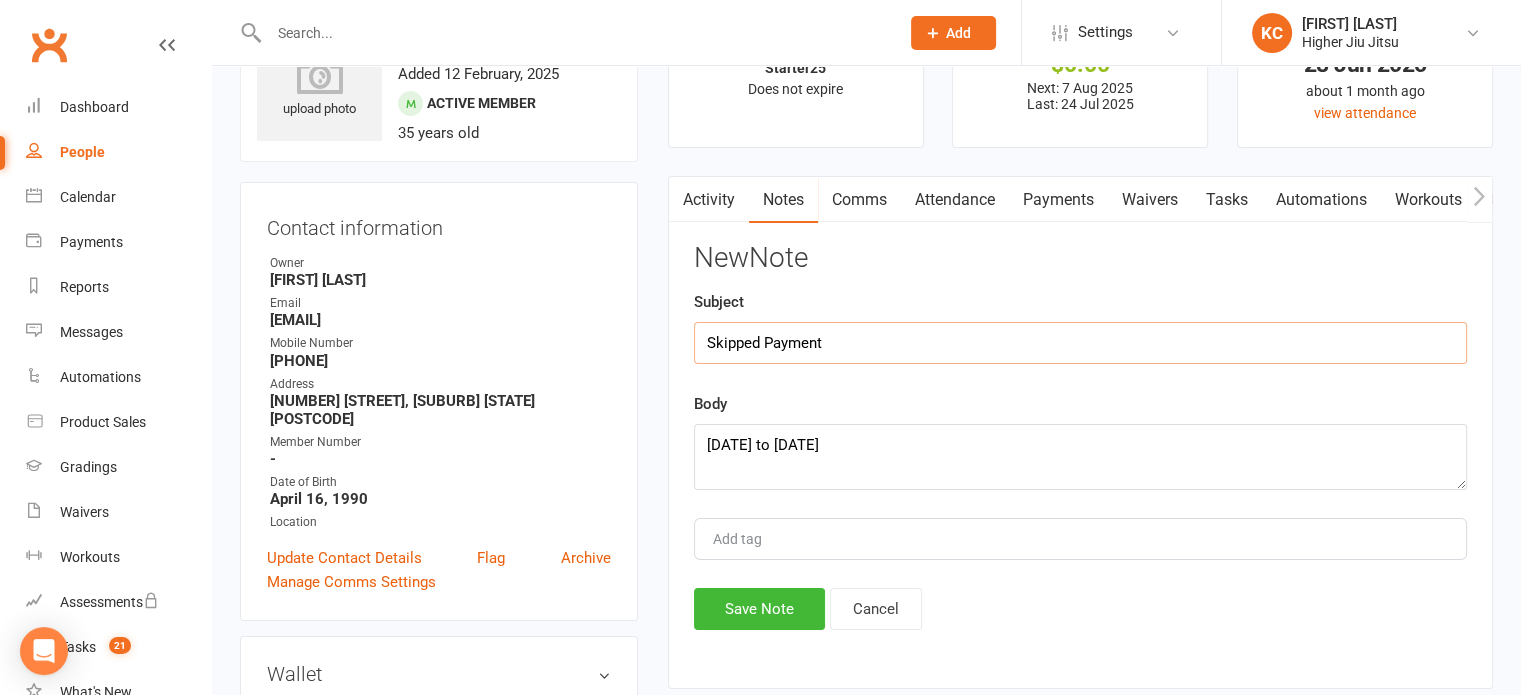 type on "Skipped Payment" 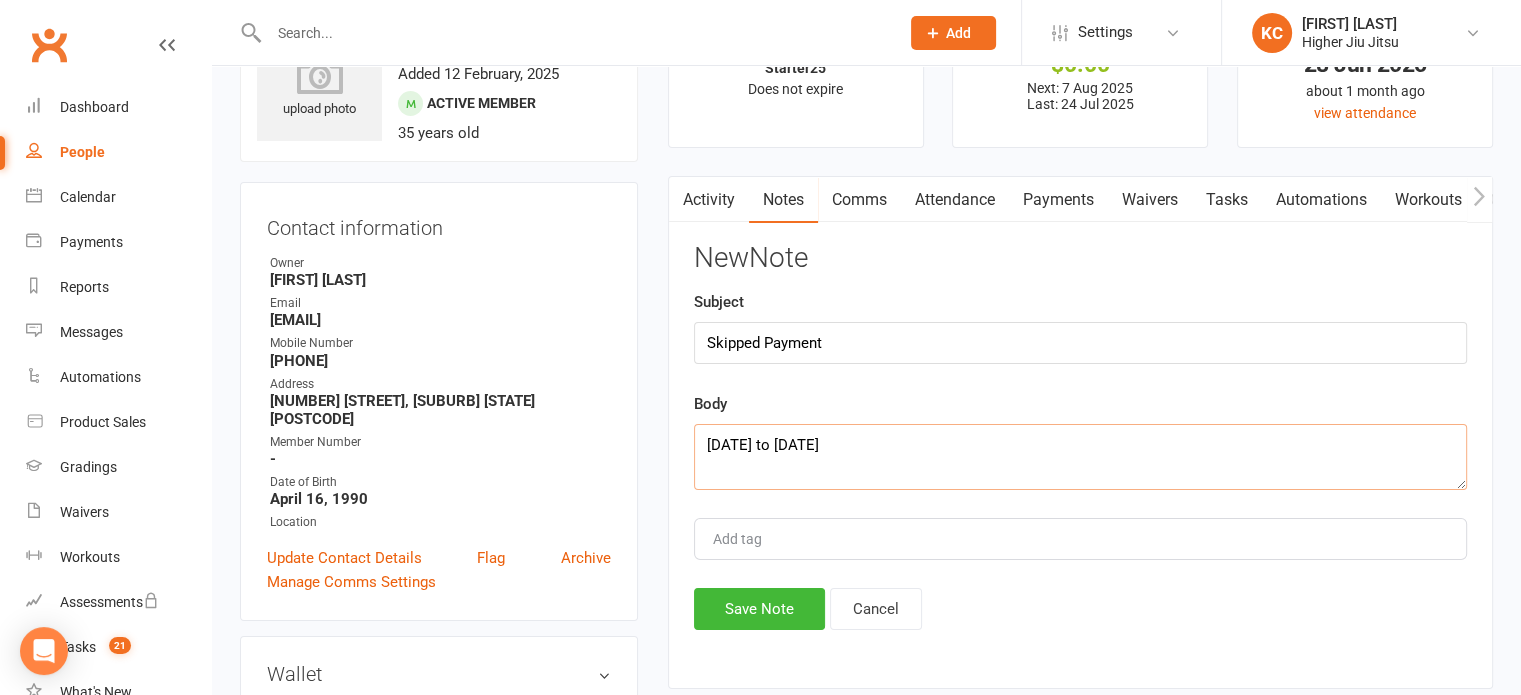 click on "[DATE] to [DATE]" 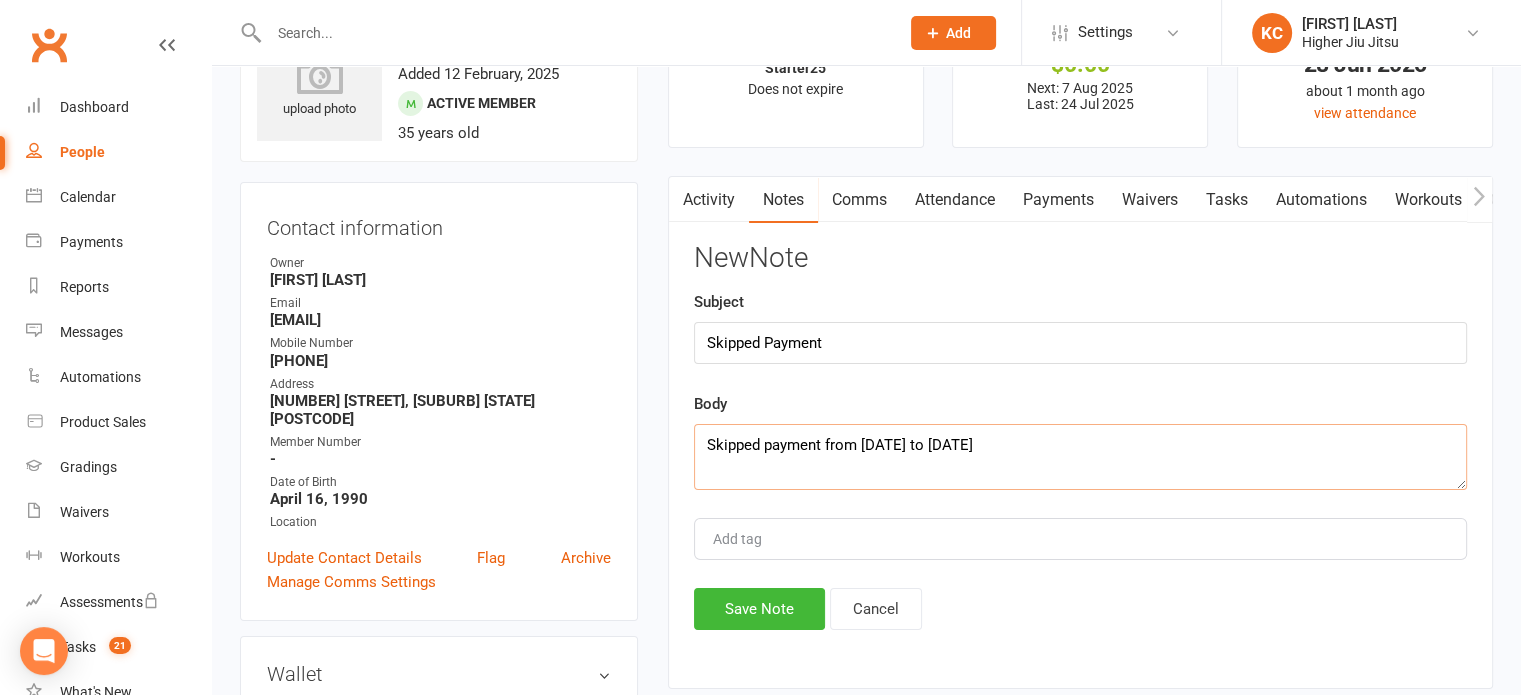 click on "Skipped payment from [DATE] to [DATE]" 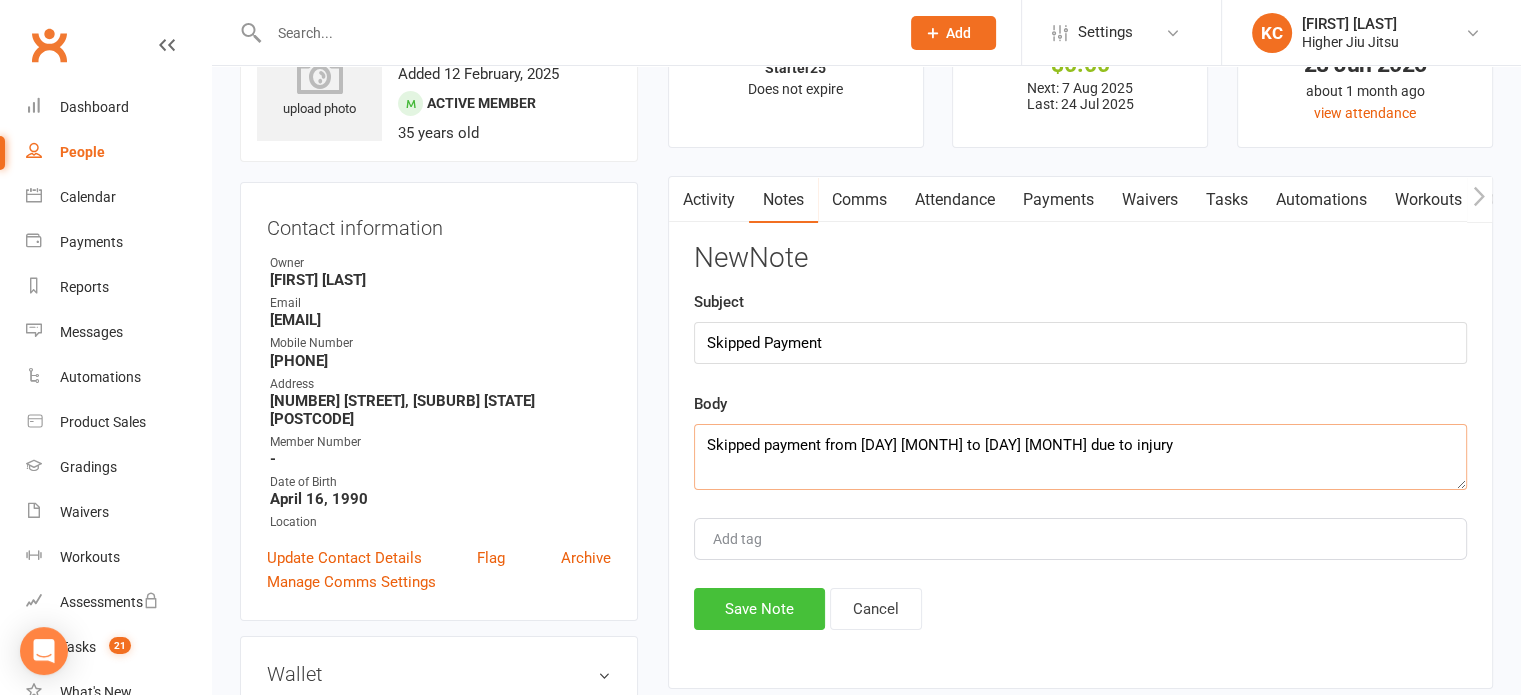 type on "Skipped payment from [DAY] [MONTH] to [DAY] [MONTH] due to injury" 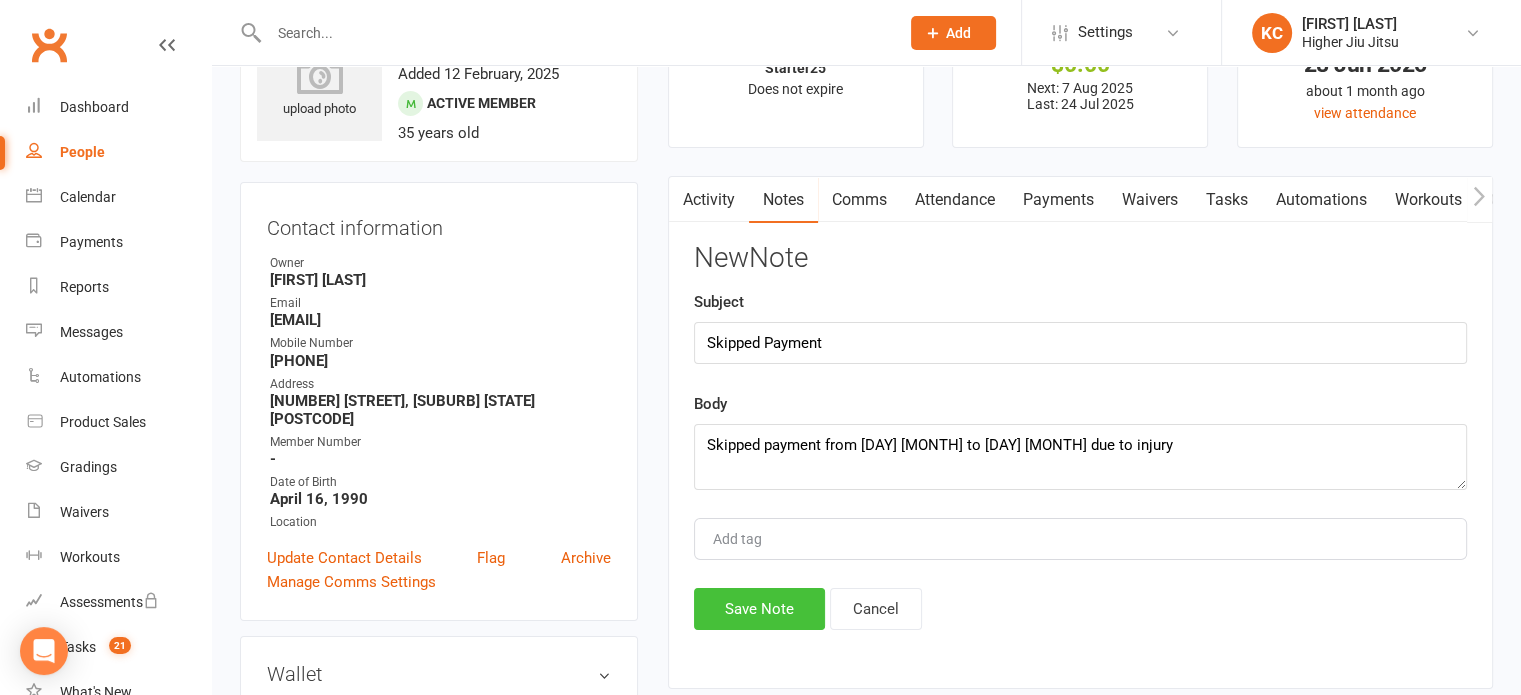 click on "Save Note" 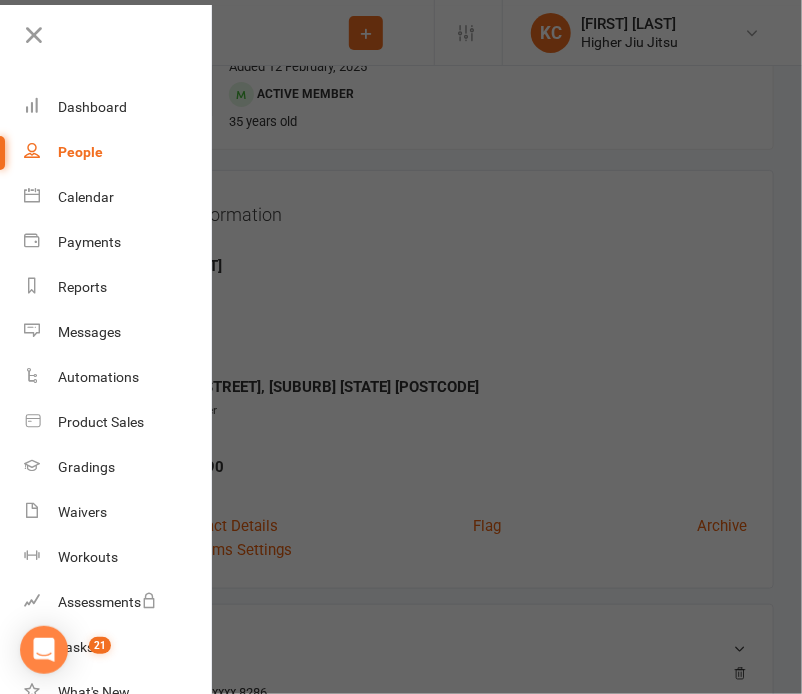 click at bounding box center [401, 347] 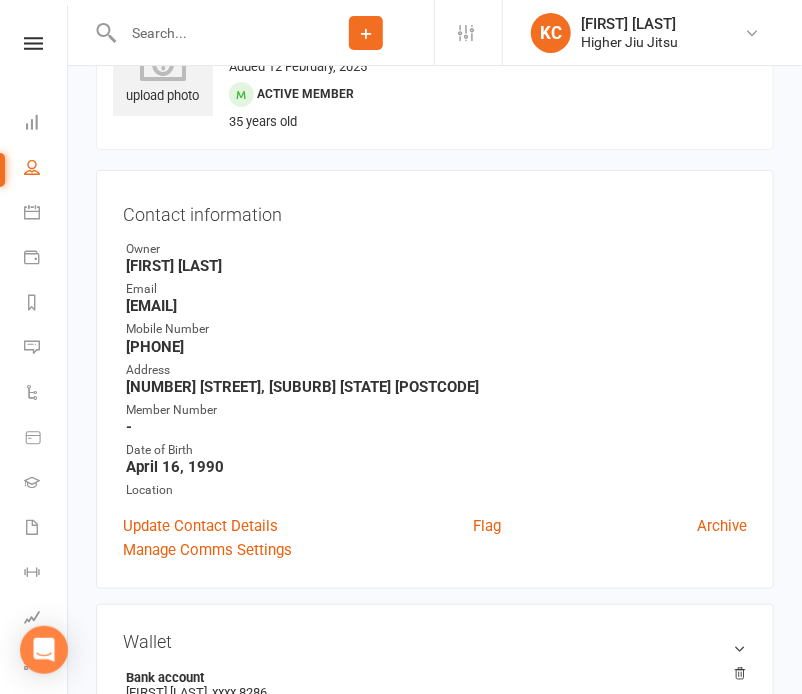 scroll, scrollTop: 0, scrollLeft: 0, axis: both 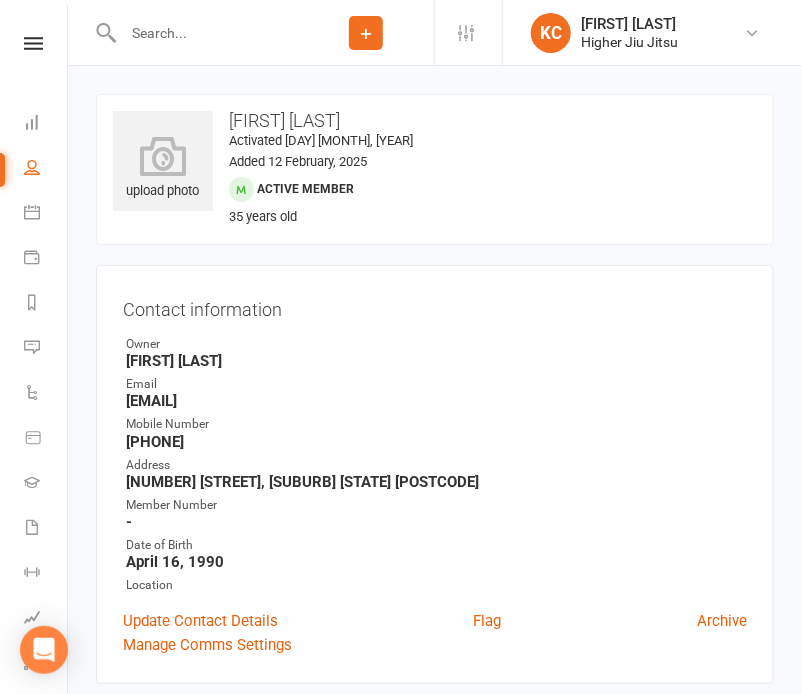click 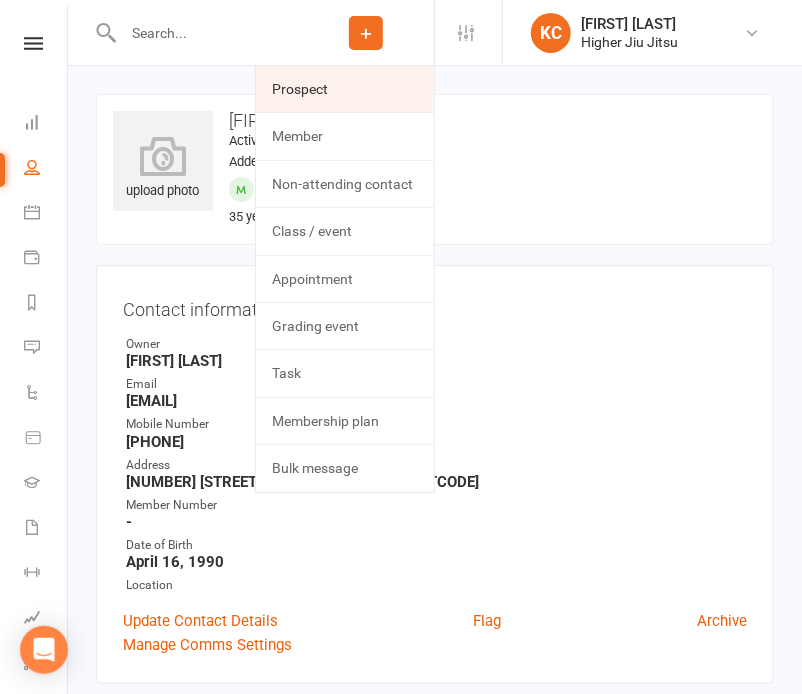 click on "Prospect" 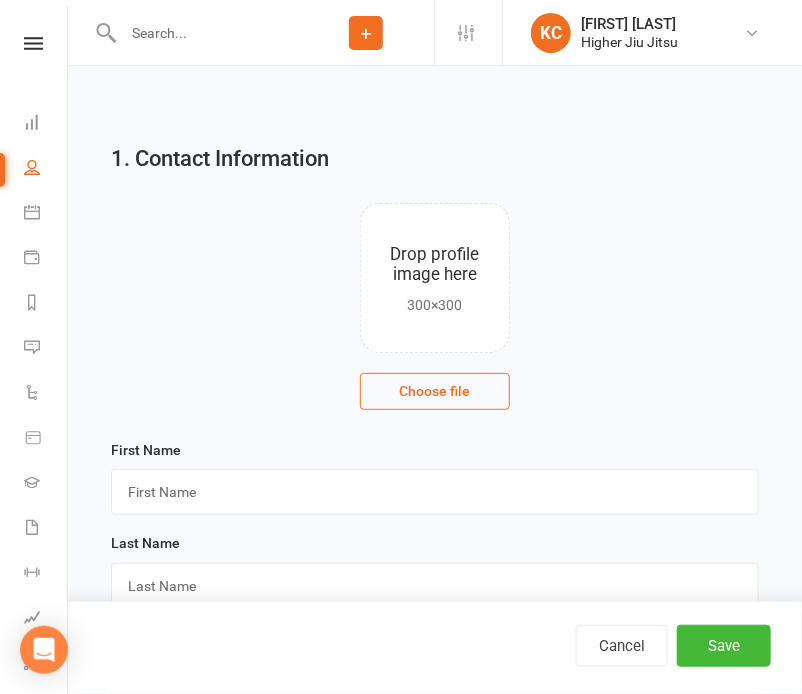 click at bounding box center [207, 33] 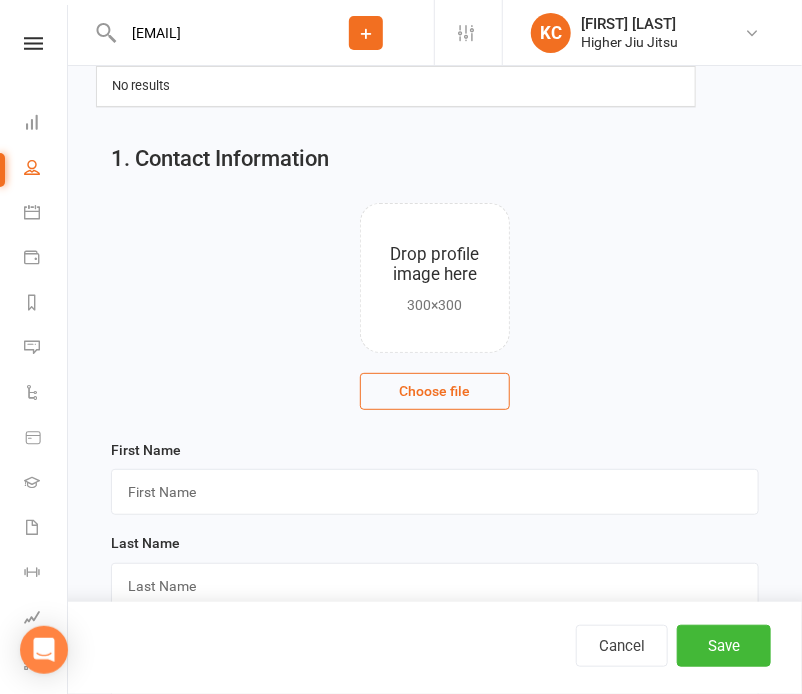 scroll, scrollTop: 0, scrollLeft: 57, axis: horizontal 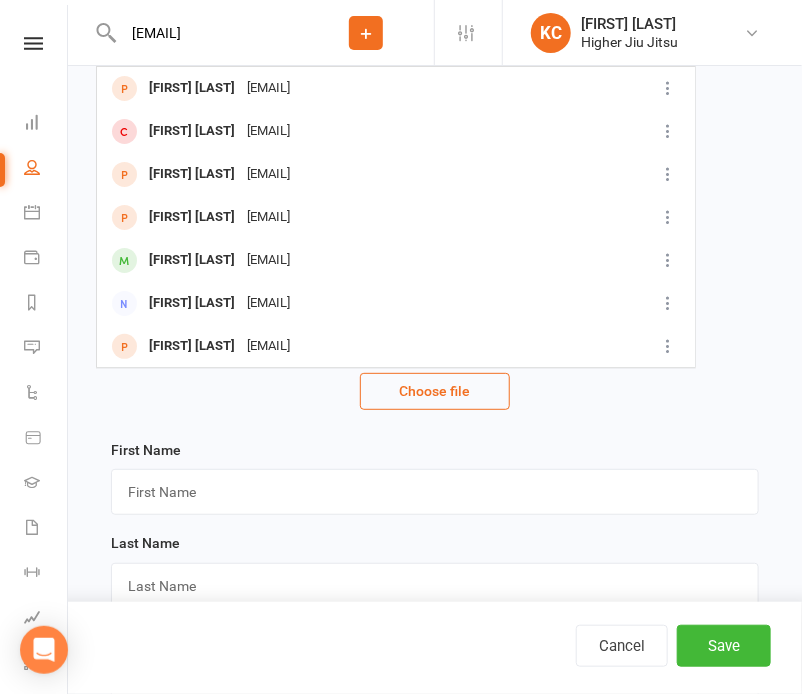 type on "[EMAIL]" 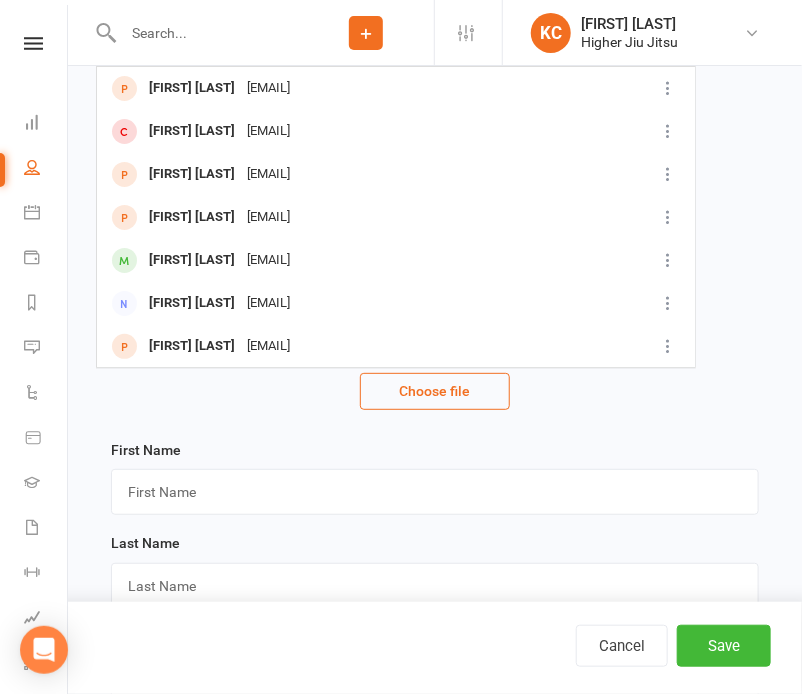 click on "Add" 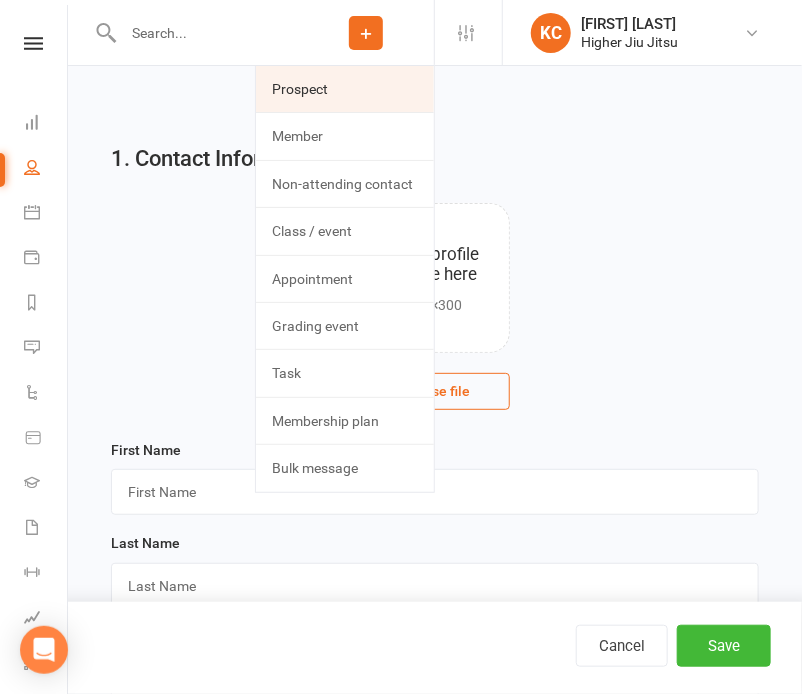 click on "Prospect" 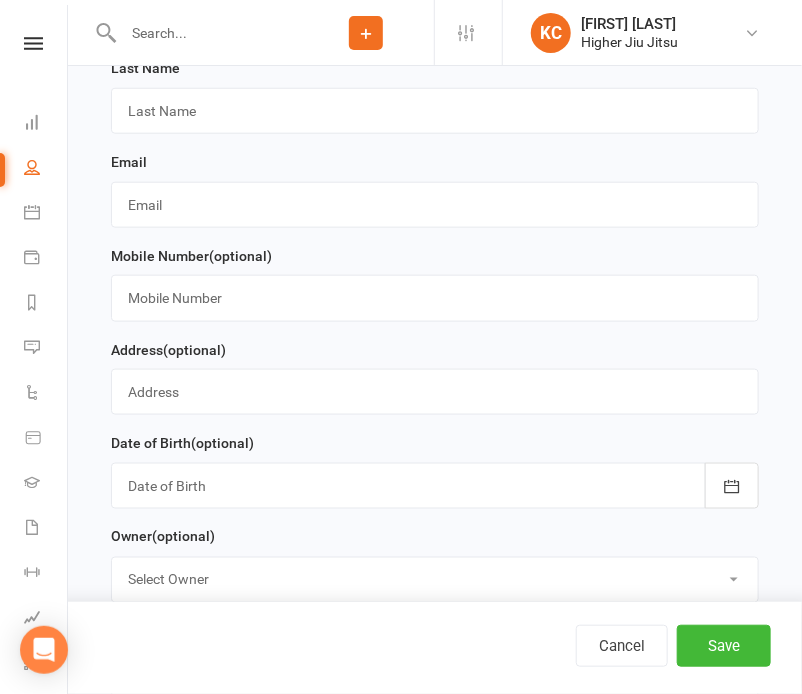 scroll, scrollTop: 482, scrollLeft: 0, axis: vertical 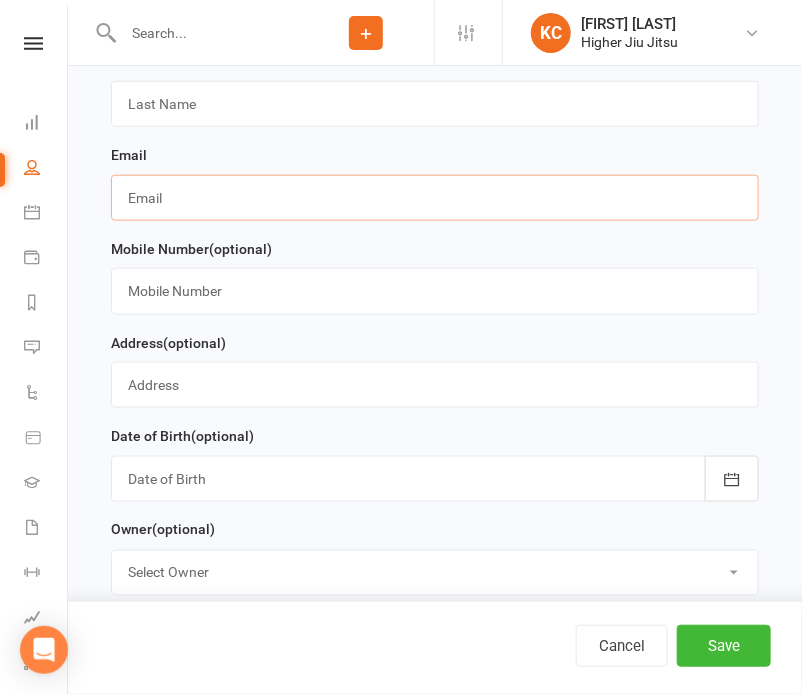 click at bounding box center [435, 198] 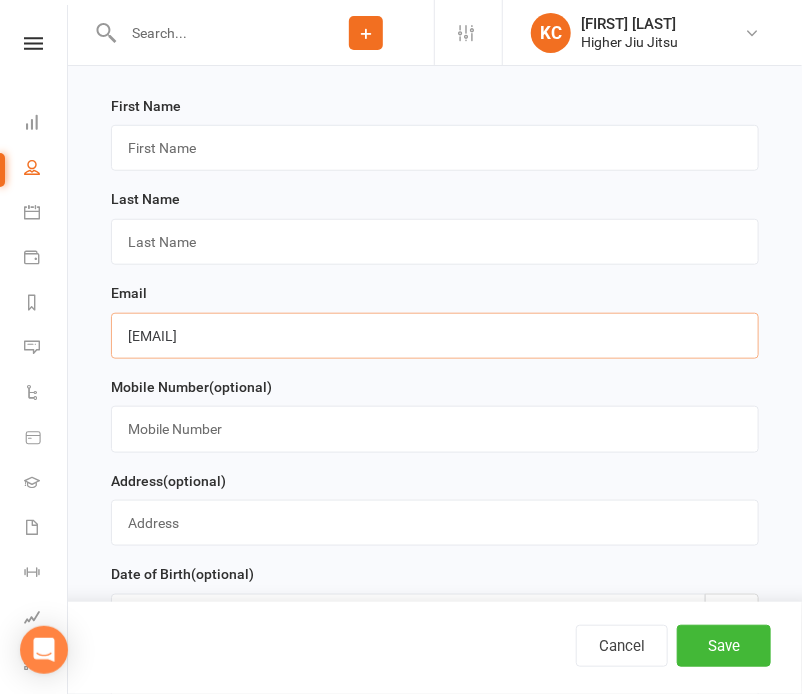 scroll, scrollTop: 328, scrollLeft: 0, axis: vertical 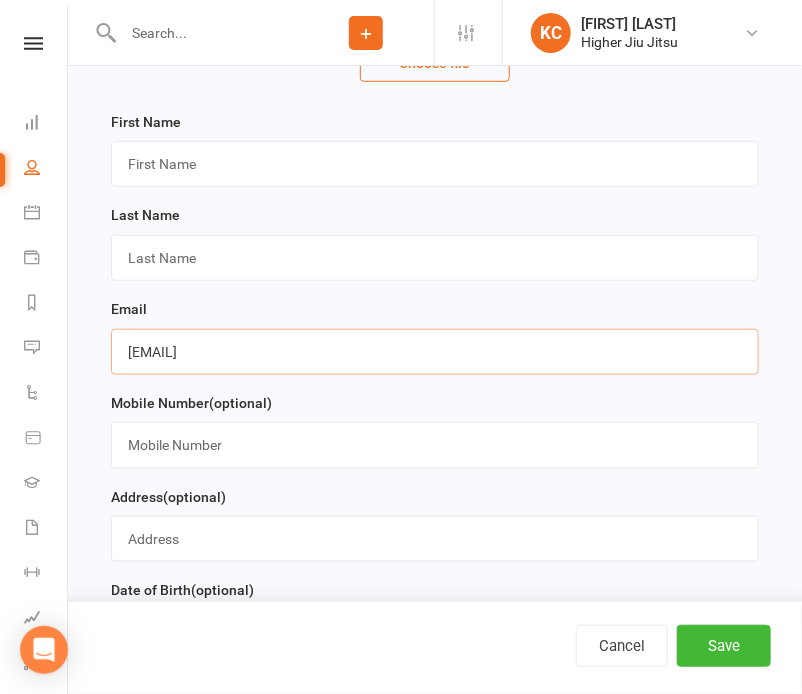 type on "[EMAIL]" 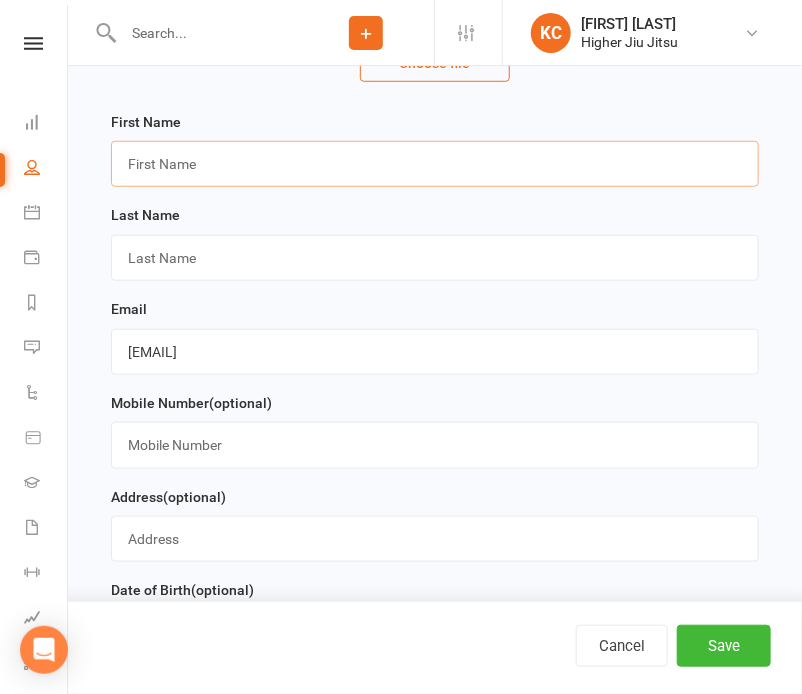 click at bounding box center [435, 164] 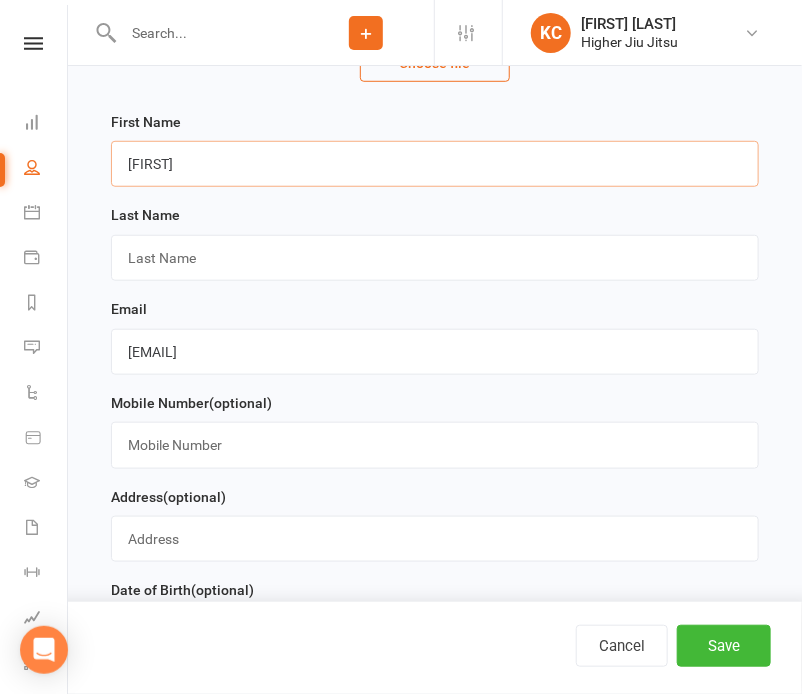type on "[FIRST]" 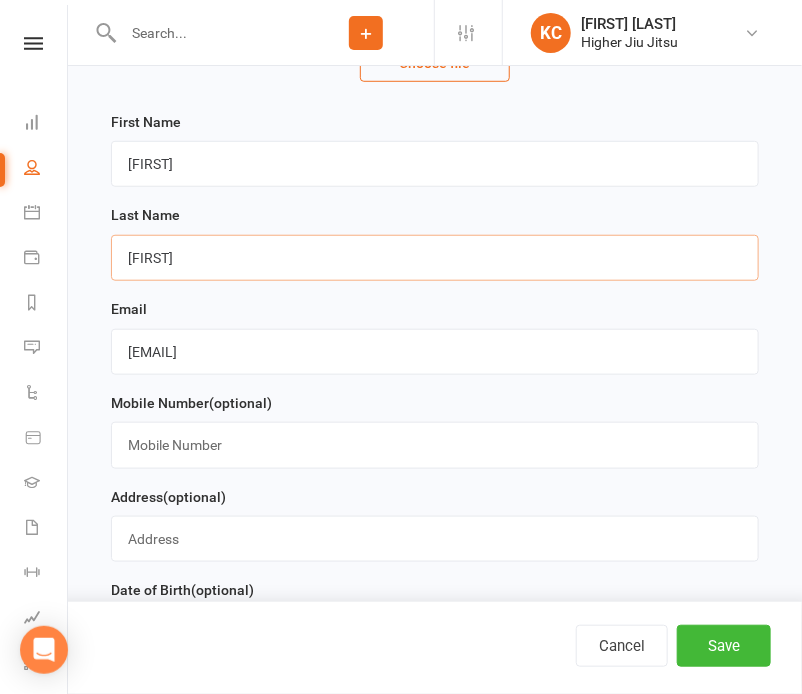 type on "[FIRST]" 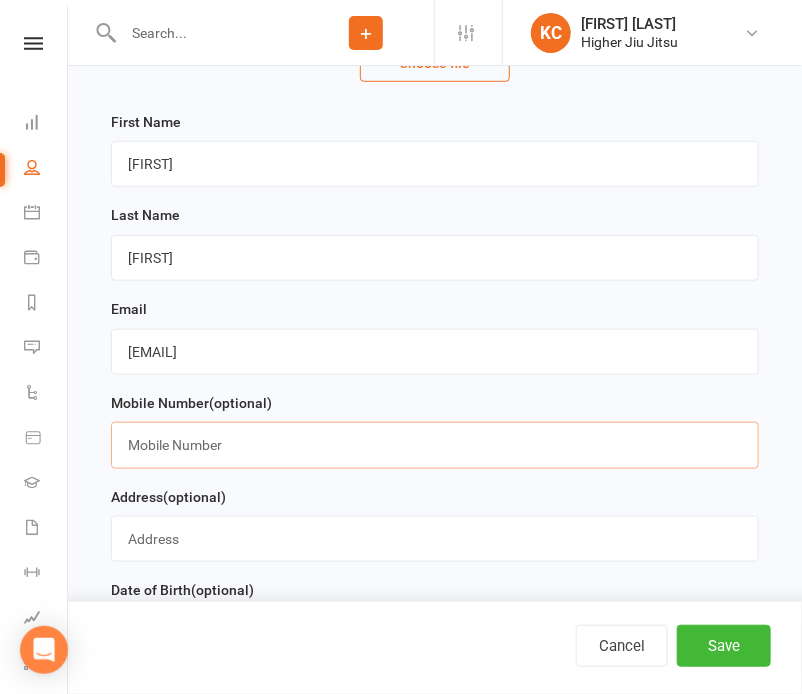 click at bounding box center [435, 445] 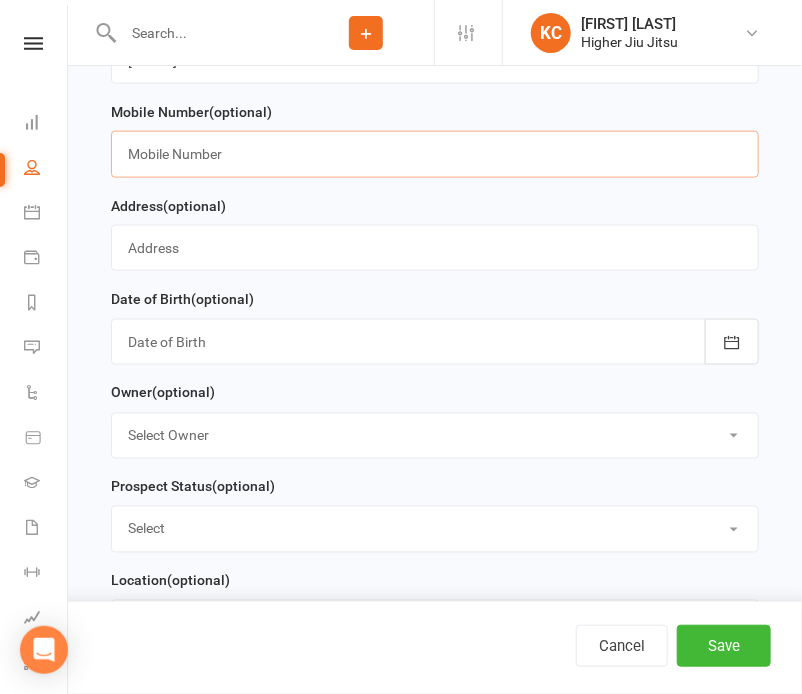 scroll, scrollTop: 643, scrollLeft: 0, axis: vertical 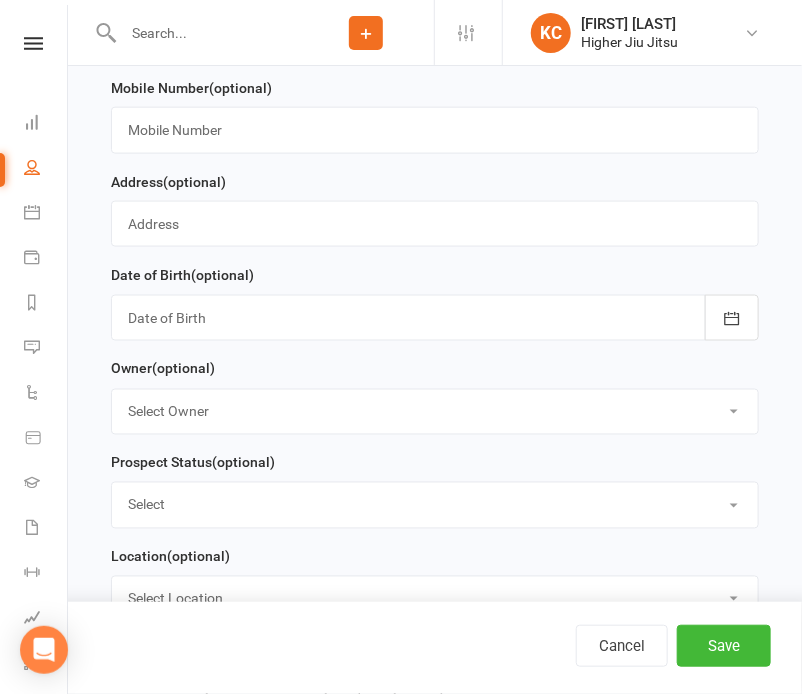 click on "Select Owner [FIRST] [LAST] [FIRST] [LAST] [FIRST] [LAST] [FIRST] [LAST] [FIRST] [LAST] [FIRST] [LAST] [FIRST] [LAST] [FIRST] [LAST] [FIRST] [LAST] [FIRST] [LAST] [FIRST] [LAST]" at bounding box center (435, 412) 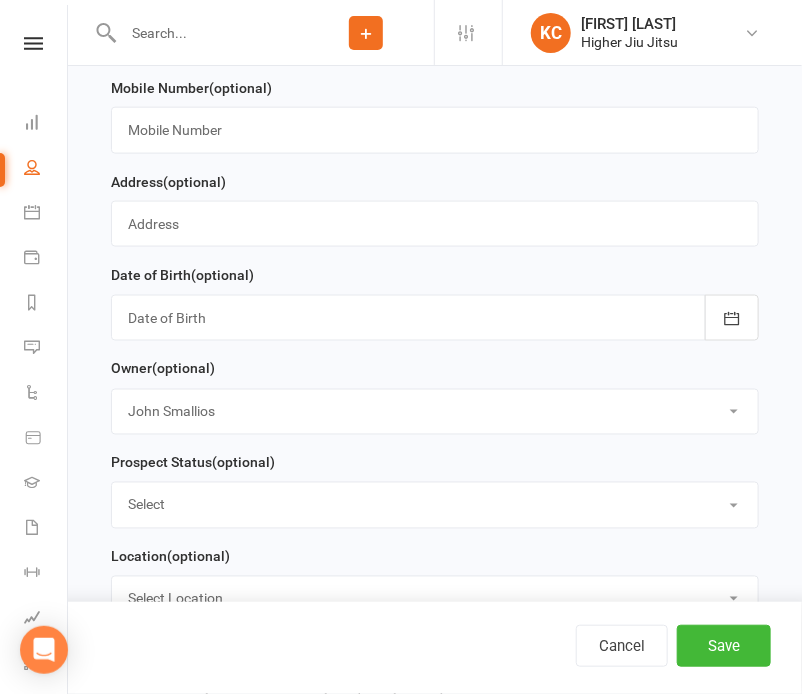 click on "Select Owner [FIRST] [LAST] [FIRST] [LAST] [FIRST] [LAST] [FIRST] [LAST] [FIRST] [LAST] [FIRST] [LAST] [FIRST] [LAST] [FIRST] [LAST] [FIRST] [LAST] [FIRST] [LAST] [FIRST] [LAST]" at bounding box center [435, 412] 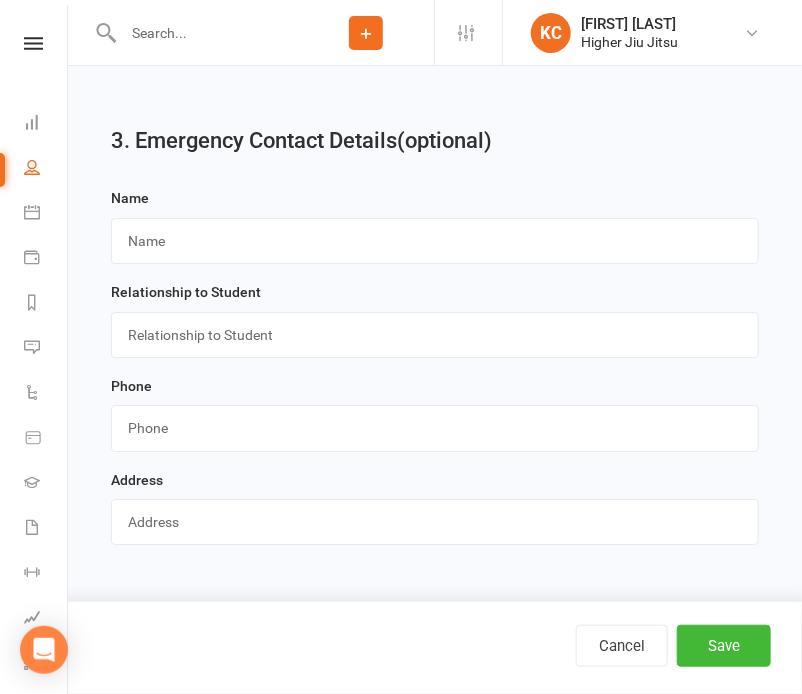 scroll, scrollTop: 1596, scrollLeft: 0, axis: vertical 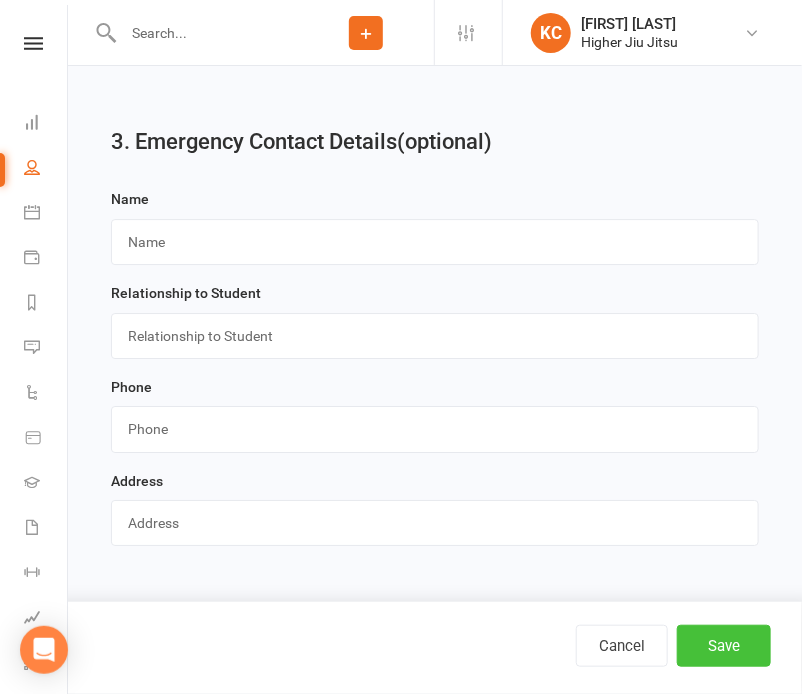 click on "Save" at bounding box center (724, 646) 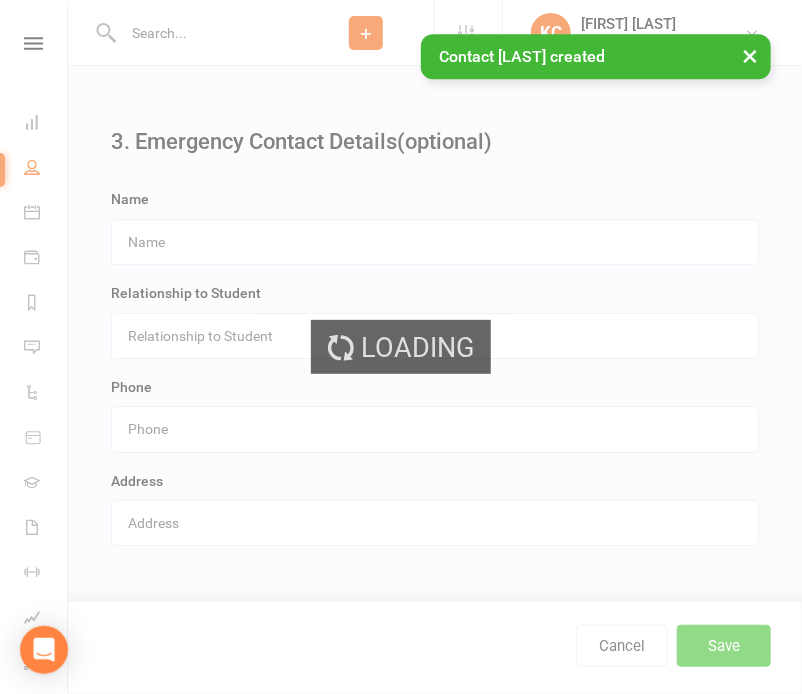 scroll, scrollTop: 0, scrollLeft: 0, axis: both 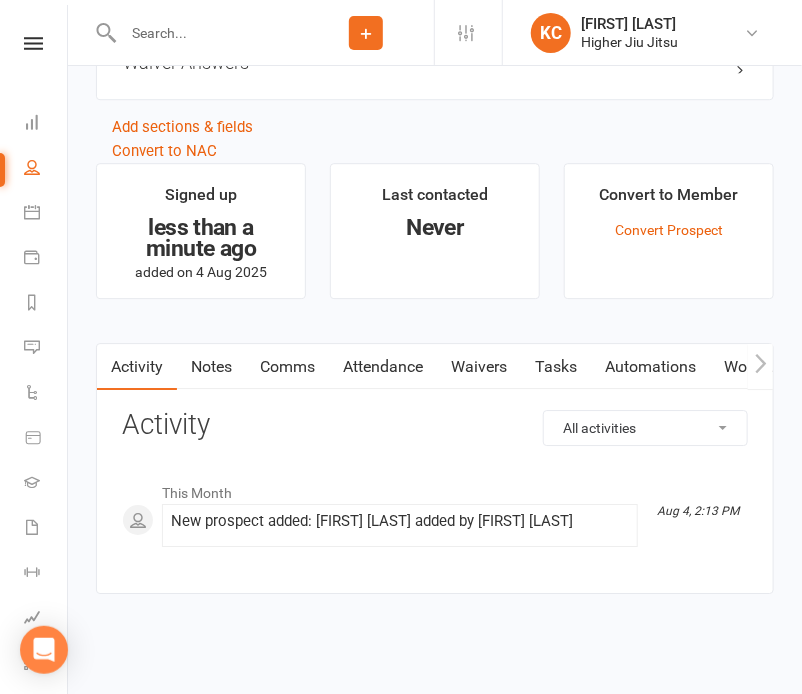 click on "Comms" at bounding box center (287, 367) 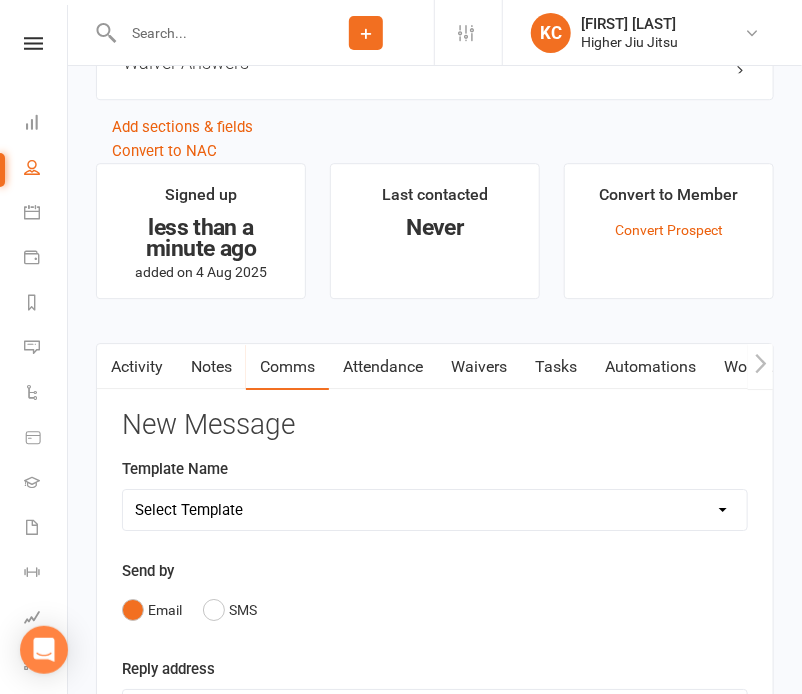 click on "Select Template [Email] Let's Reconnect! [Email] Still Interested? [Email] Still Keen on a Trial? [Email] We're Sorry to See you Go! [Email] Jits4Kids Trial Form [Email] Juniors Trial Form [Email] Member Intake Form [Email] New Student Check In [Email] Privates Structure [Email] Thanks for signing up! [Email] Visitor [Email] Jits4Kids Sign Up [Email] Juniors SignUp [Email] 10 Pass Bank Details [Email] Birthday Wishes [Email] Cancelled Class in Schedule [Email] Invitation to Grade to Blue Belt [Email] Jits4Kids Signup [Email] Member Welcome [Email] Payment Failure [Email] Prospect Email [Email] Referral Benefit Confirmation [Email] Where you Been? [Email] Women's Only Membership Email" at bounding box center (435, 510) 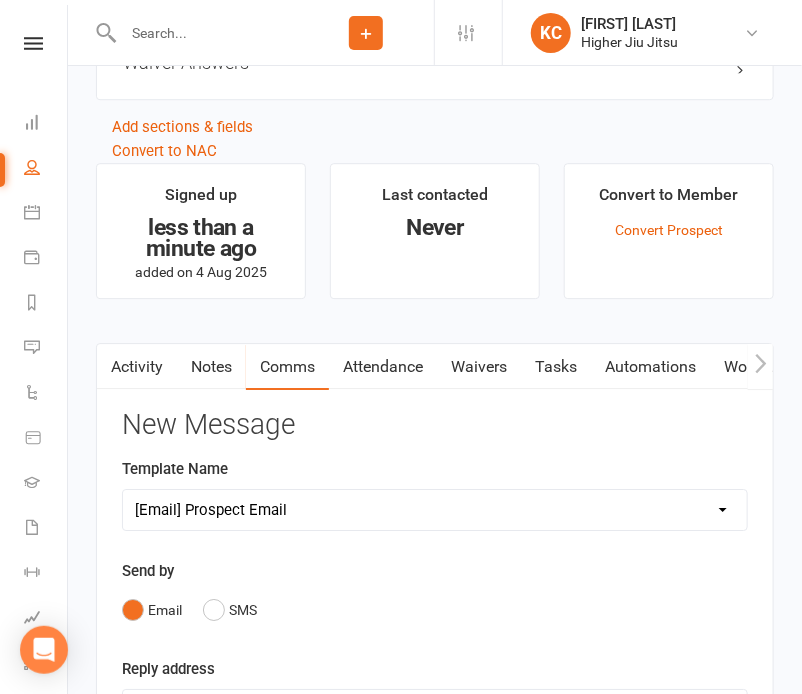 click on "Select Template [Email] Let's Reconnect! [Email] Still Interested? [Email] Still Keen on a Trial? [Email] We're Sorry to See you Go! [Email] Jits4Kids Trial Form [Email] Juniors Trial Form [Email] Member Intake Form [Email] New Student Check In [Email] Privates Structure [Email] Thanks for signing up! [Email] Visitor [Email] Jits4Kids Sign Up [Email] Juniors SignUp [Email] 10 Pass Bank Details [Email] Birthday Wishes [Email] Cancelled Class in Schedule [Email] Invitation to Grade to Blue Belt [Email] Jits4Kids Signup [Email] Member Welcome [Email] Payment Failure [Email] Prospect Email [Email] Referral Benefit Confirmation [Email] Where you Been? [Email] Women's Only Membership Email" at bounding box center [435, 510] 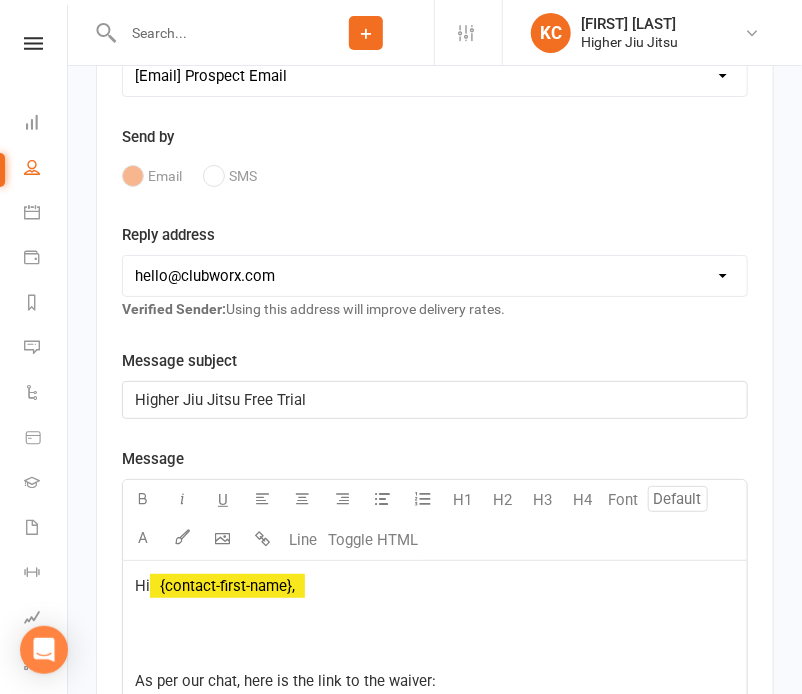 scroll, scrollTop: 1884, scrollLeft: 0, axis: vertical 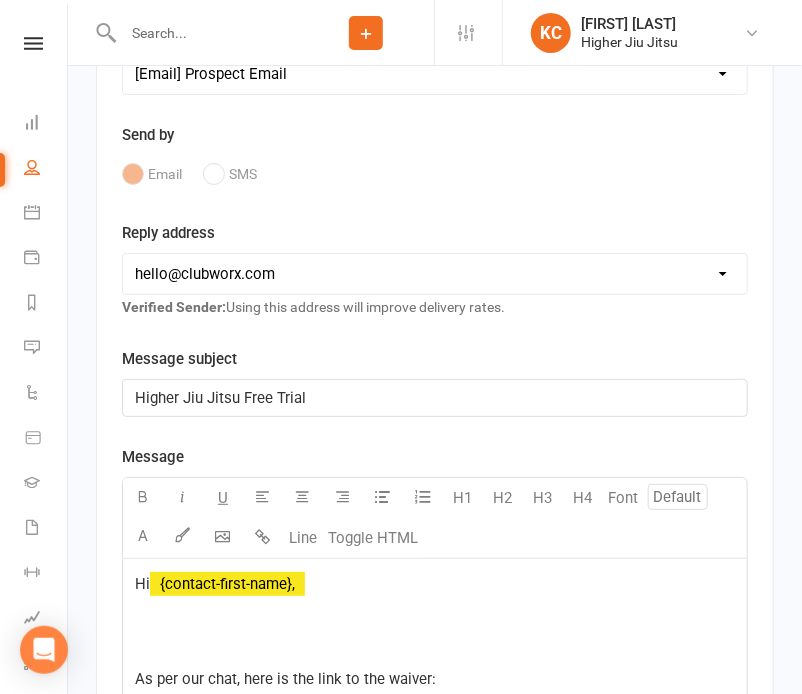 click on "[EMAIL] [EMAIL] [EMAIL]" at bounding box center [435, 274] 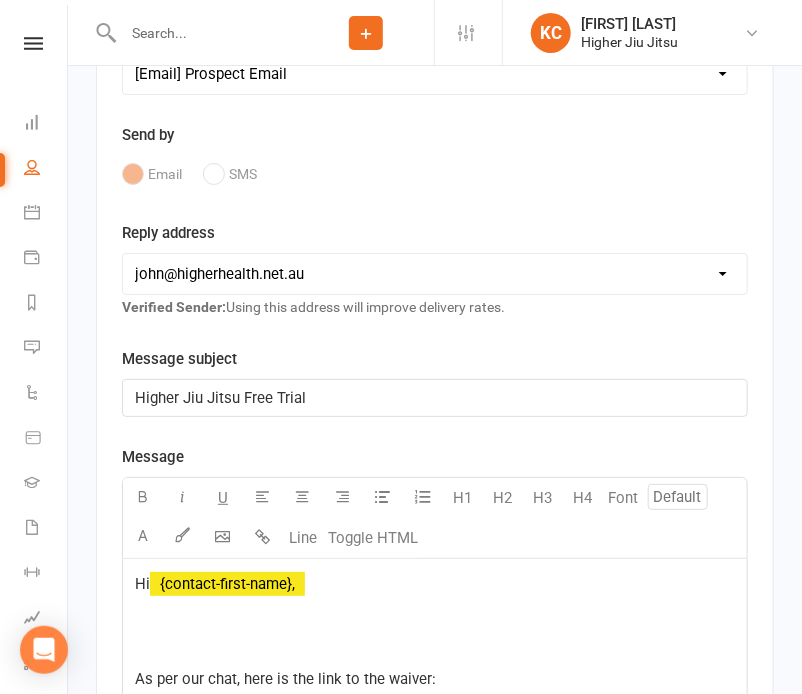 click on "[EMAIL] [EMAIL] [EMAIL]" at bounding box center (435, 274) 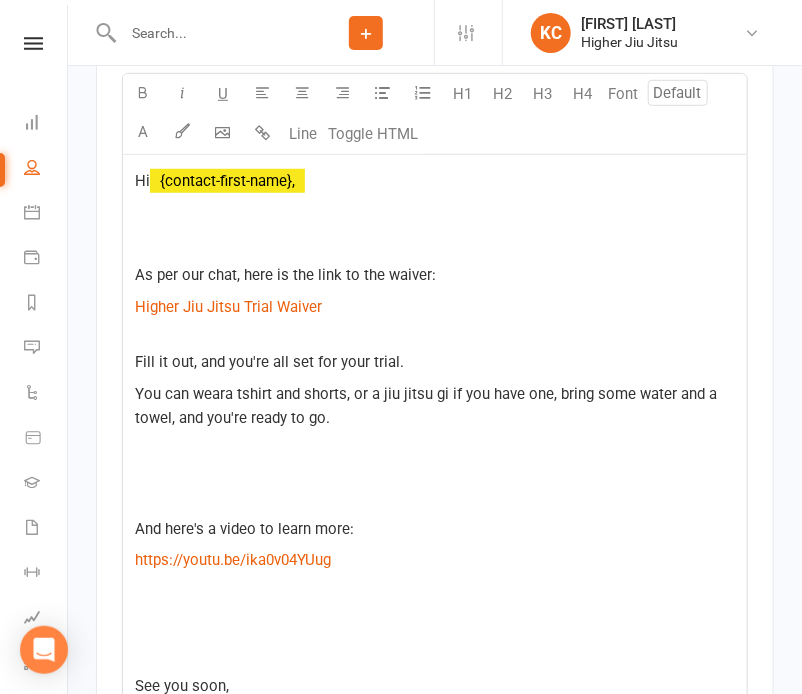 scroll, scrollTop: 2304, scrollLeft: 0, axis: vertical 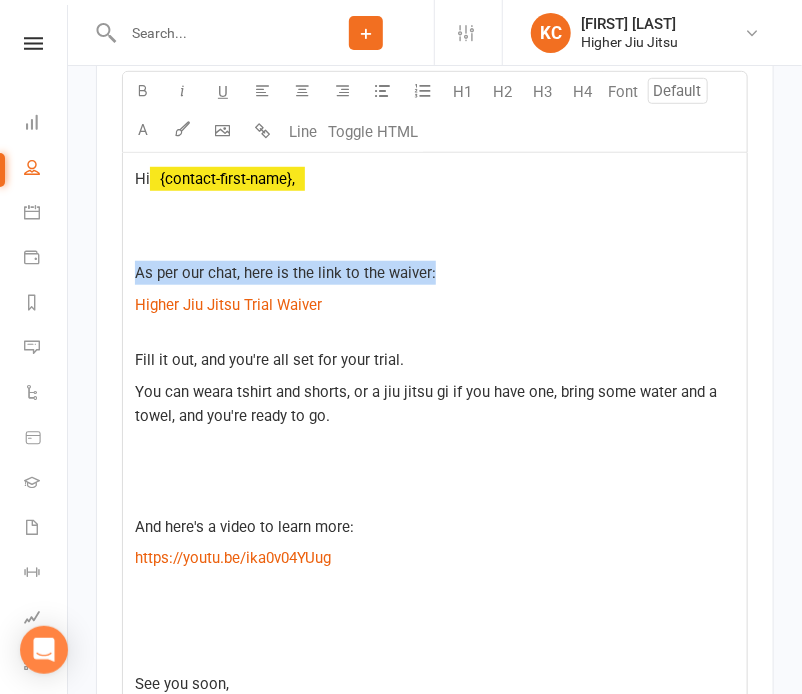 drag, startPoint x: 436, startPoint y: 280, endPoint x: 129, endPoint y: 271, distance: 307.1319 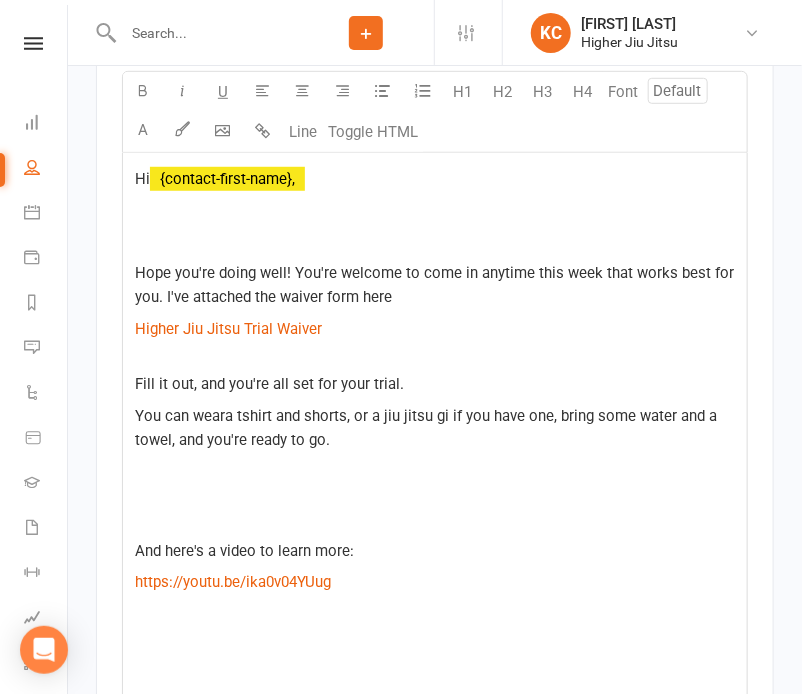 click 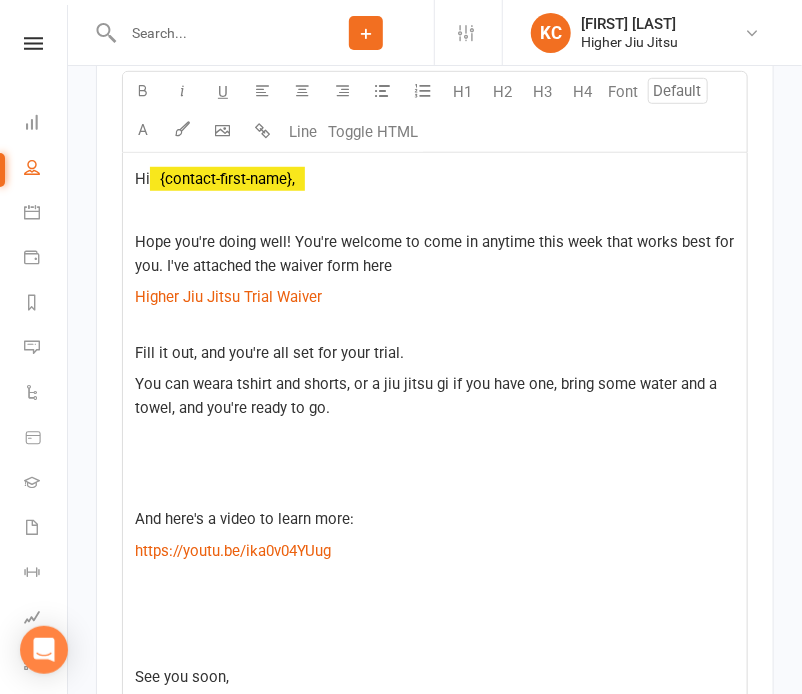 click 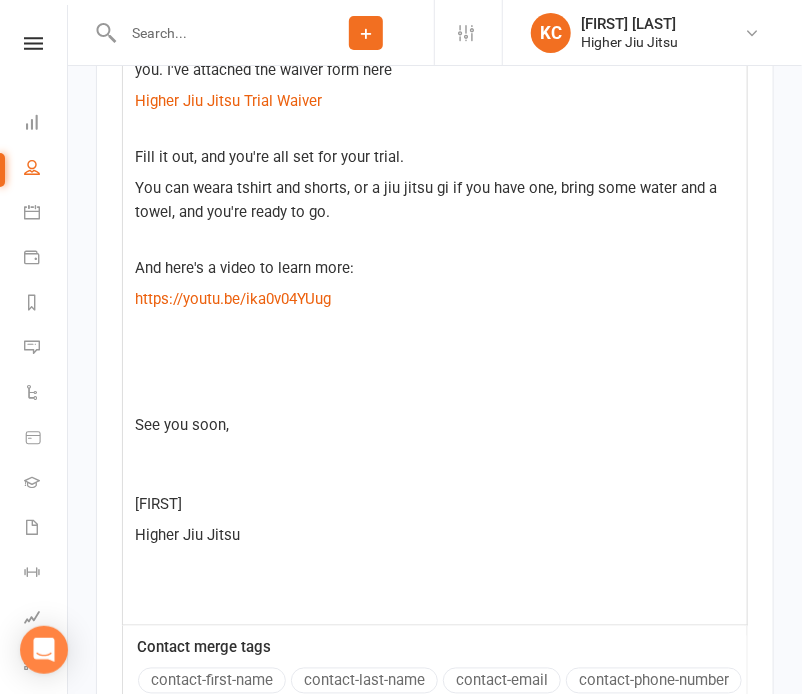 scroll, scrollTop: 2521, scrollLeft: 0, axis: vertical 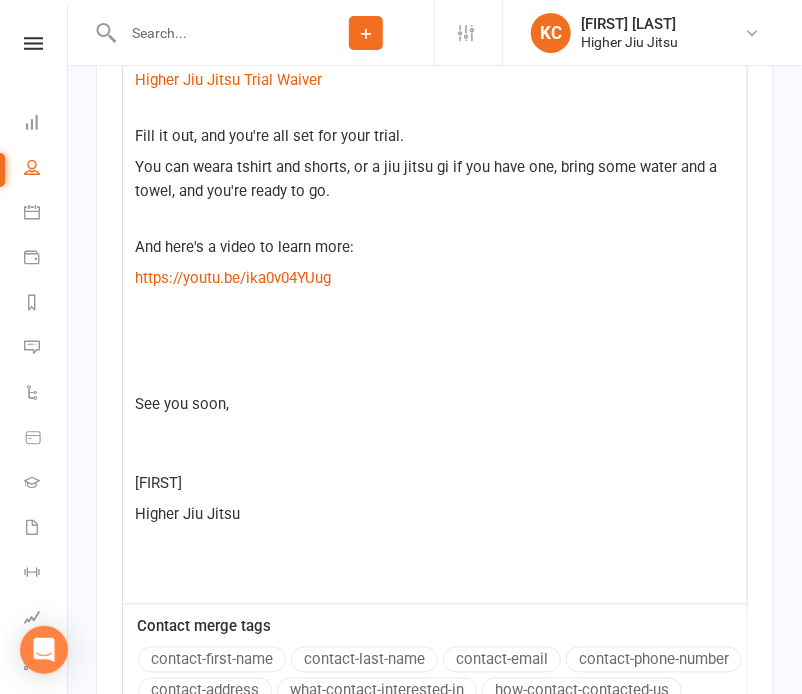 click on "See you soon," 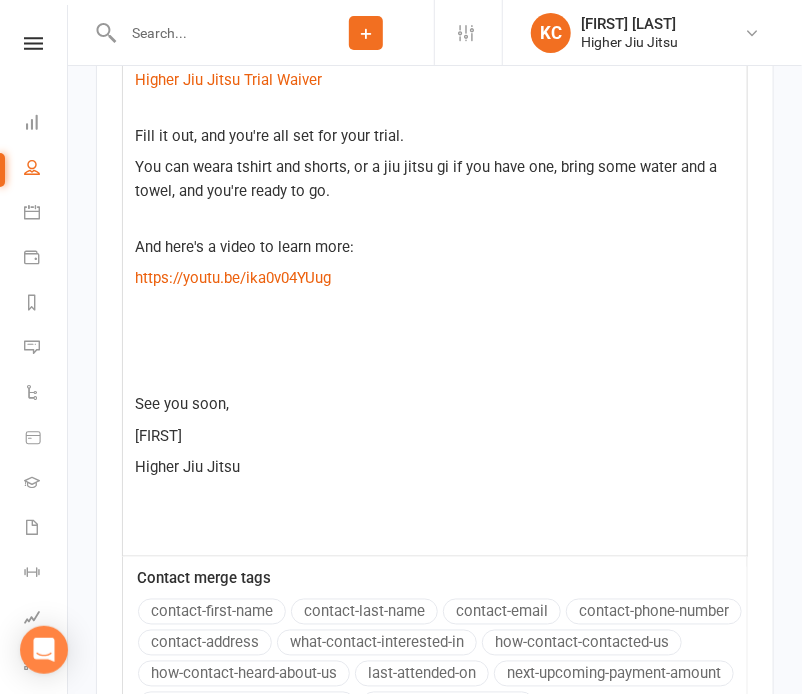 click 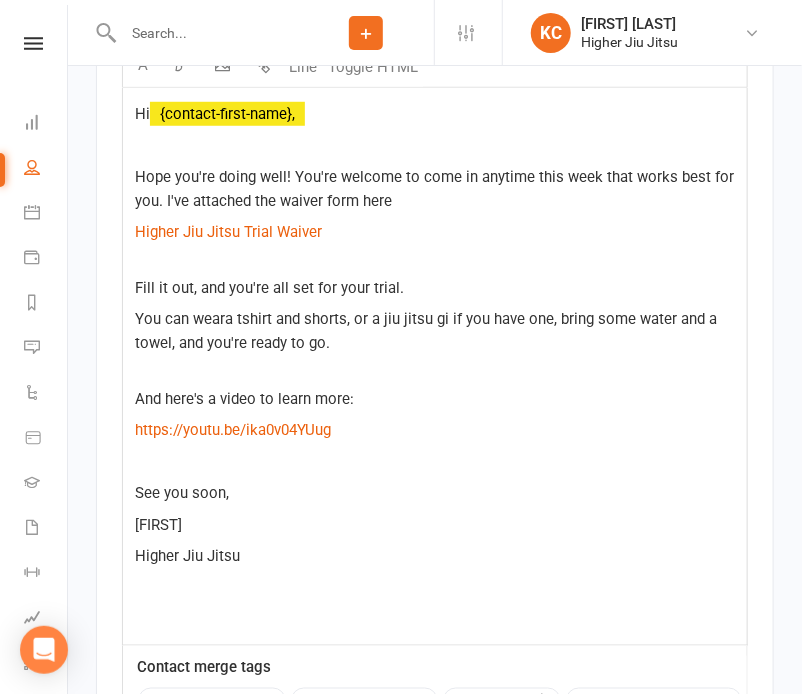 scroll, scrollTop: 2365, scrollLeft: 0, axis: vertical 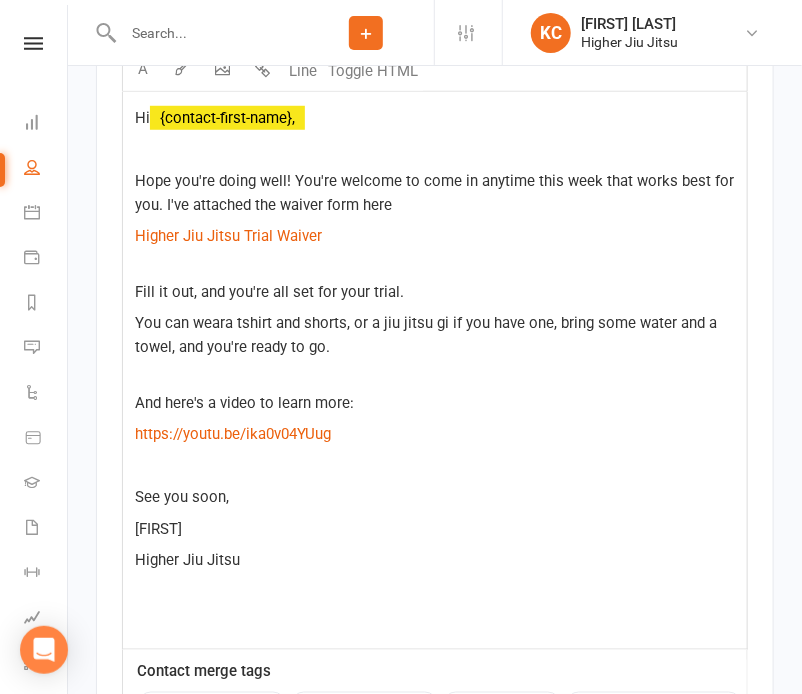 click on "$   Higher Jiu Jitsu Trial Waiver $" 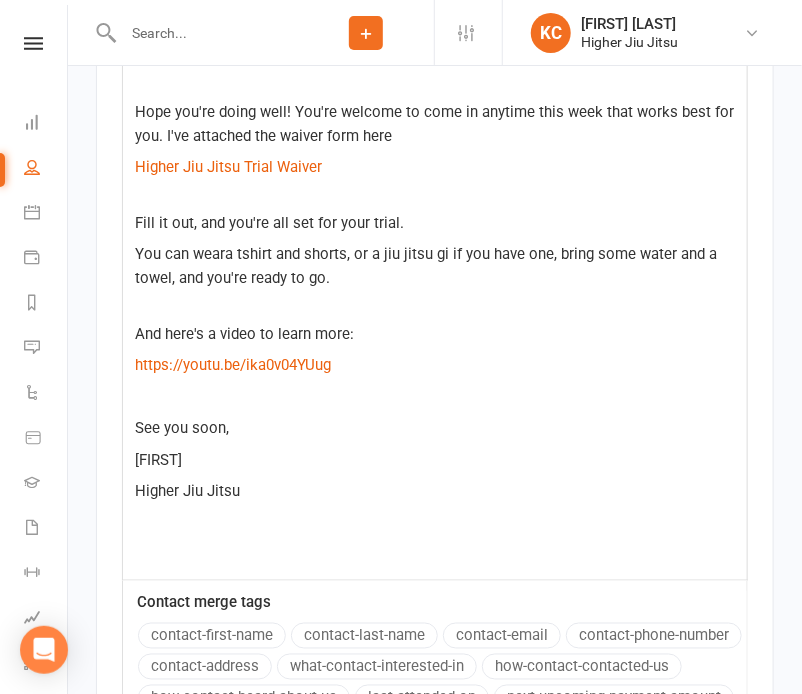 scroll, scrollTop: 2462, scrollLeft: 0, axis: vertical 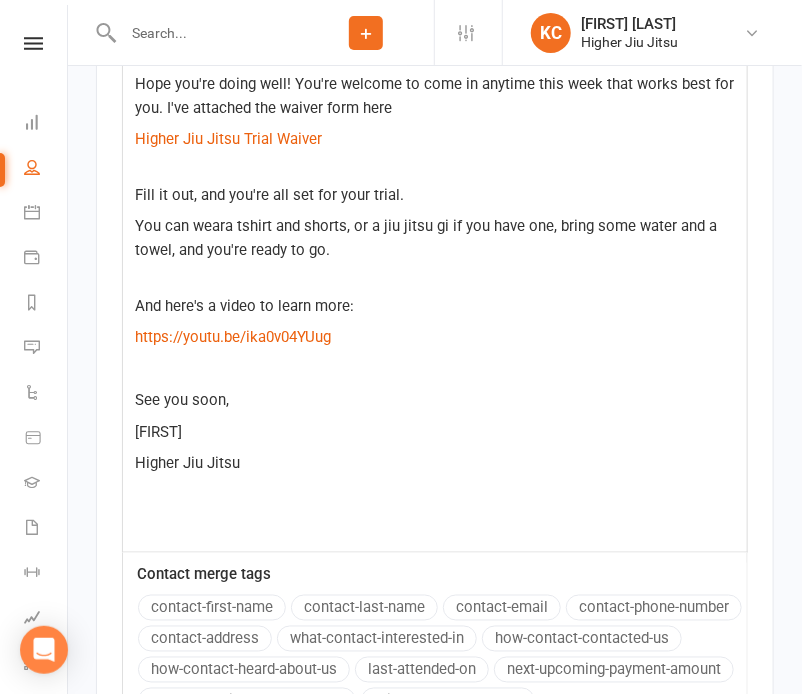 click 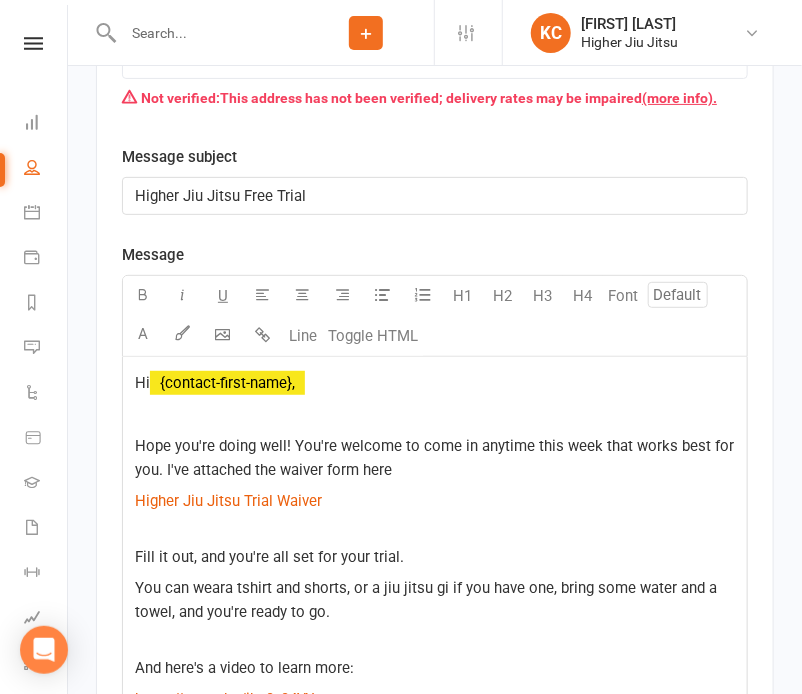 scroll, scrollTop: 2792, scrollLeft: 0, axis: vertical 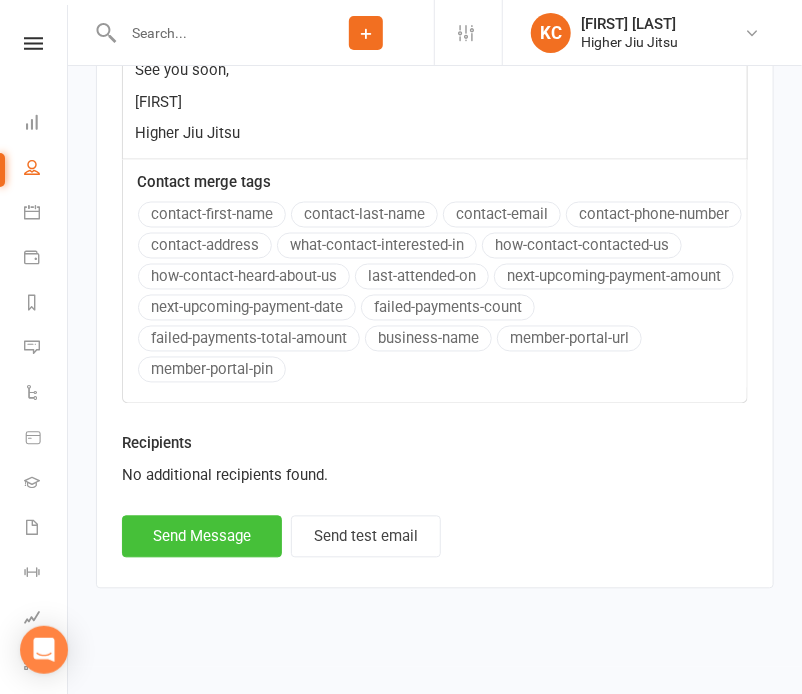 click on "Send Message" at bounding box center (202, 537) 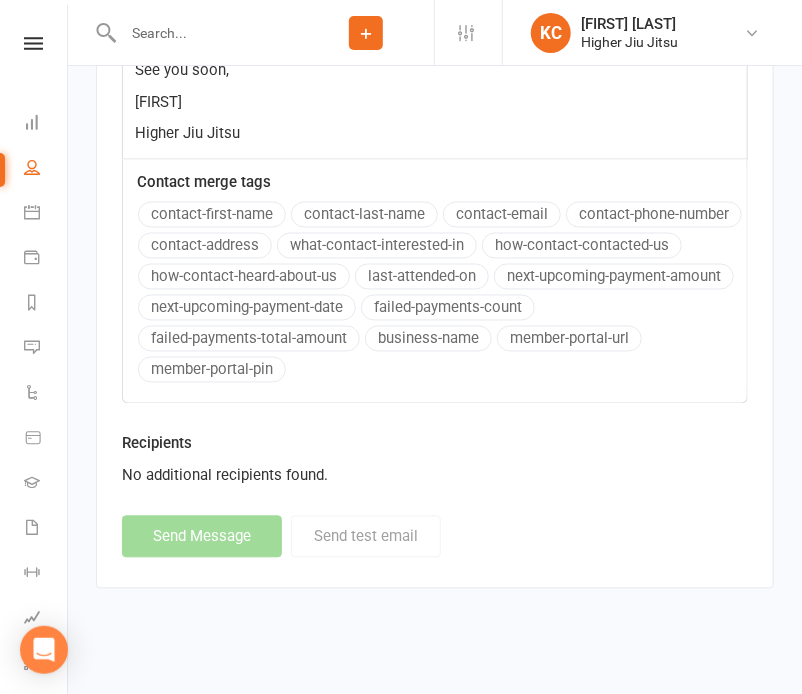 select 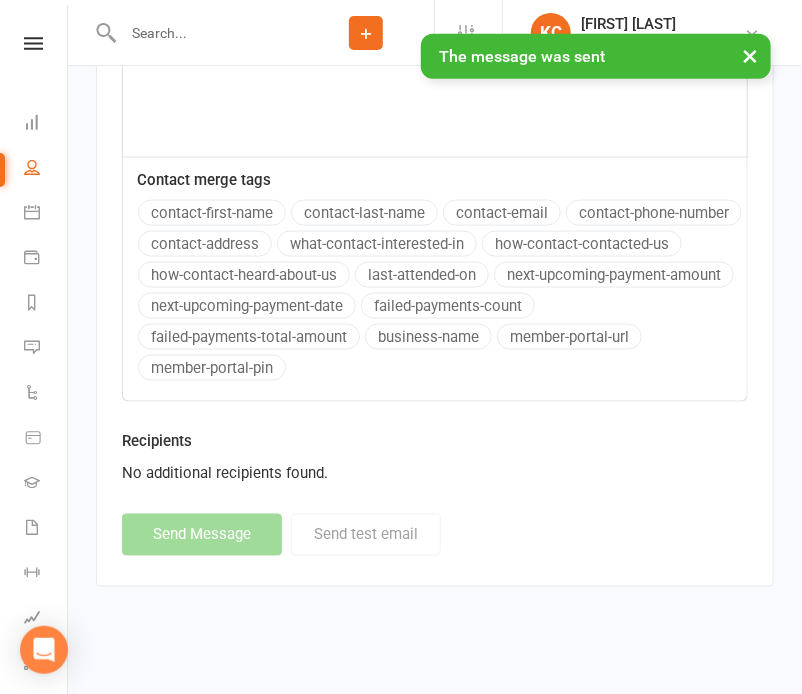 scroll, scrollTop: 2584, scrollLeft: 0, axis: vertical 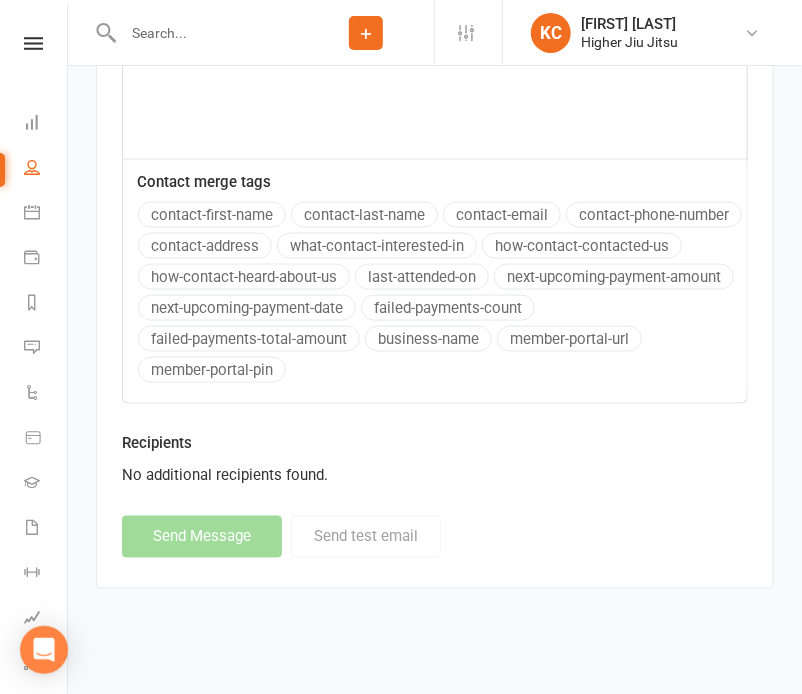 click at bounding box center (207, 33) 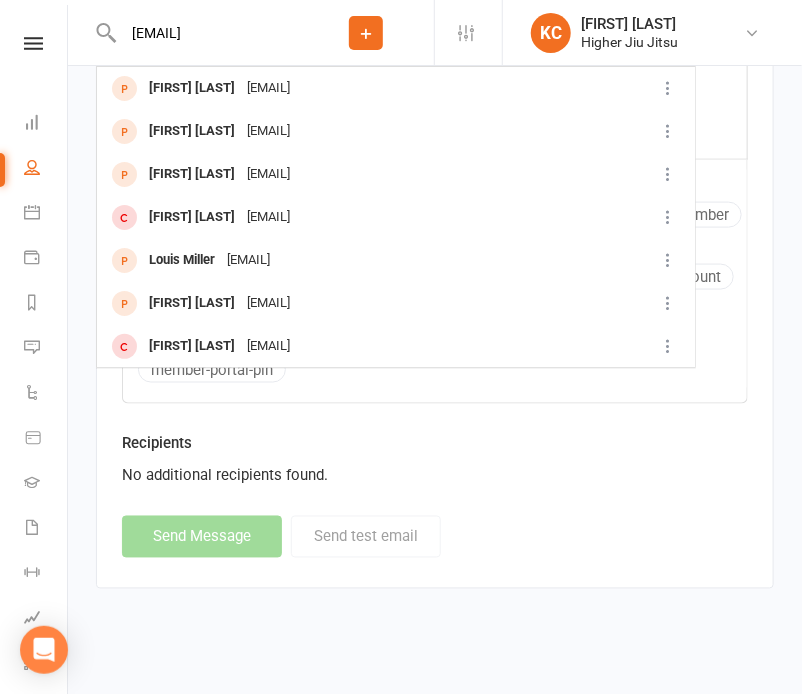 type on "[EMAIL]" 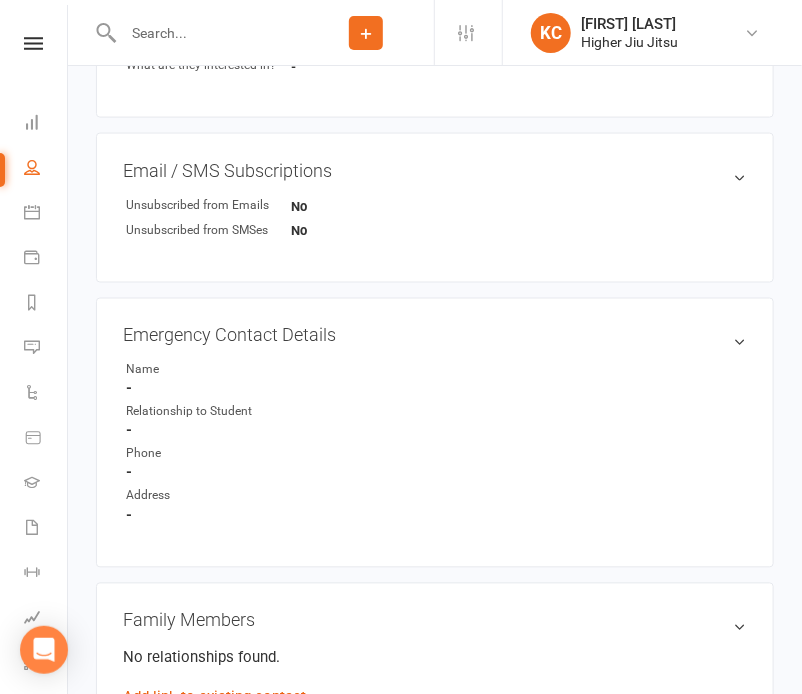 scroll, scrollTop: 0, scrollLeft: 0, axis: both 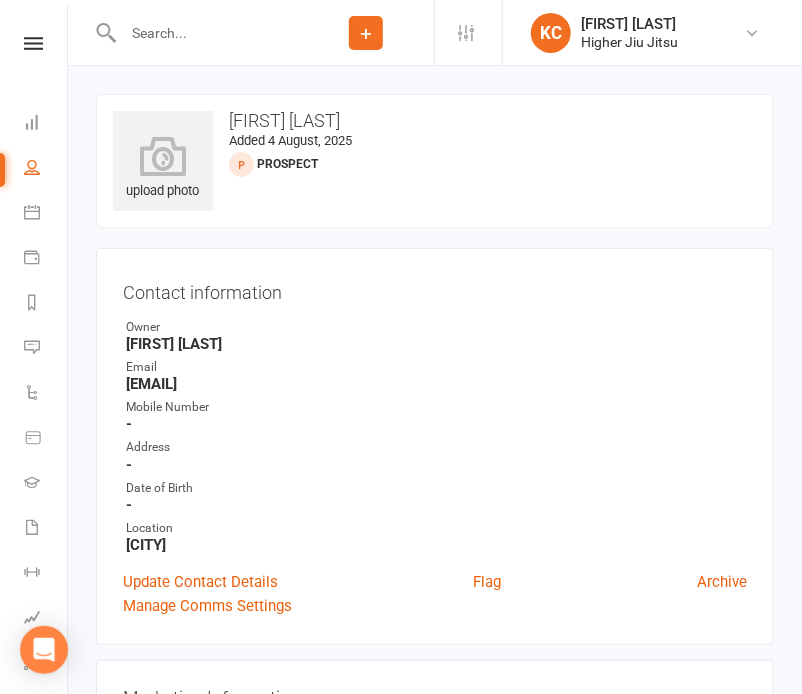 click at bounding box center (207, 33) 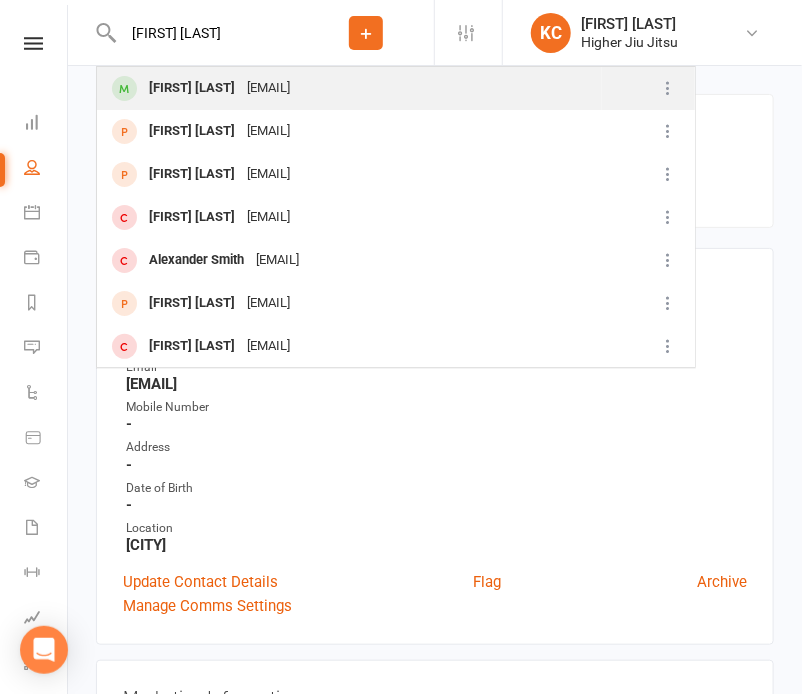 type on "[FIRST] [LAST]" 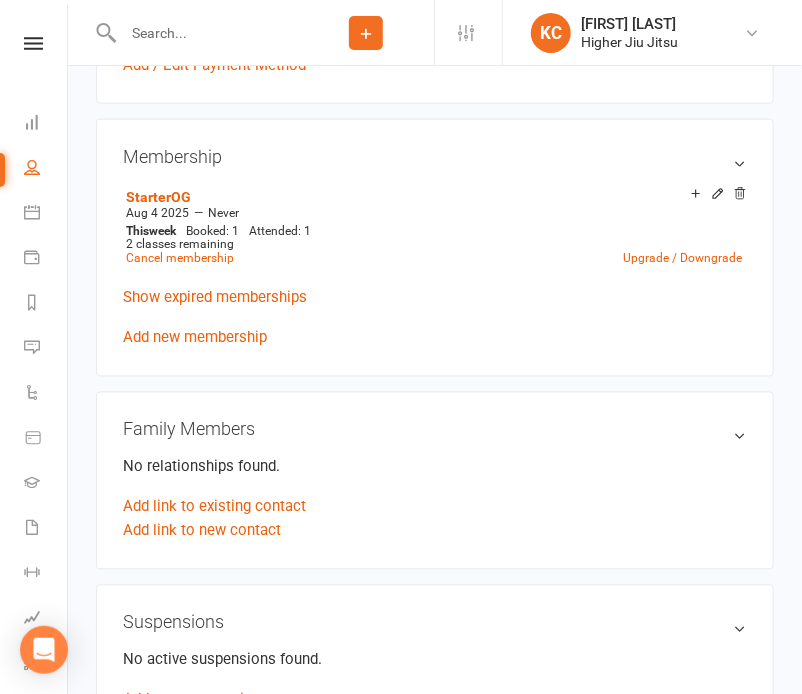 scroll, scrollTop: 690, scrollLeft: 0, axis: vertical 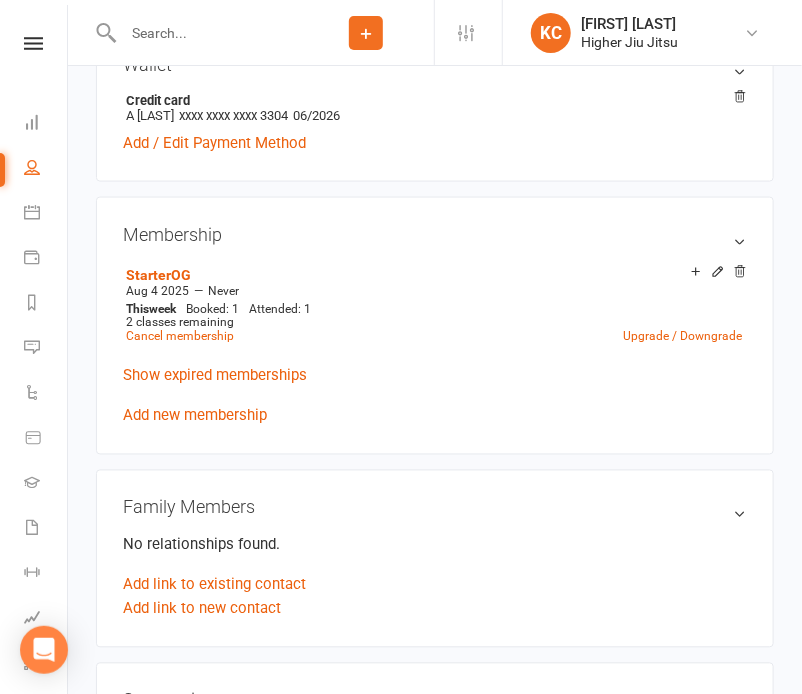 click at bounding box center [207, 33] 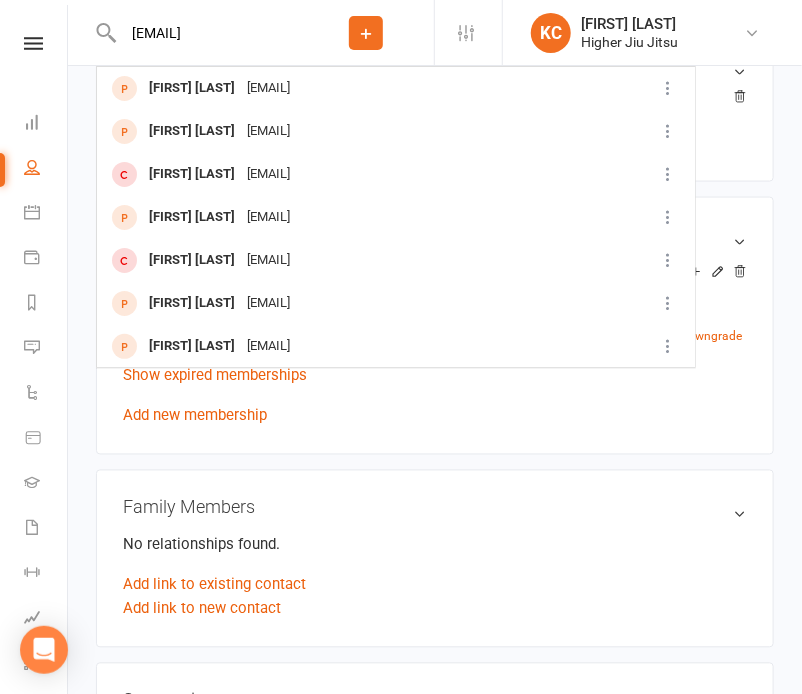 type on "[EMAIL]" 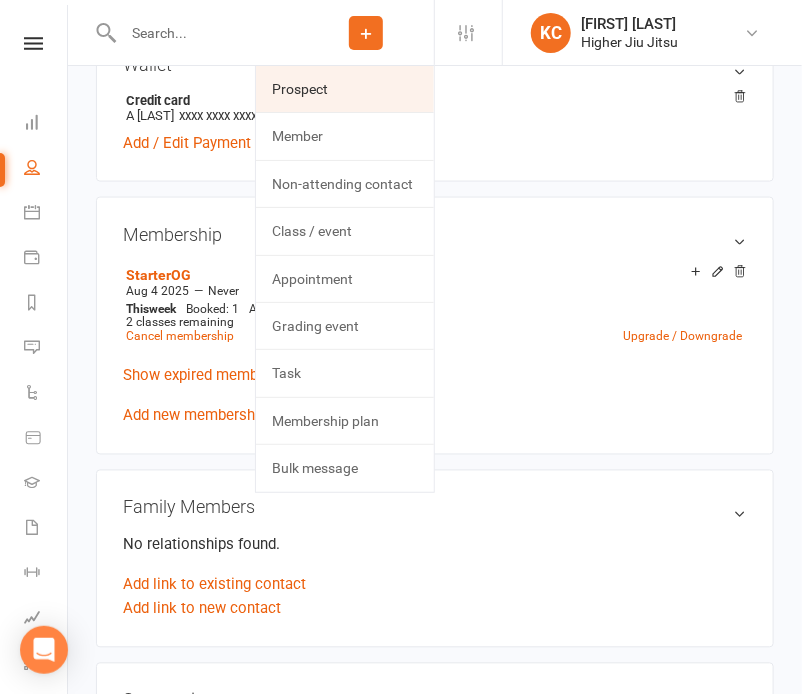 click on "Prospect" 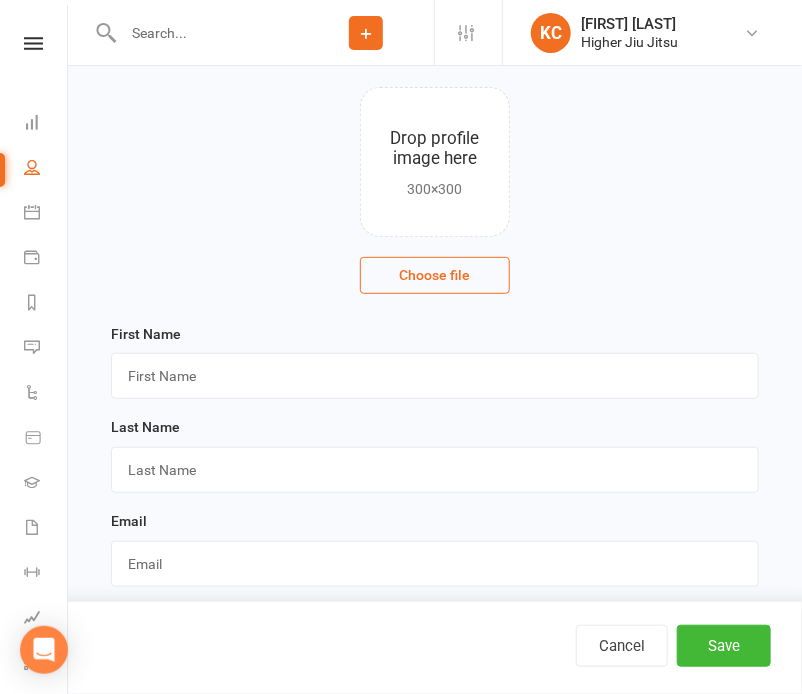 scroll, scrollTop: 146, scrollLeft: 0, axis: vertical 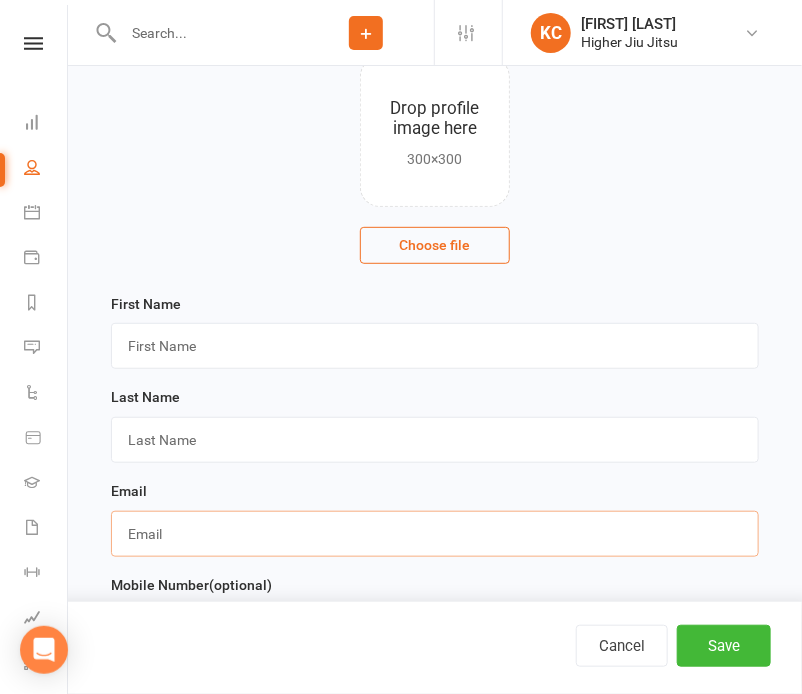 click at bounding box center (435, 534) 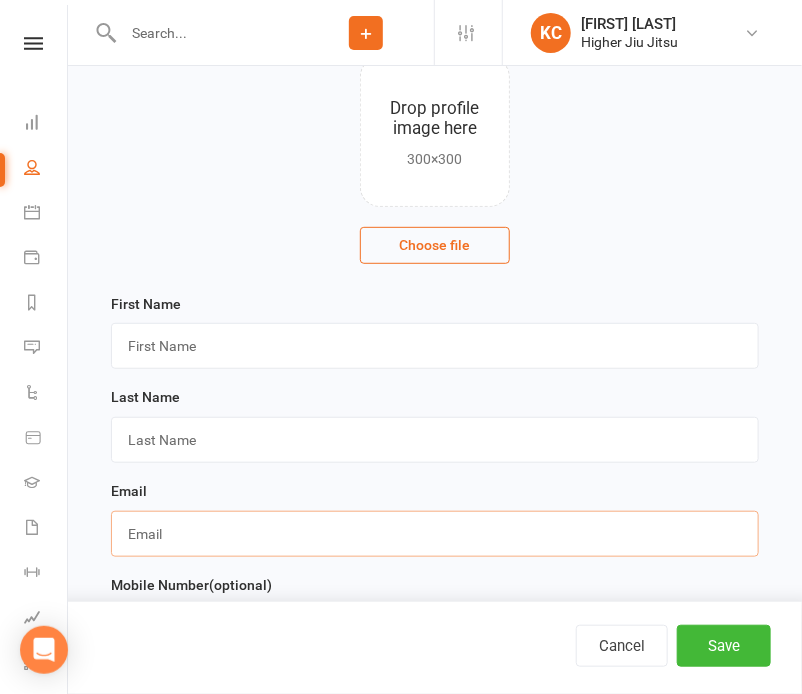 paste on "[EMAIL]" 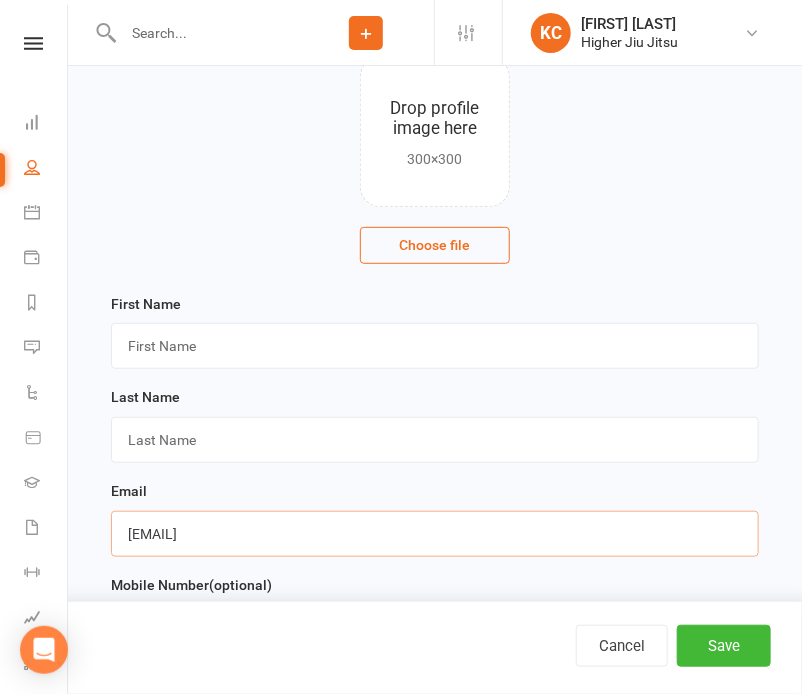 type on "[EMAIL]" 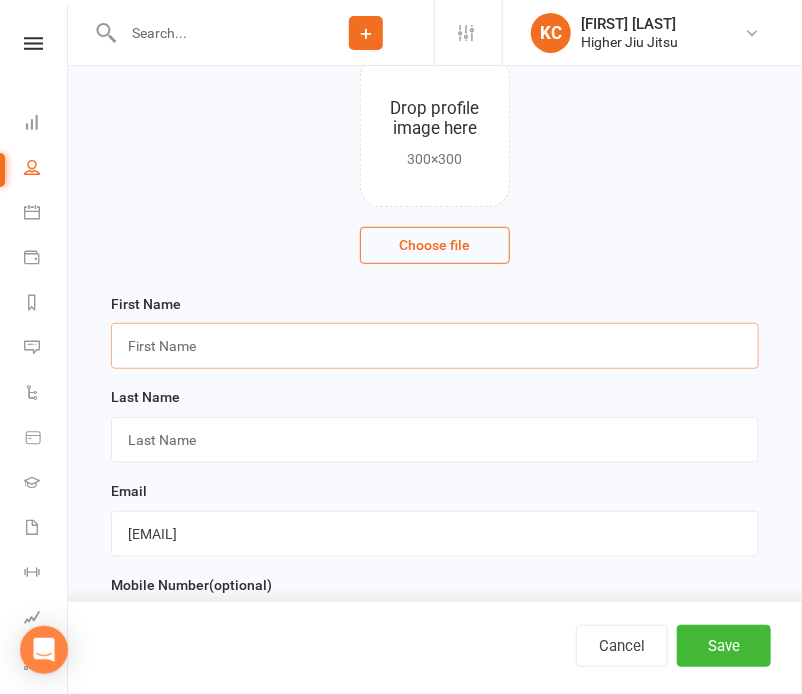 click at bounding box center [435, 346] 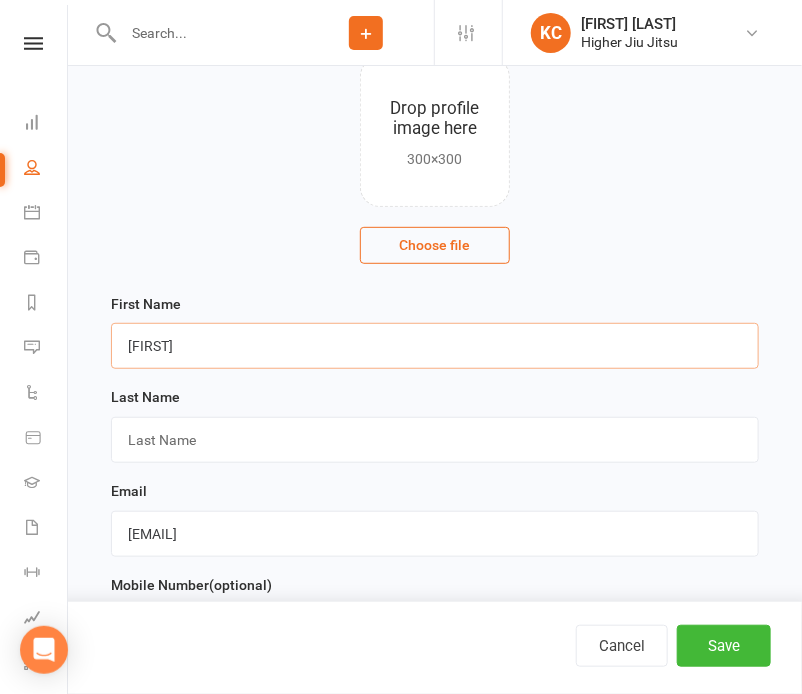 type on "[FIRST]" 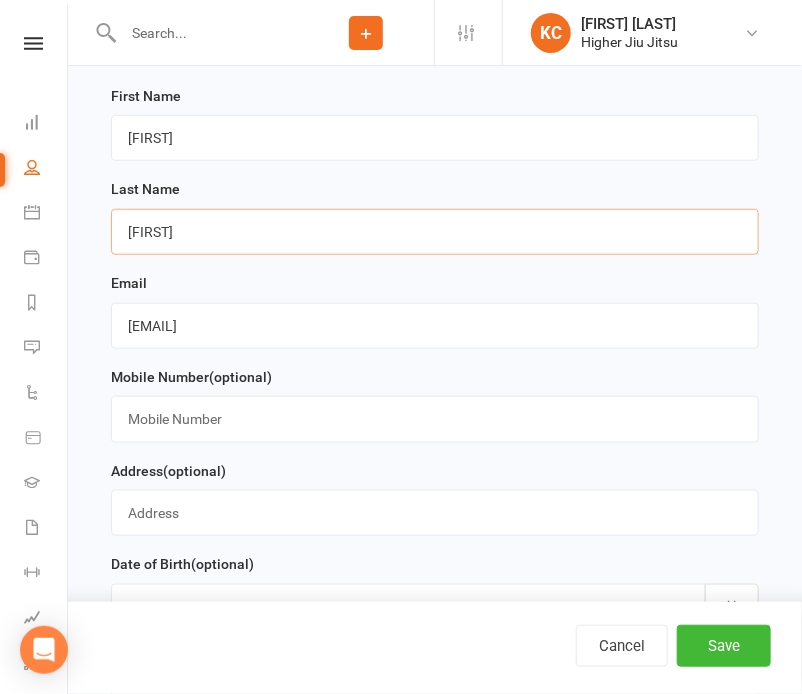 scroll, scrollTop: 364, scrollLeft: 0, axis: vertical 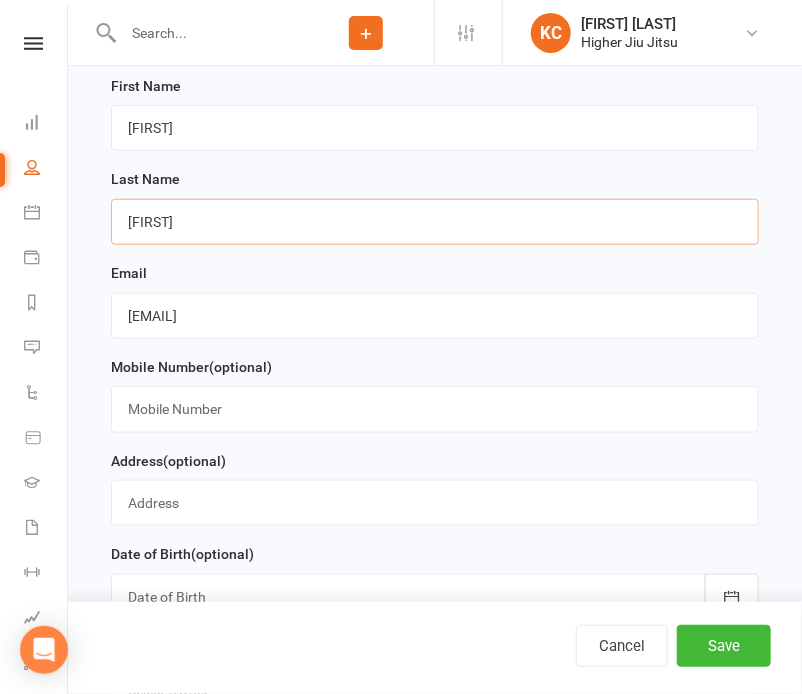 type on "[FIRST]" 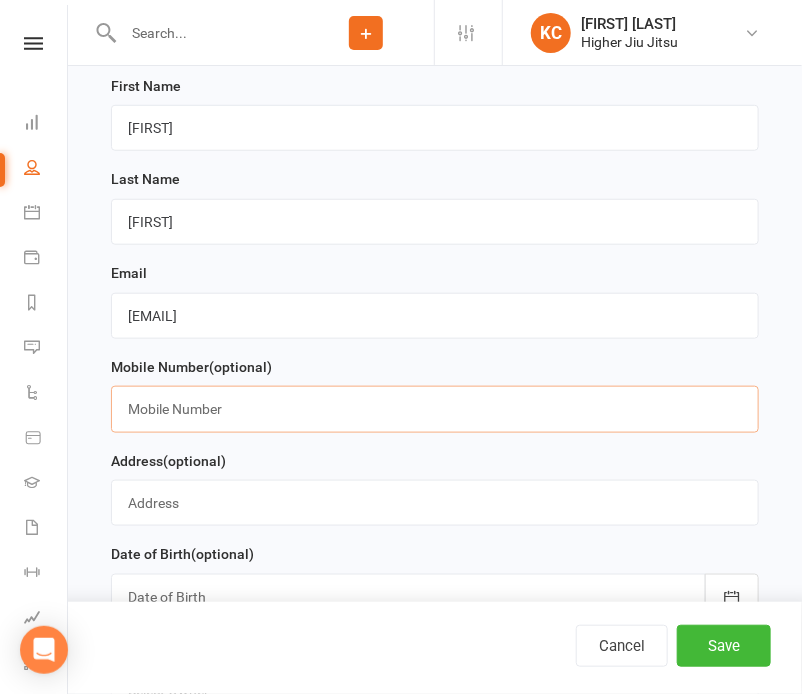 click at bounding box center (435, 409) 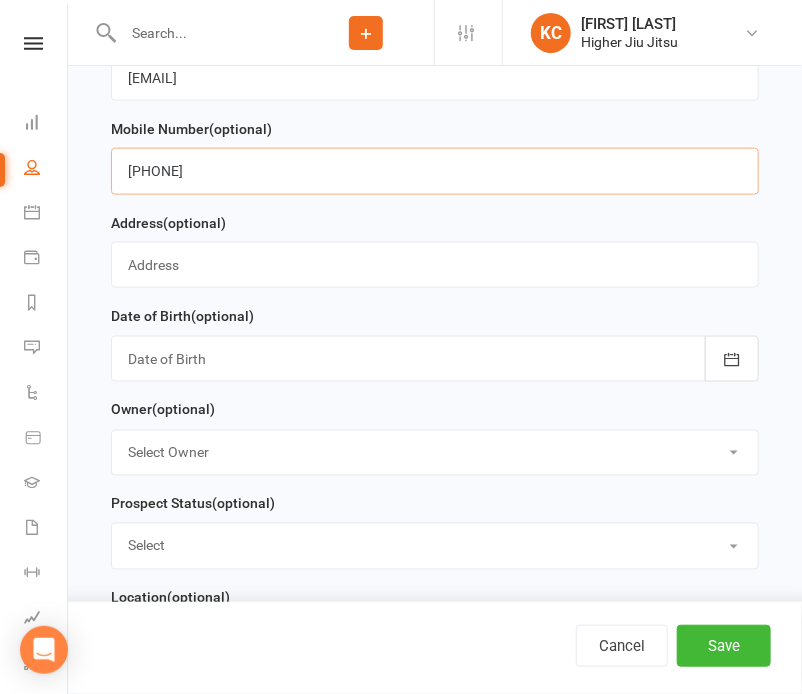 scroll, scrollTop: 615, scrollLeft: 0, axis: vertical 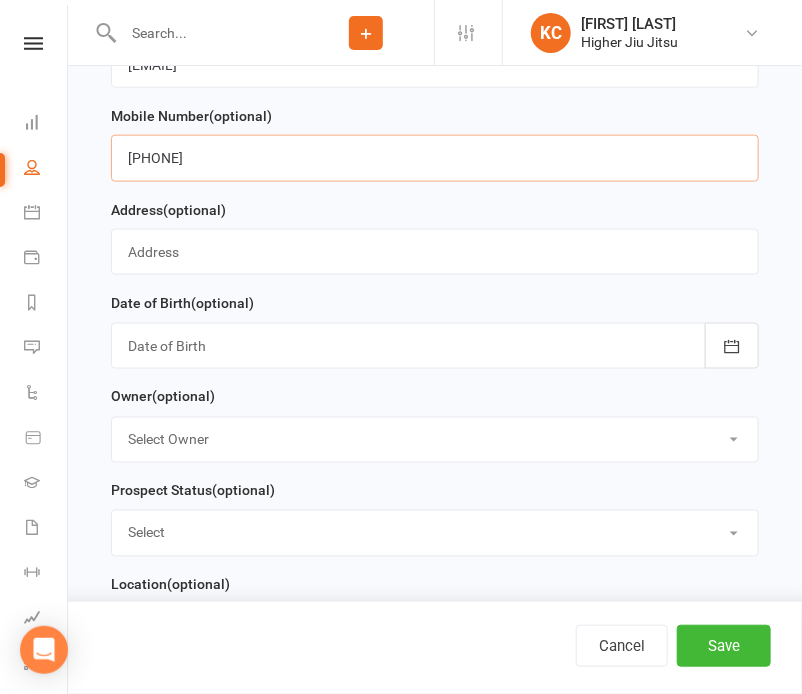 type on "[PHONE]" 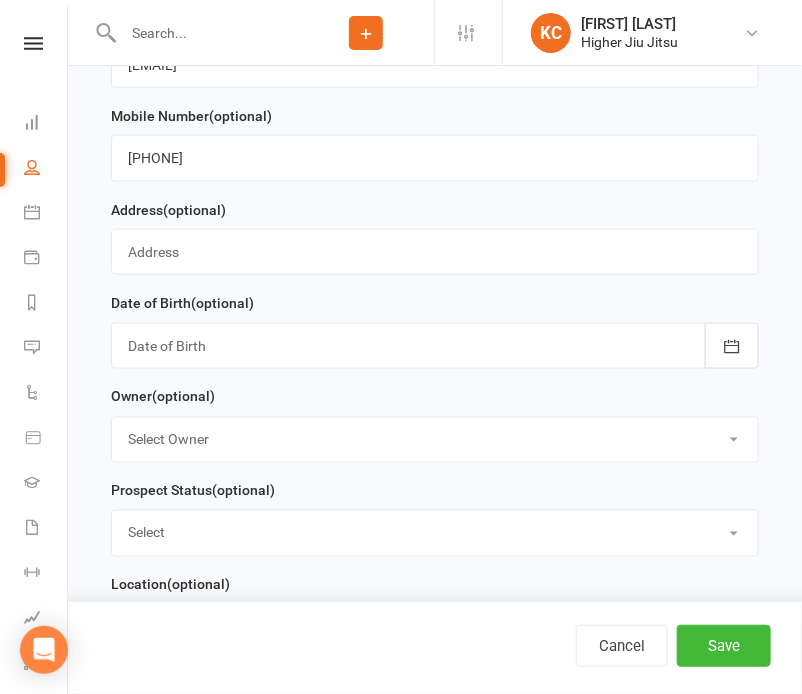 click on "Select Owner [FIRST] [LAST] [FIRST] [LAST] [FIRST] [LAST] [FIRST] [LAST] [FIRST] [LAST] [FIRST] [LAST] [FIRST] [LAST] [FIRST] [LAST] [FIRST] [LAST] [FIRST] [LAST] [FIRST] [LAST]" at bounding box center (435, 440) 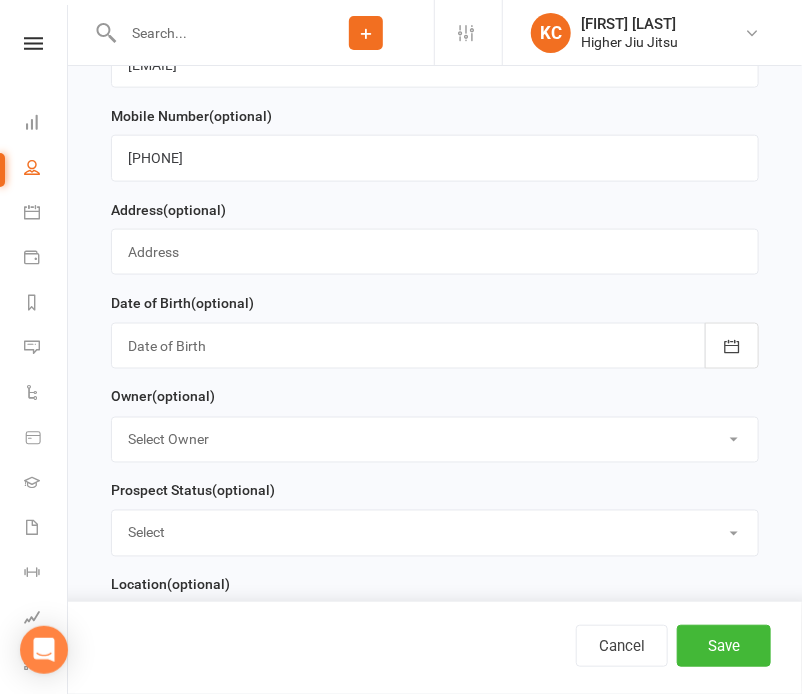 select on "0" 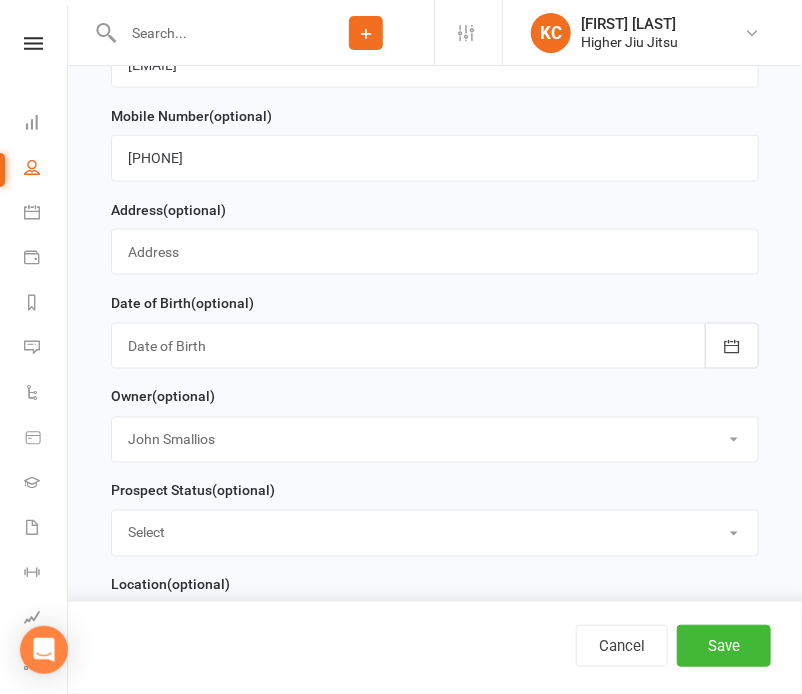 click on "Select Owner [FIRST] [LAST] [FIRST] [LAST] [FIRST] [LAST] [FIRST] [LAST] [FIRST] [LAST] [FIRST] [LAST] [FIRST] [LAST] [FIRST] [LAST] [FIRST] [LAST] [FIRST] [LAST] [FIRST] [LAST]" at bounding box center [435, 440] 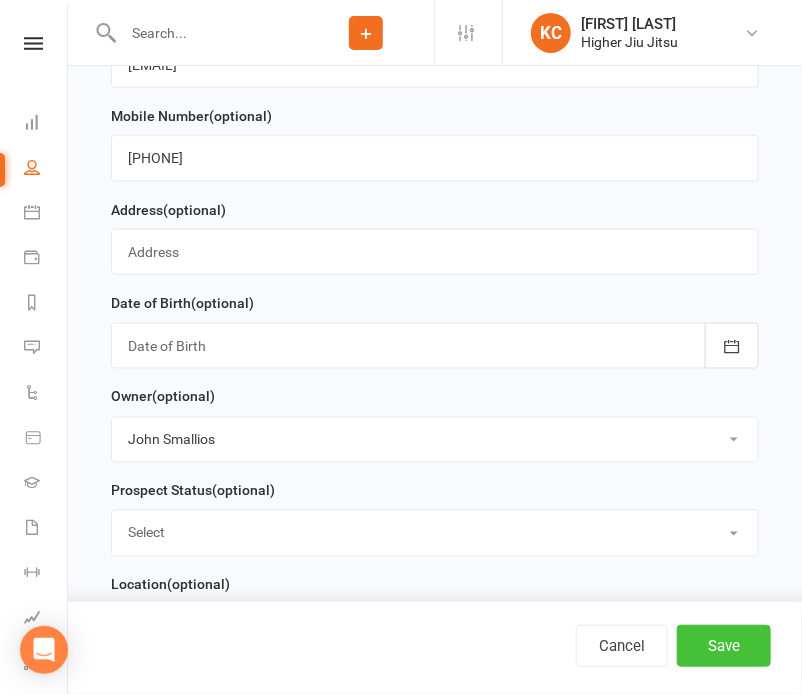click on "Save" at bounding box center (724, 646) 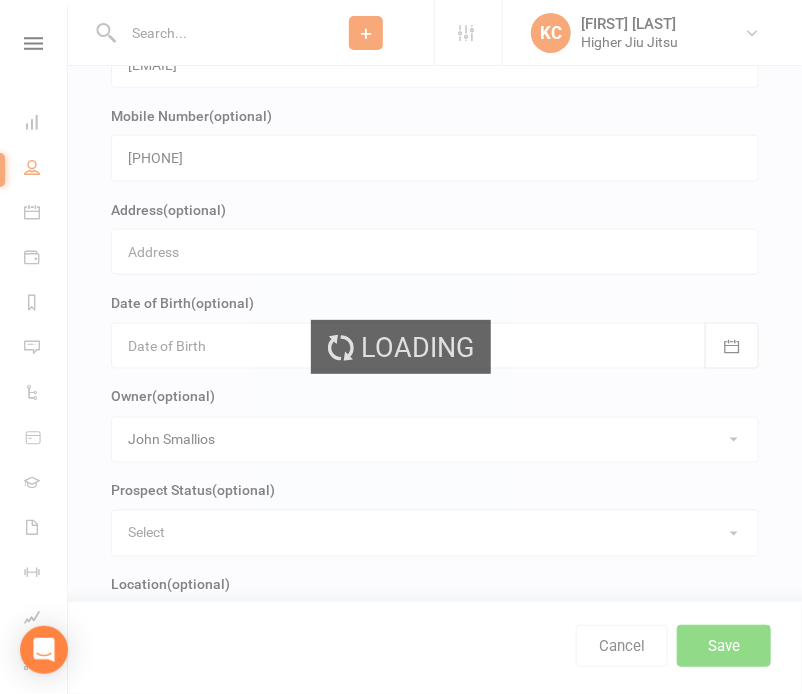 scroll, scrollTop: 0, scrollLeft: 0, axis: both 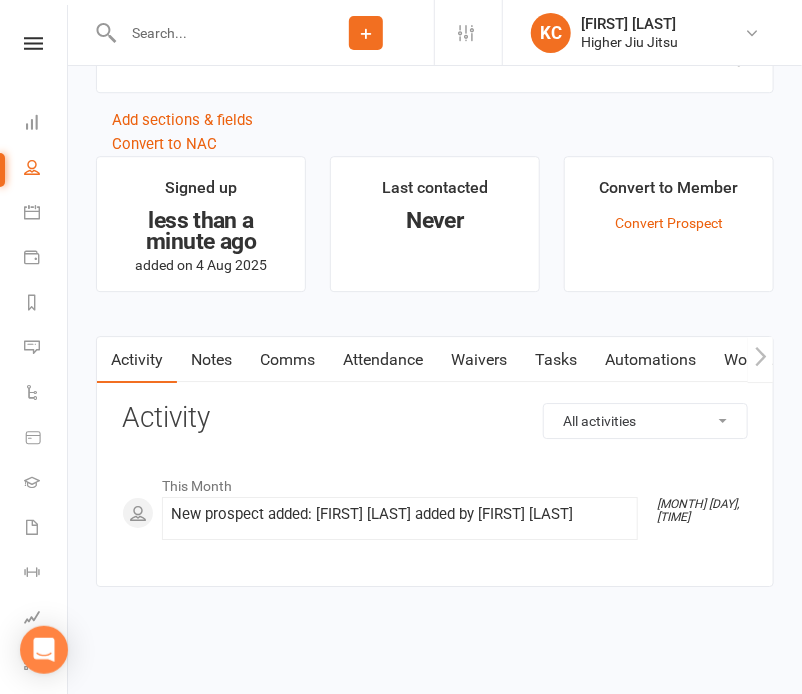 click on "Comms" at bounding box center [287, 360] 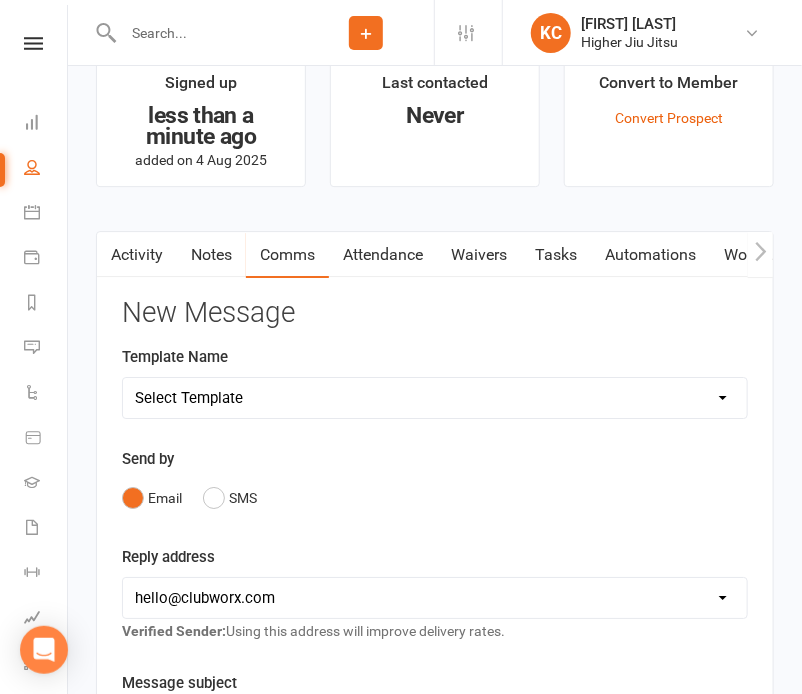 scroll, scrollTop: 1570, scrollLeft: 0, axis: vertical 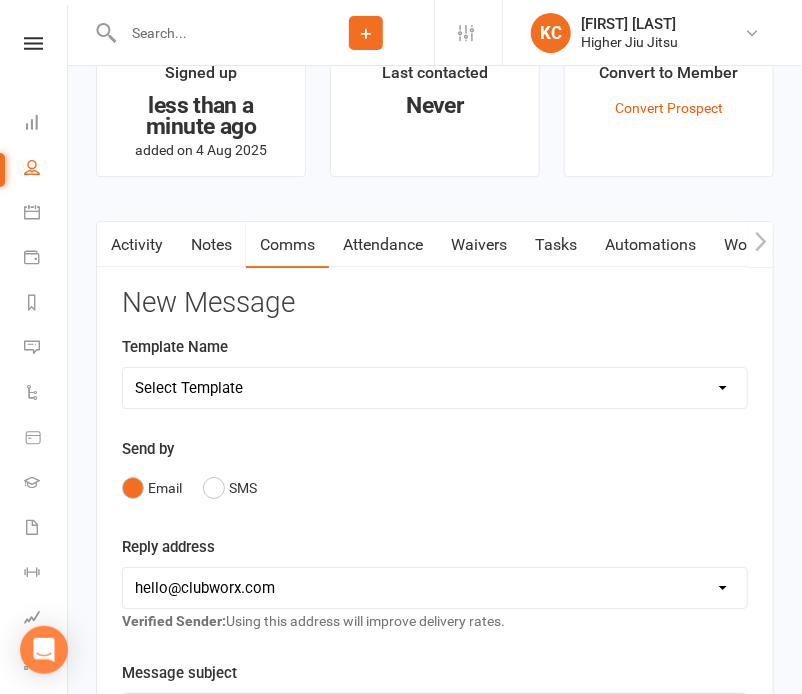 click on "Select Template [Email] Let's Reconnect! [Email] Still Interested? [Email] Still Keen on a Trial? [Email] We're Sorry to See you Go! [Email] Jits4Kids Trial Form [Email] Juniors Trial Form [Email] Member Intake Form [Email] New Student Check In [Email] Privates Structure [Email] Thanks for signing up! [Email] Visitor [Email] Jits4Kids Sign Up [Email] Juniors SignUp [Email] 10 Pass Bank Details [Email] Birthday Wishes [Email] Cancelled Class in Schedule [Email] Invitation to Grade to Blue Belt [Email] Jits4Kids Signup [Email] Member Welcome [Email] Payment Failure [Email] Prospect Email [Email] Referral Benefit Confirmation [Email] Where you Been? [Email] Women's Only Membership Email" at bounding box center [435, 388] 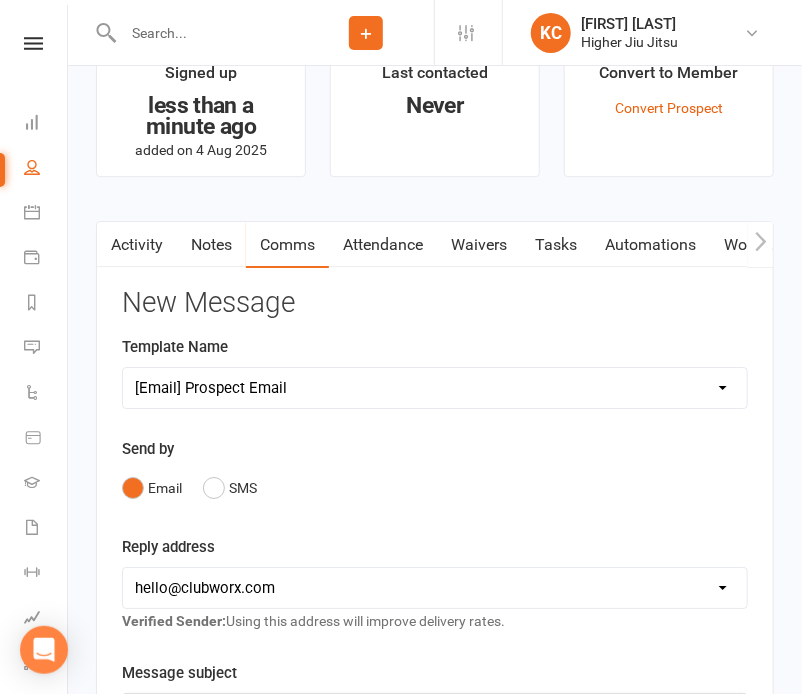 click on "Select Template [Email] Let's Reconnect! [Email] Still Interested? [Email] Still Keen on a Trial? [Email] We're Sorry to See you Go! [Email] Jits4Kids Trial Form [Email] Juniors Trial Form [Email] Member Intake Form [Email] New Student Check In [Email] Privates Structure [Email] Thanks for signing up! [Email] Visitor [Email] Jits4Kids Sign Up [Email] Juniors SignUp [Email] 10 Pass Bank Details [Email] Birthday Wishes [Email] Cancelled Class in Schedule [Email] Invitation to Grade to Blue Belt [Email] Jits4Kids Signup [Email] Member Welcome [Email] Payment Failure [Email] Prospect Email [Email] Referral Benefit Confirmation [Email] Where you Been? [Email] Women's Only Membership Email" at bounding box center [435, 388] 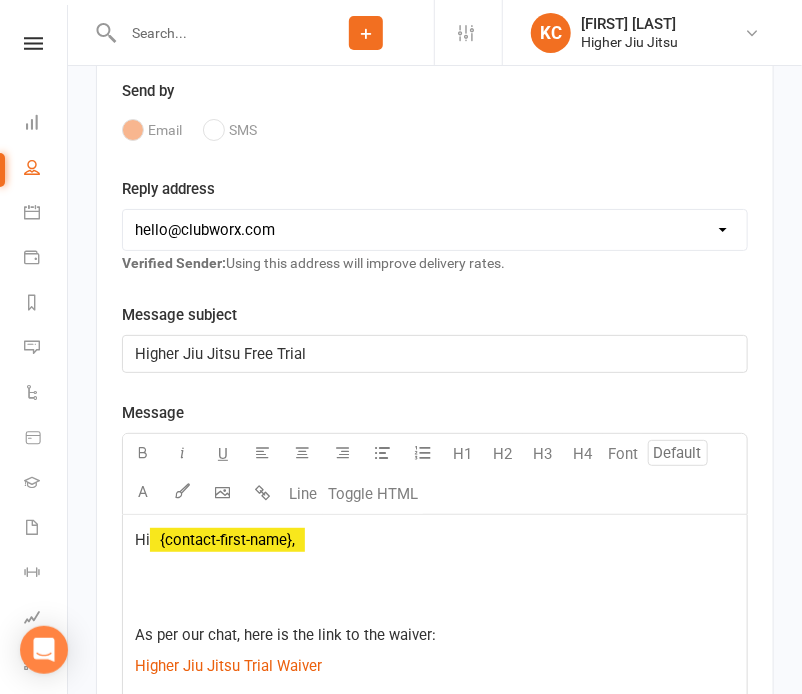 scroll, scrollTop: 1936, scrollLeft: 0, axis: vertical 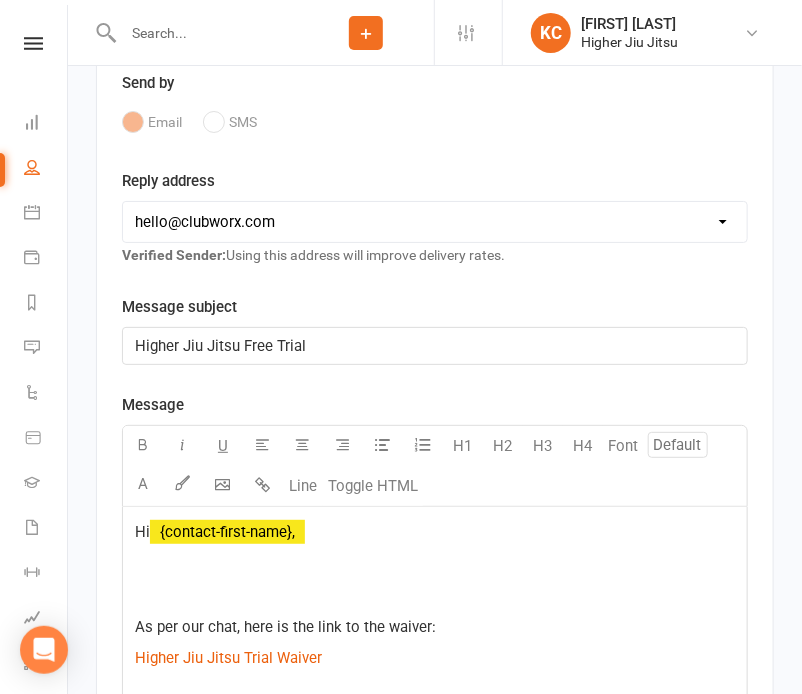 click on "[EMAIL] [EMAIL] [EMAIL]" at bounding box center (435, 222) 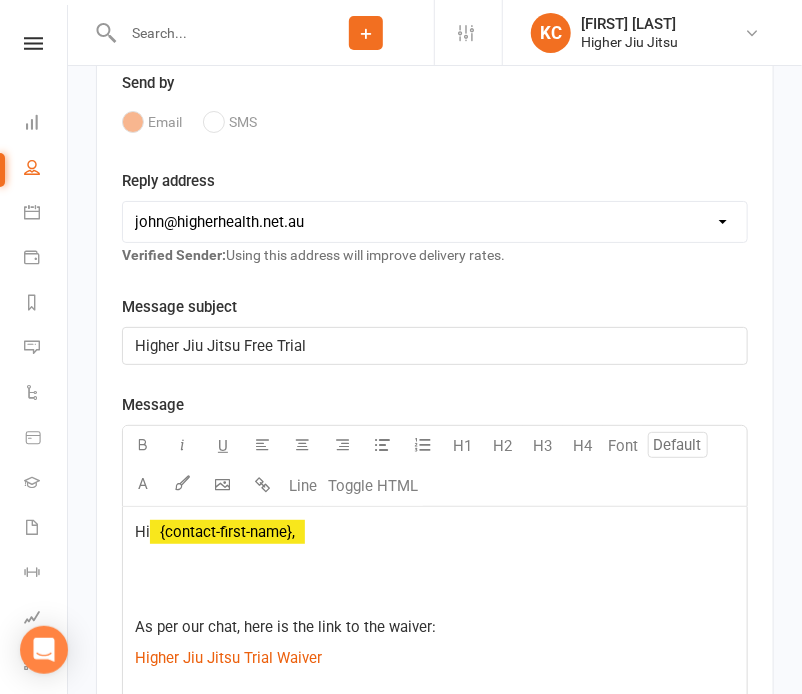 click on "[EMAIL] [EMAIL] [EMAIL]" at bounding box center (435, 222) 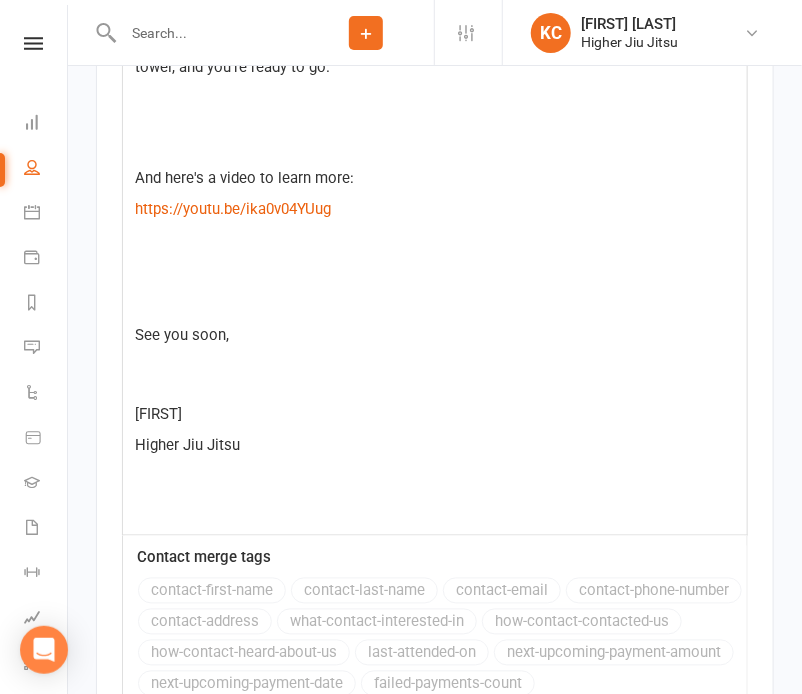 scroll, scrollTop: 2660, scrollLeft: 0, axis: vertical 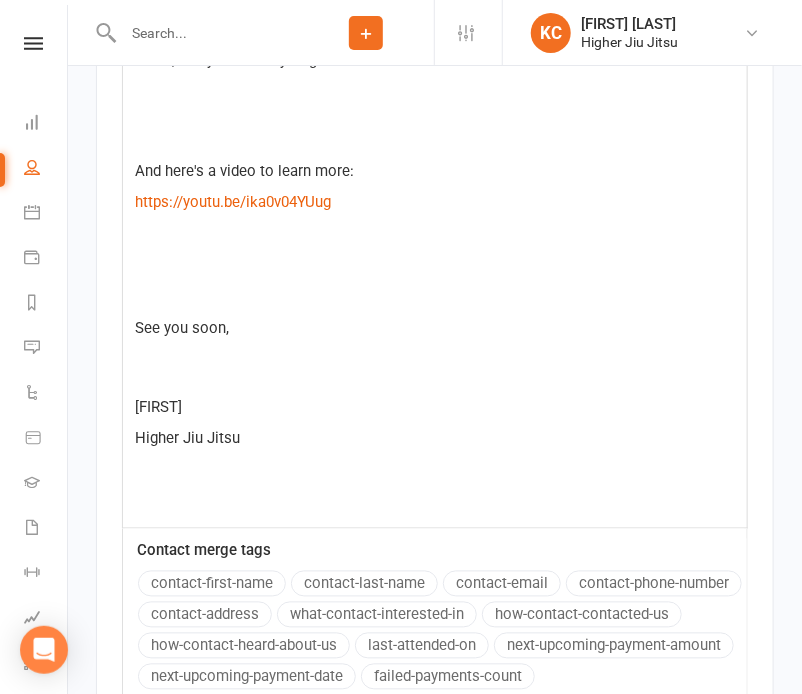 click on "See you soon," 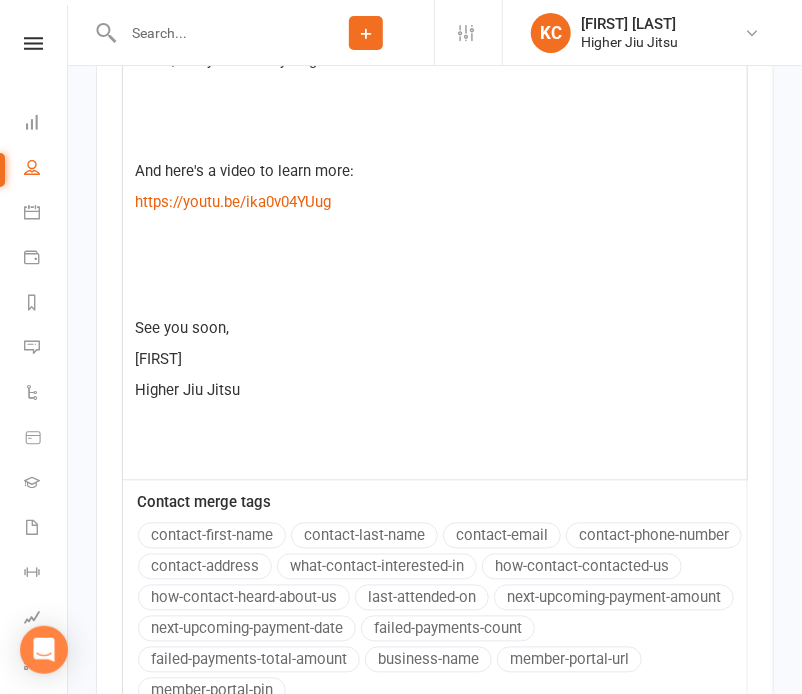 click on "Hi  ﻿ {contact-first-name},     As per our chat, here is the link to the waiver: $   Higher Jiu Jitsu Trial Waiver $
Fill it out, and you're all set for your trial.  You can wear  a tshirt and shorts, or a jiu jitsu gi if you have one, bring some water and a towel, and you're ready to go.
And here's a video to learn more: $   https://youtu.be/ika0v04YUug  $         See you soon, [FIRST]  Higher Jiu Jitsu" 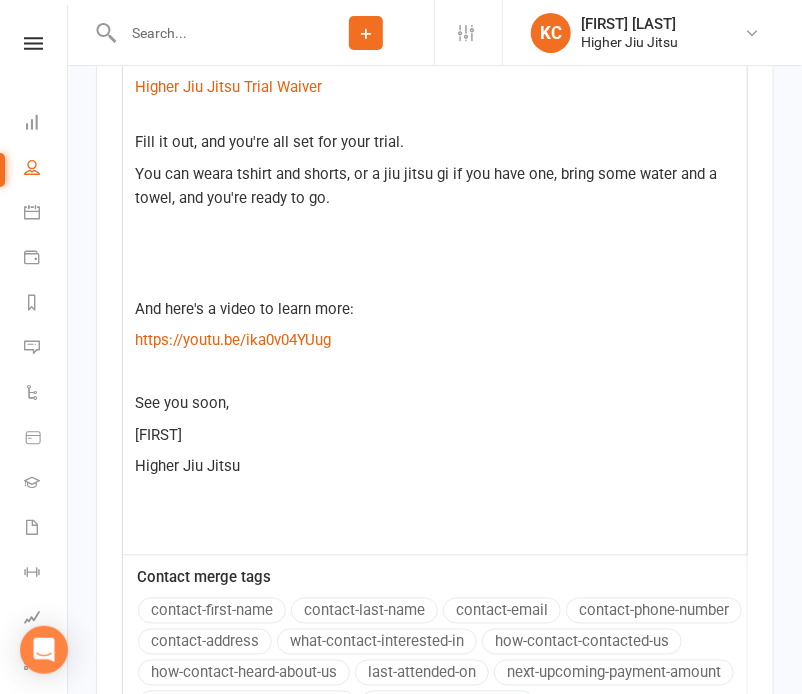 scroll, scrollTop: 2462, scrollLeft: 0, axis: vertical 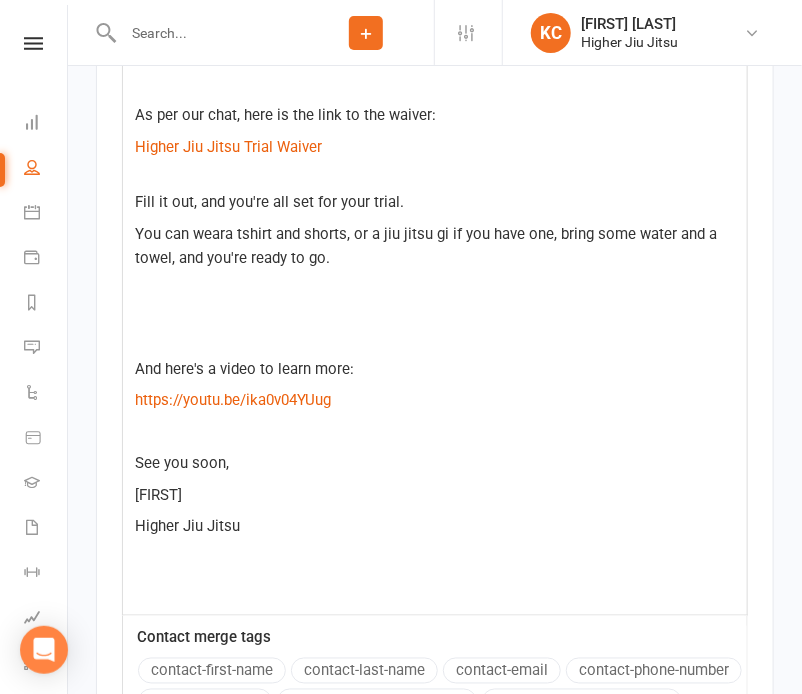 click 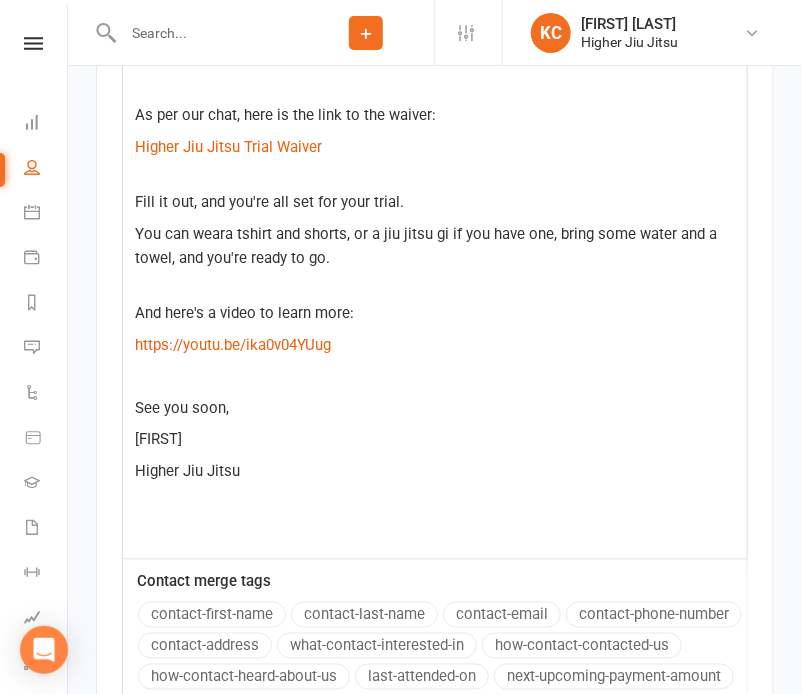 scroll, scrollTop: 2181, scrollLeft: 0, axis: vertical 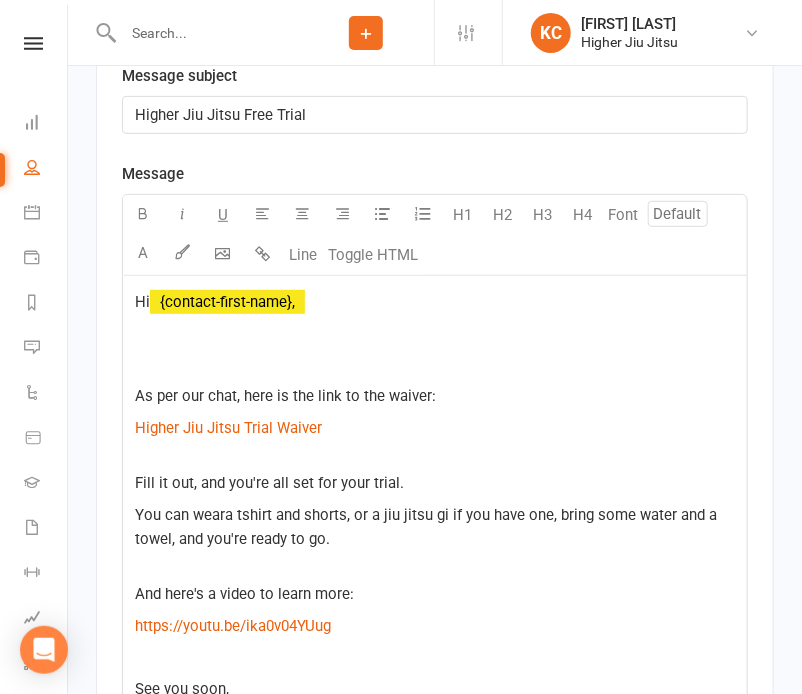 click 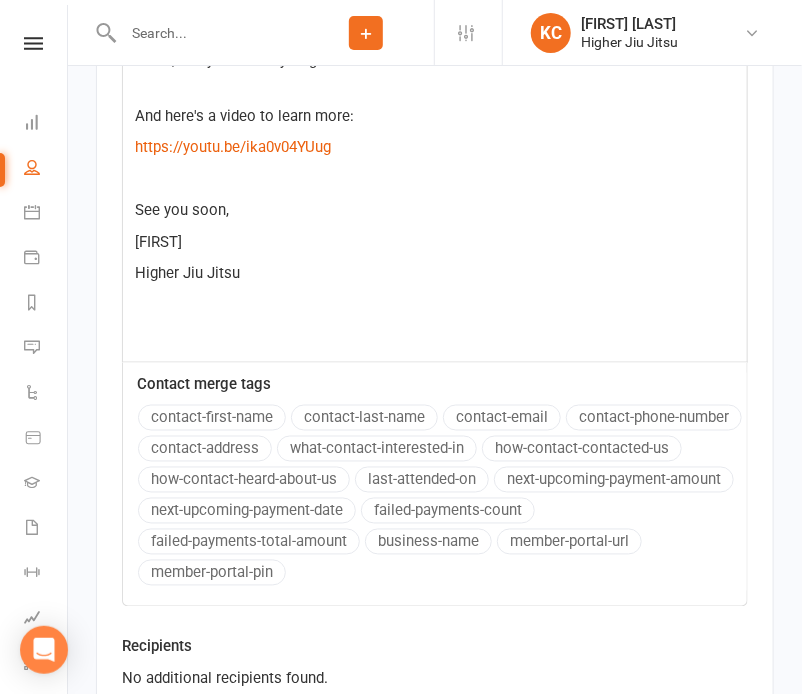 scroll, scrollTop: 2634, scrollLeft: 0, axis: vertical 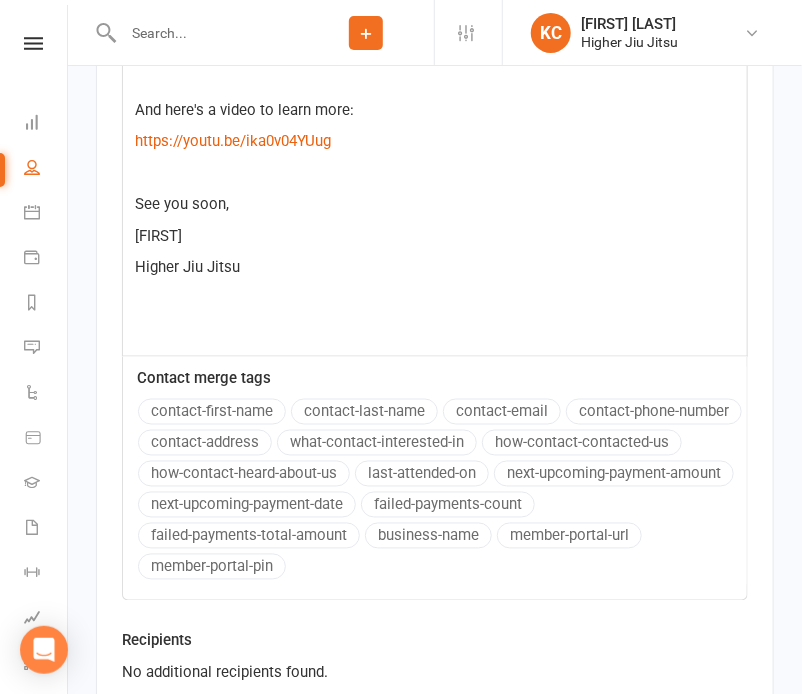click 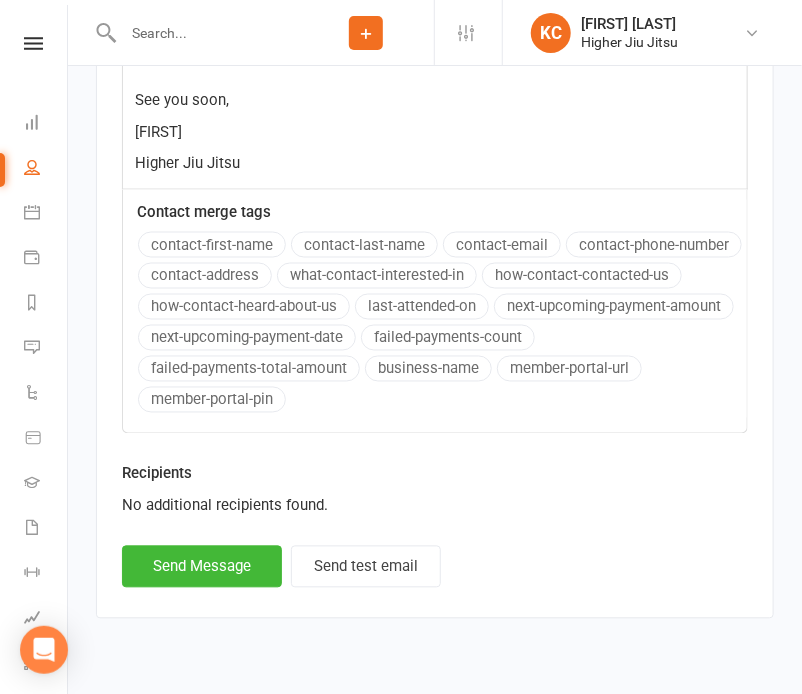 scroll, scrollTop: 2768, scrollLeft: 0, axis: vertical 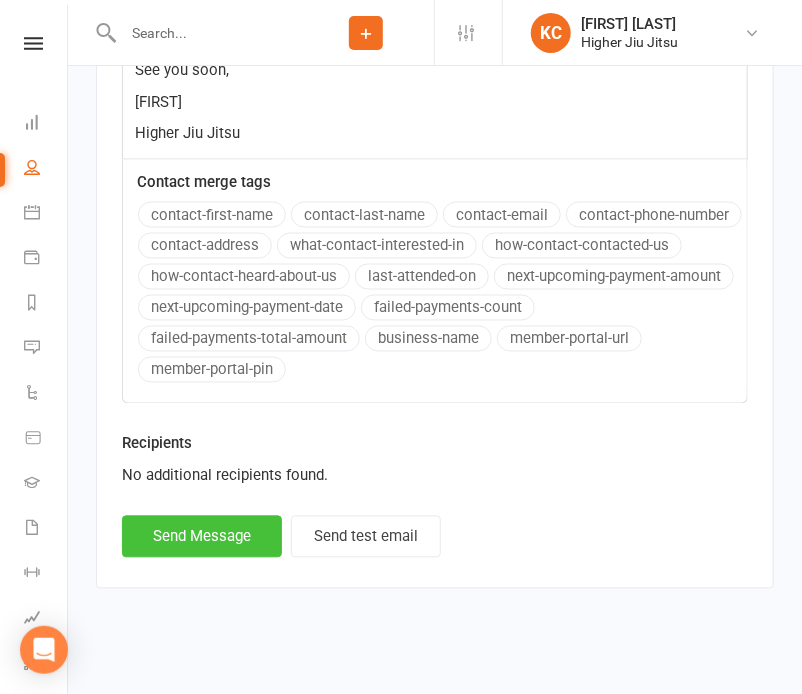 click on "Send Message" at bounding box center [202, 537] 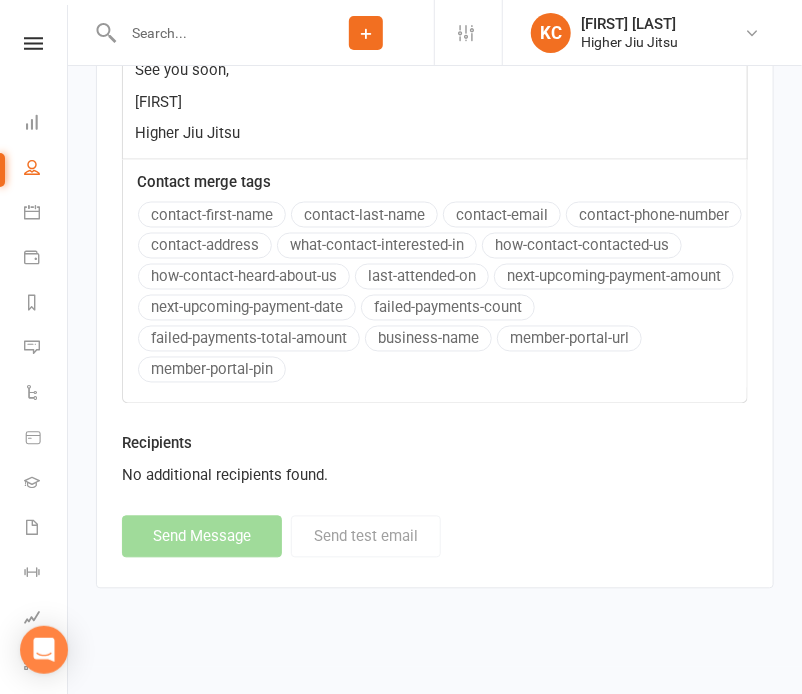 select 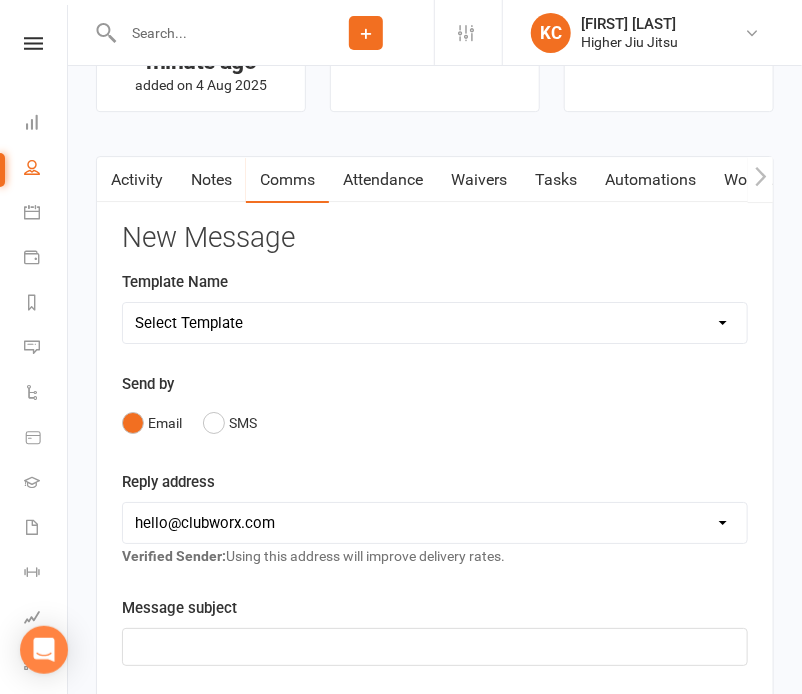 scroll, scrollTop: 1636, scrollLeft: 0, axis: vertical 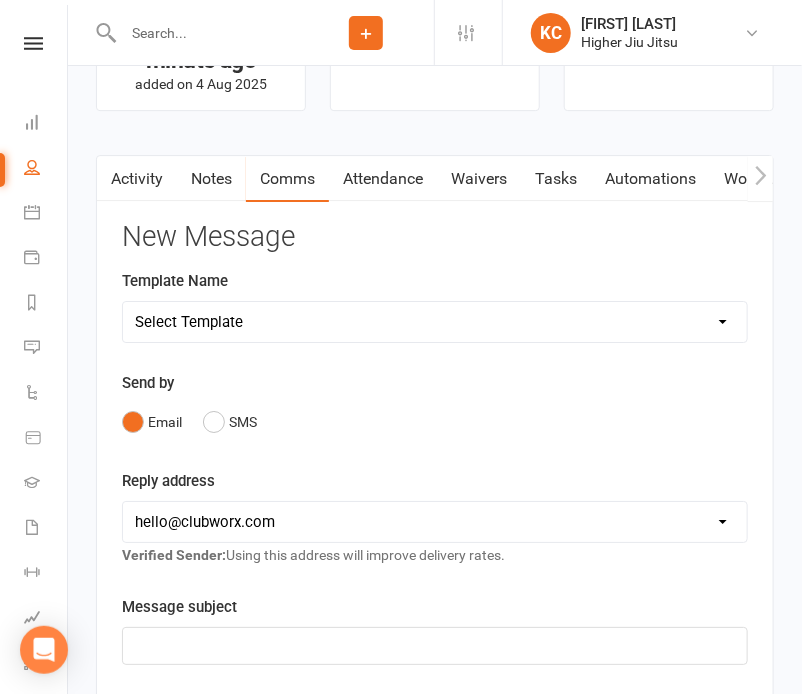 click on "Activity" at bounding box center (137, 179) 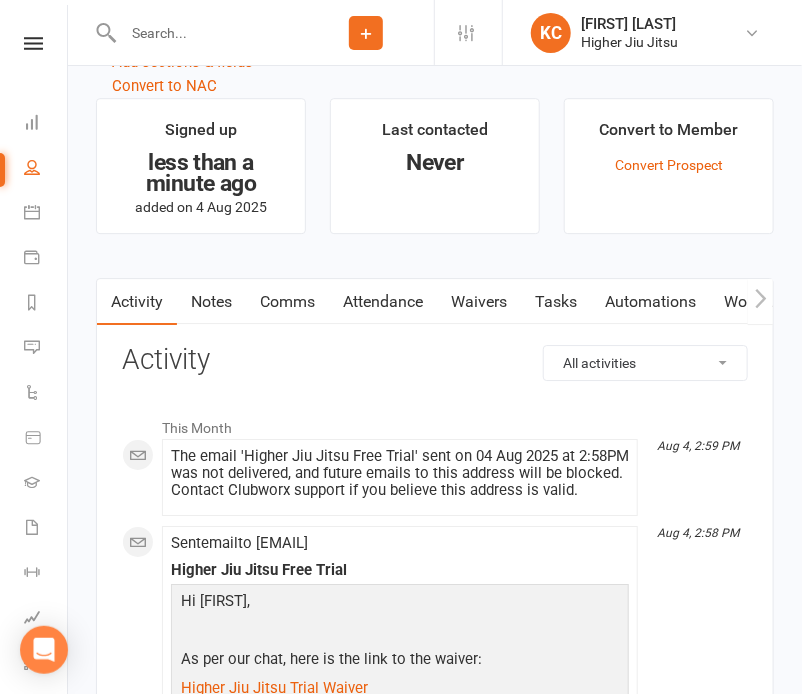 scroll, scrollTop: 1508, scrollLeft: 0, axis: vertical 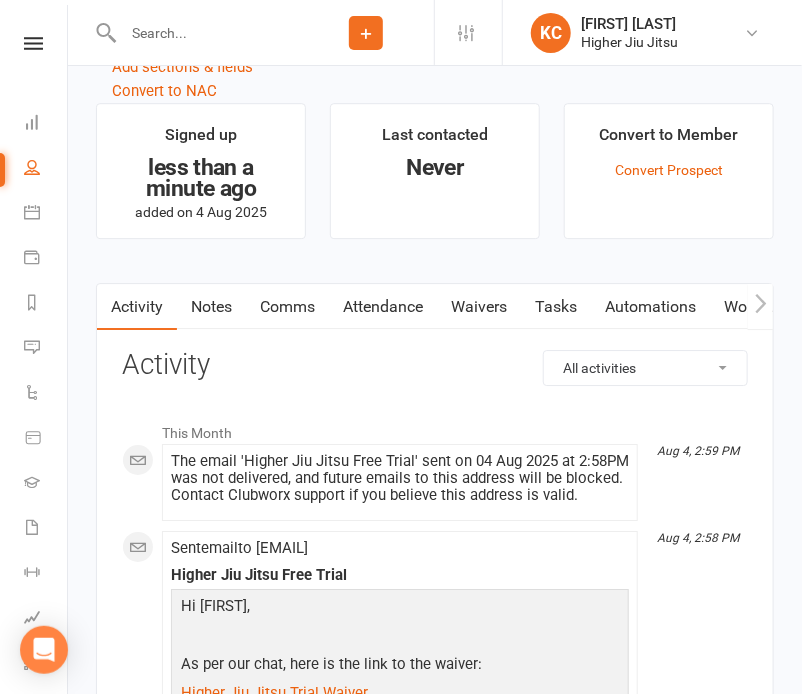 click on "Comms" at bounding box center (287, 307) 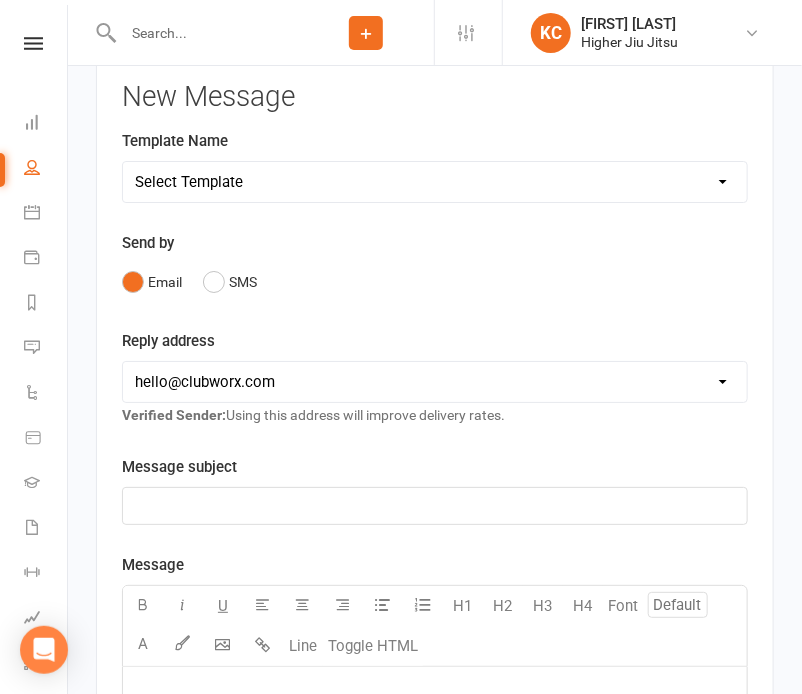 scroll, scrollTop: 1596, scrollLeft: 0, axis: vertical 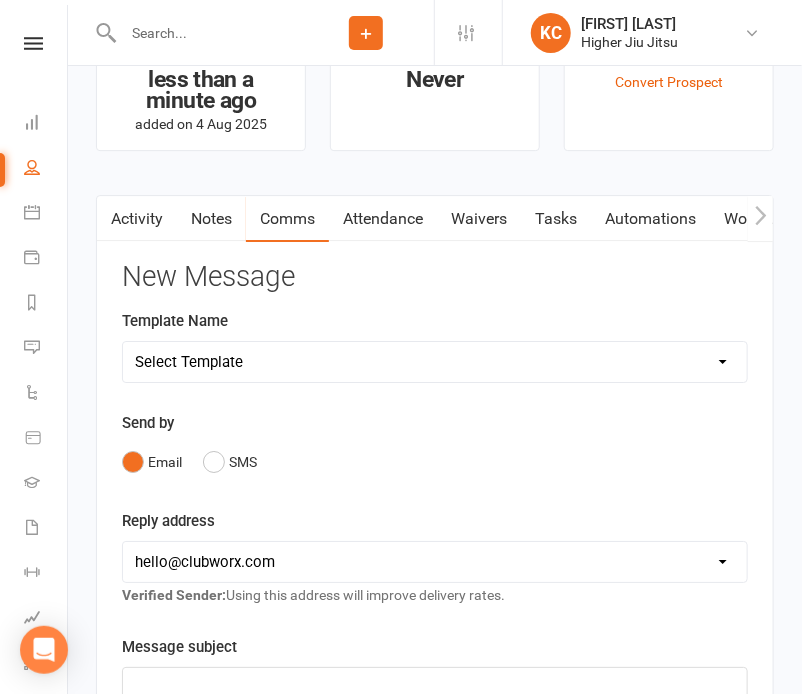 click on "Attendance" at bounding box center (383, 219) 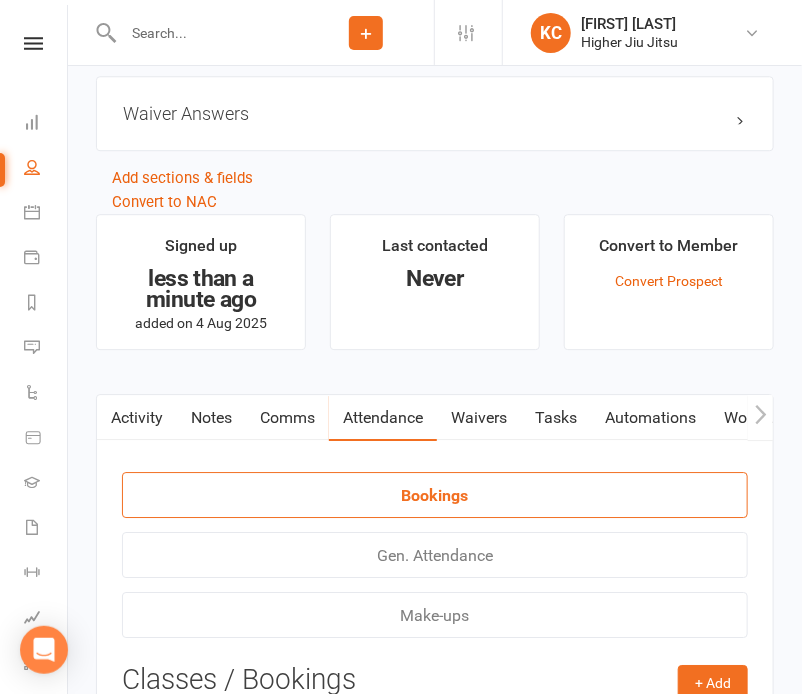 scroll, scrollTop: 1396, scrollLeft: 0, axis: vertical 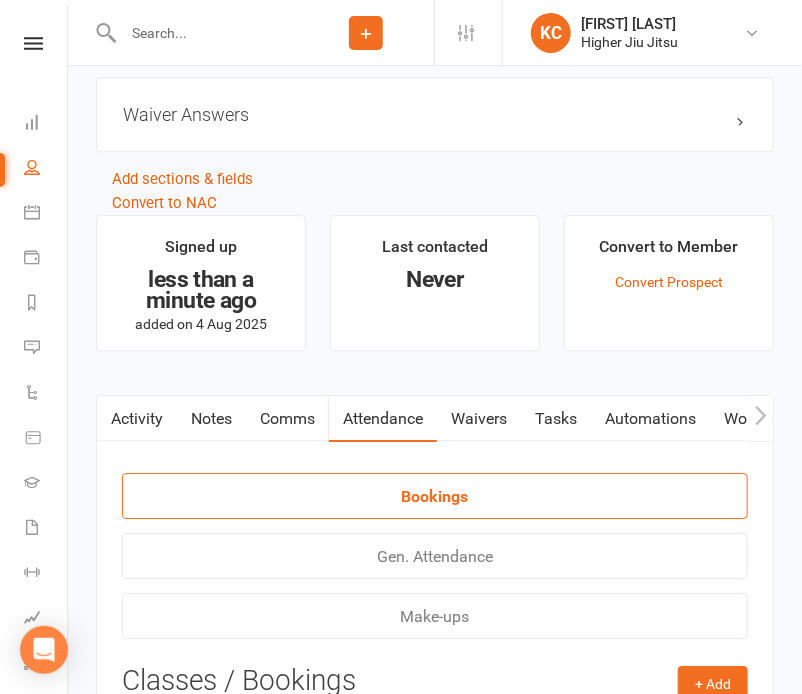 click on "Notes" at bounding box center [211, 419] 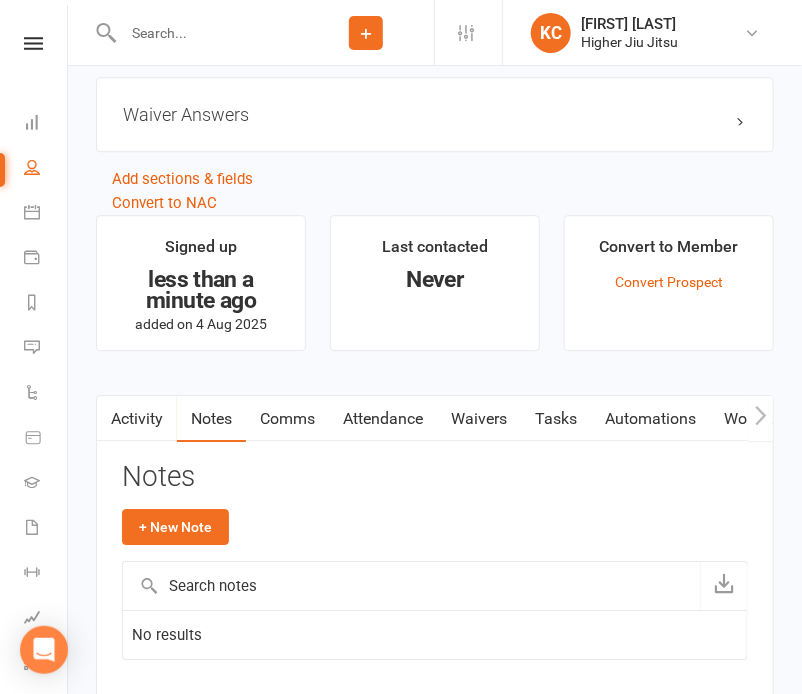 scroll, scrollTop: 1529, scrollLeft: 0, axis: vertical 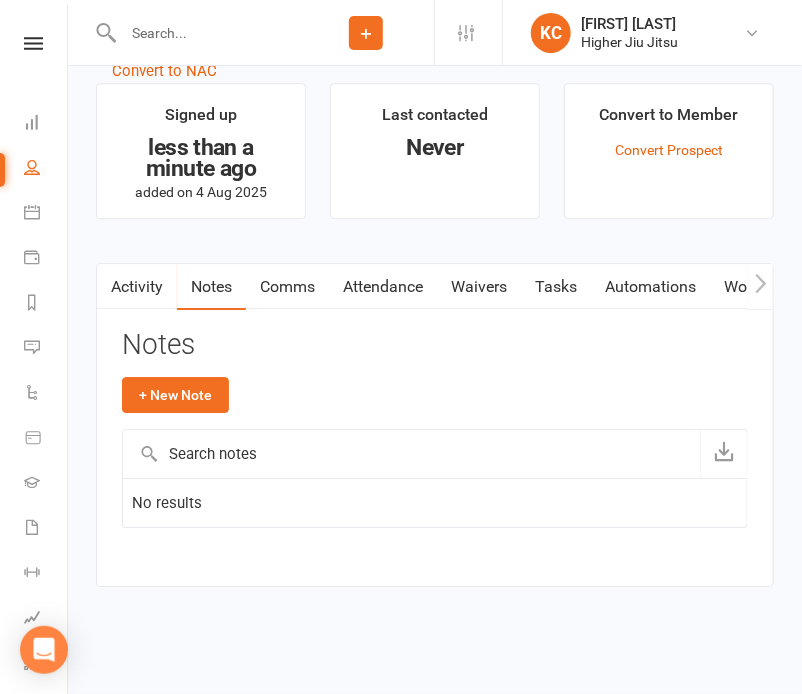 click on "Comms" at bounding box center [287, 287] 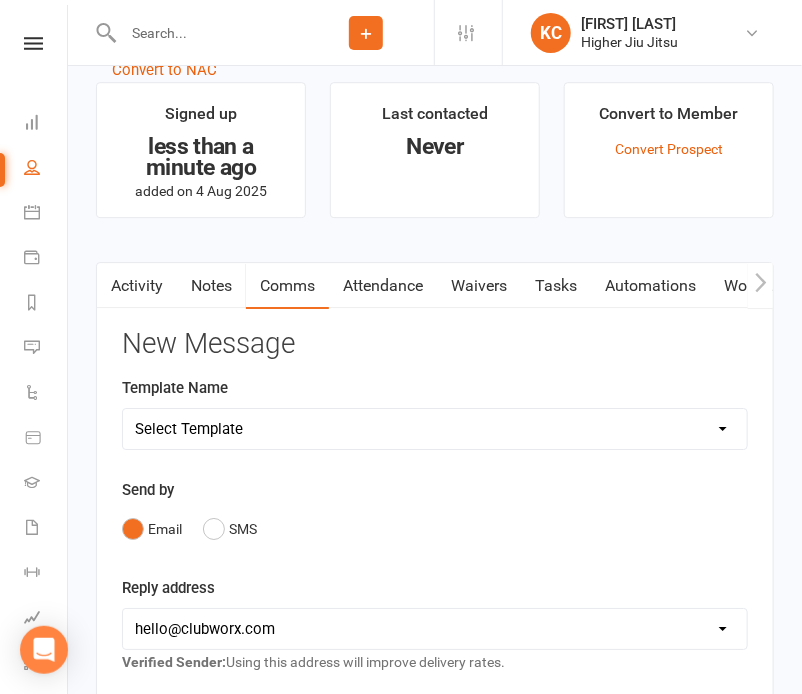 scroll, scrollTop: 1670, scrollLeft: 0, axis: vertical 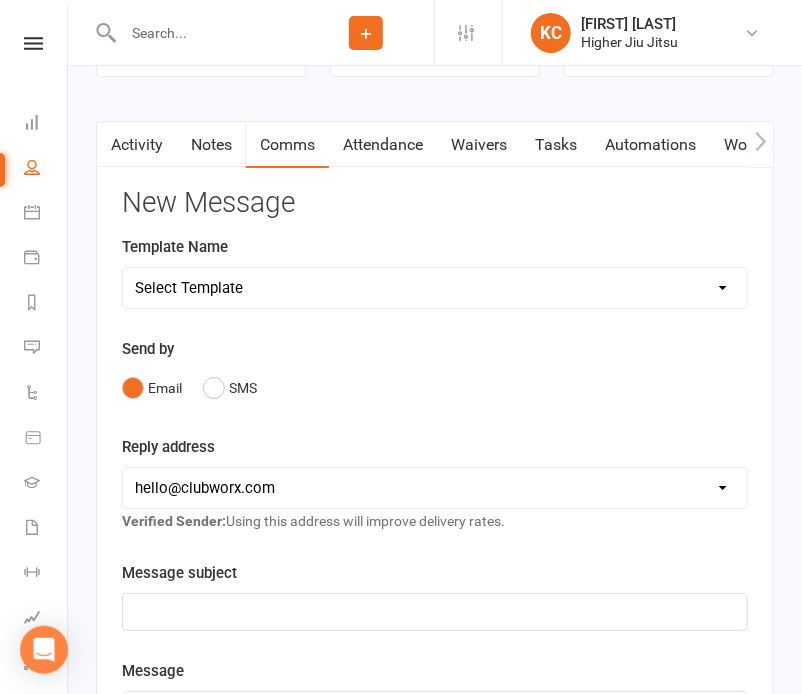 click on "Activity" at bounding box center [137, 145] 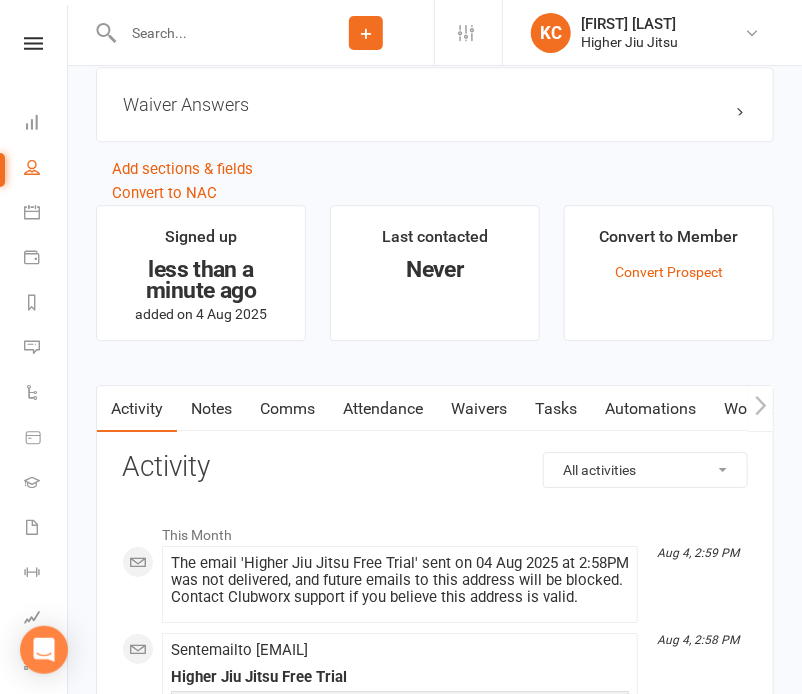 scroll, scrollTop: 1670, scrollLeft: 0, axis: vertical 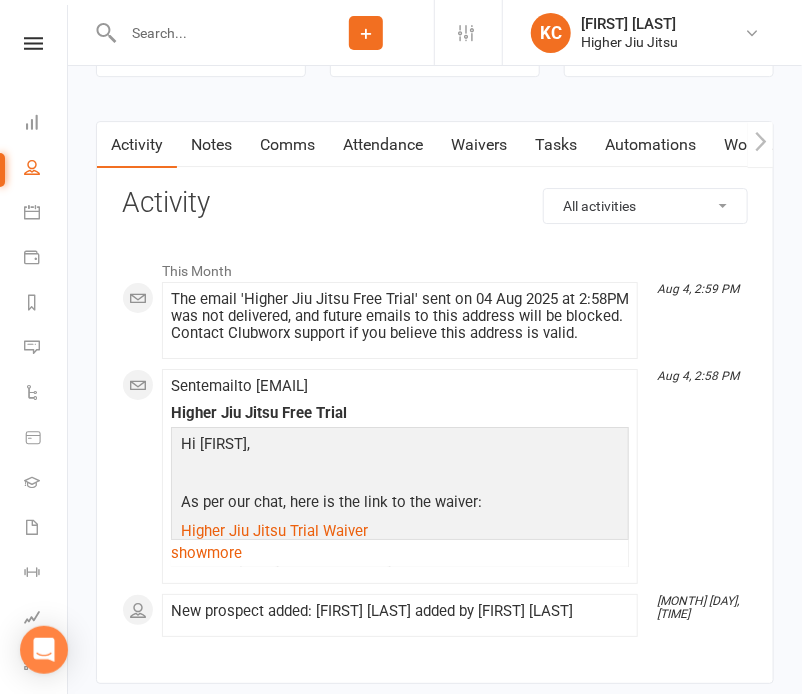 click on "Notes" at bounding box center [211, 145] 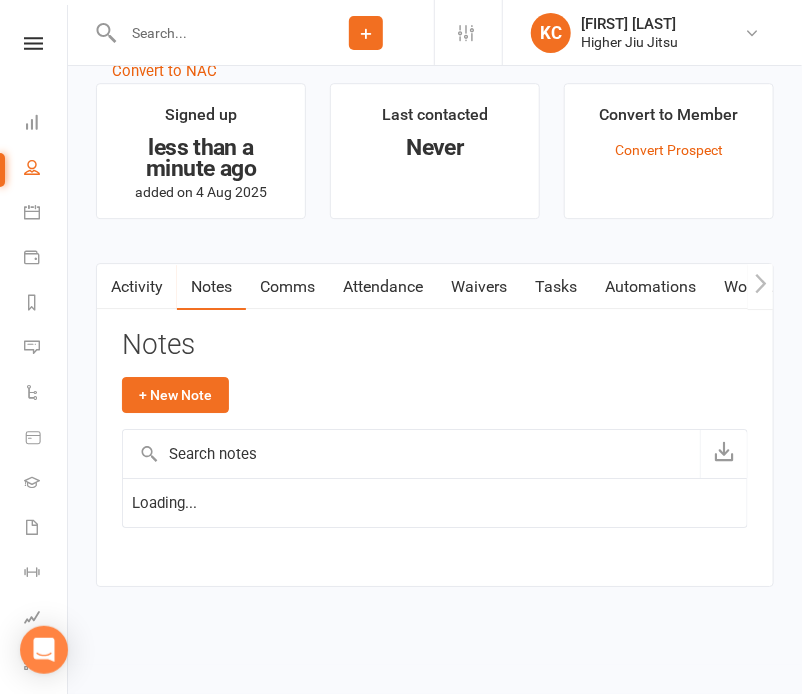 scroll, scrollTop: 1529, scrollLeft: 0, axis: vertical 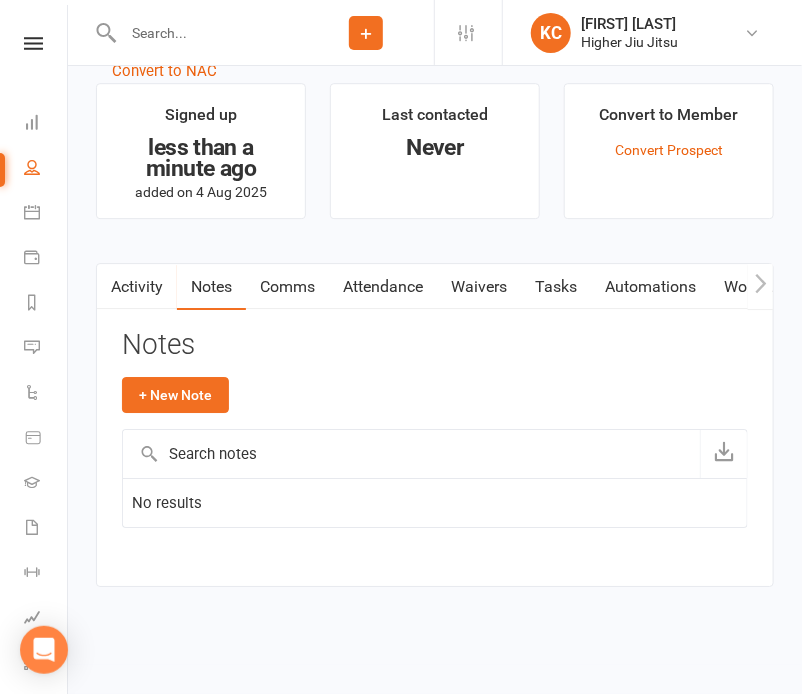 click on "Comms" at bounding box center [287, 287] 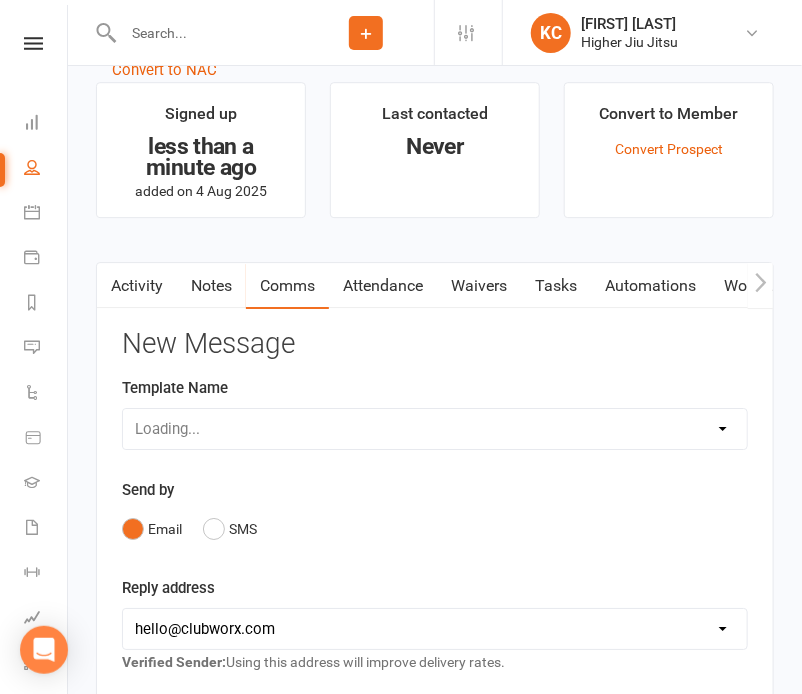 scroll, scrollTop: 1670, scrollLeft: 0, axis: vertical 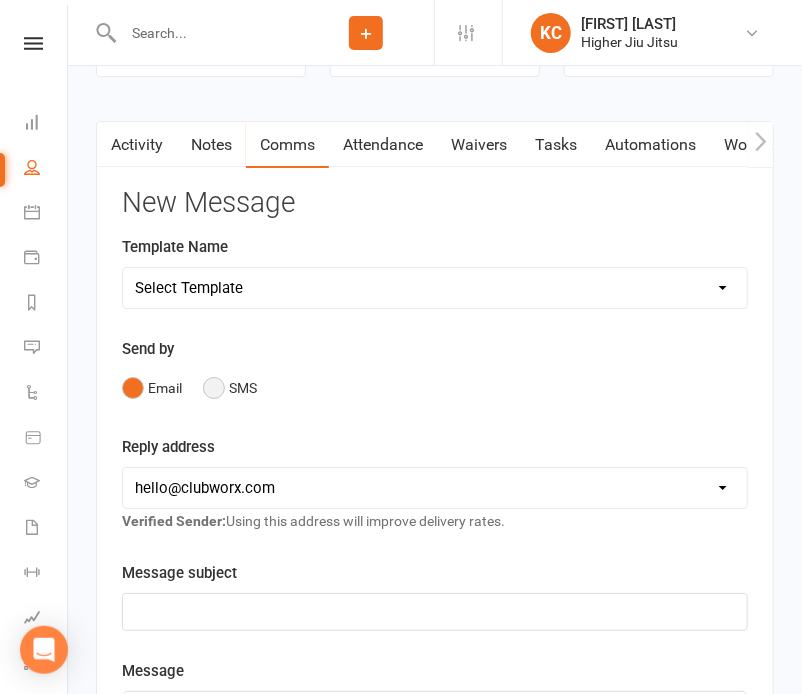 click on "SMS" at bounding box center (230, 388) 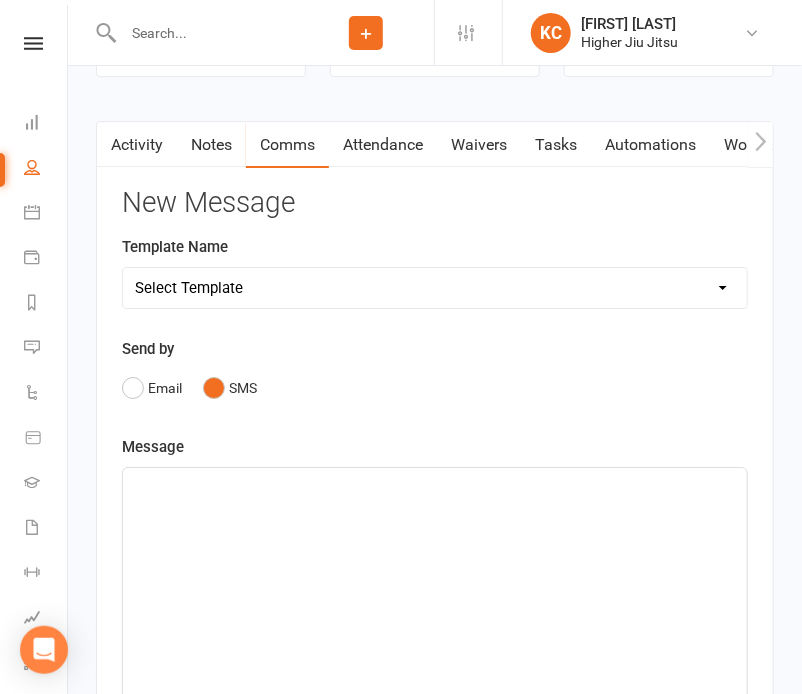 click on "Select Template [Email] Let's Reconnect! [Email] Still Interested? [Email] Still Keen on a Trial? [Email] We're Sorry to See you Go! [Email] Jits4Kids Trial Form [Email] Juniors Trial Form [Email] Member Intake Form [Email] New Student Check In [Email] Privates Structure [Email] Thanks for signing up! [Email] Visitor [Email] Jits4Kids Sign Up [Email] Juniors SignUp [Email] 10 Pass Bank Details [Email] Birthday Wishes [Email] Cancelled Class in Schedule [Email] Invitation to Grade to Blue Belt [Email] Jits4Kids Signup [Email] Member Welcome [Email] Payment Failure [Email] Prospect Email [Email] Referral Benefit Confirmation [Email] Where you Been? [Email] Women's Only Membership Email" at bounding box center [435, 288] 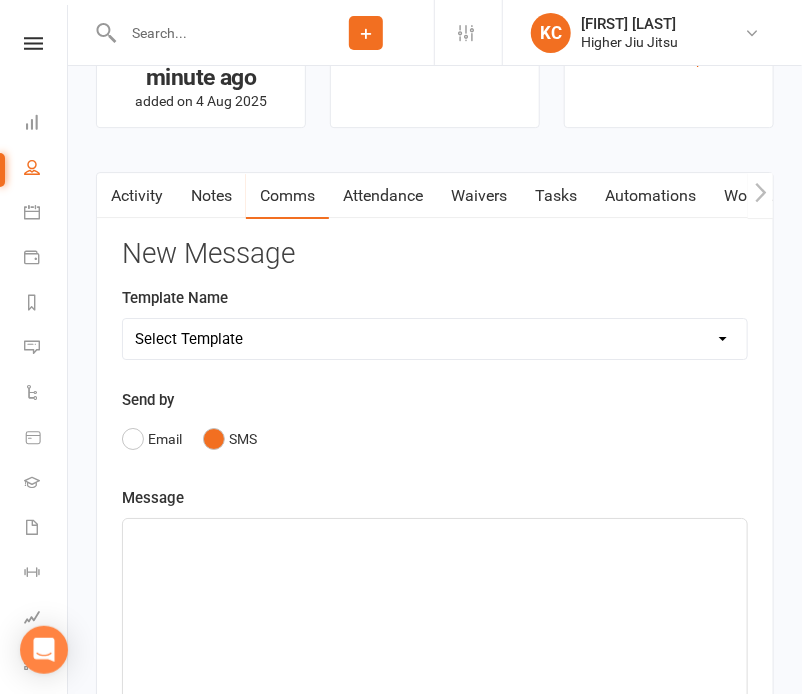 scroll, scrollTop: 1611, scrollLeft: 0, axis: vertical 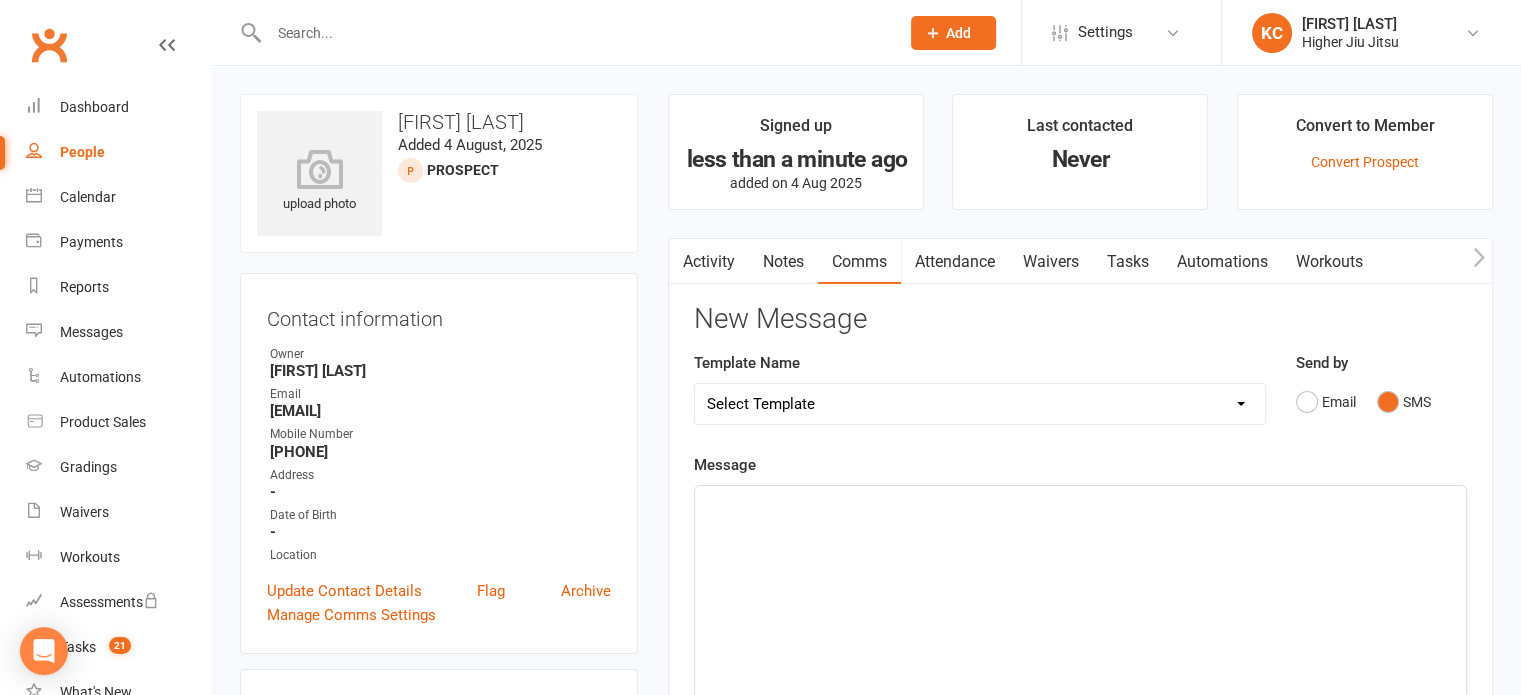 click on "Notes" at bounding box center [783, 262] 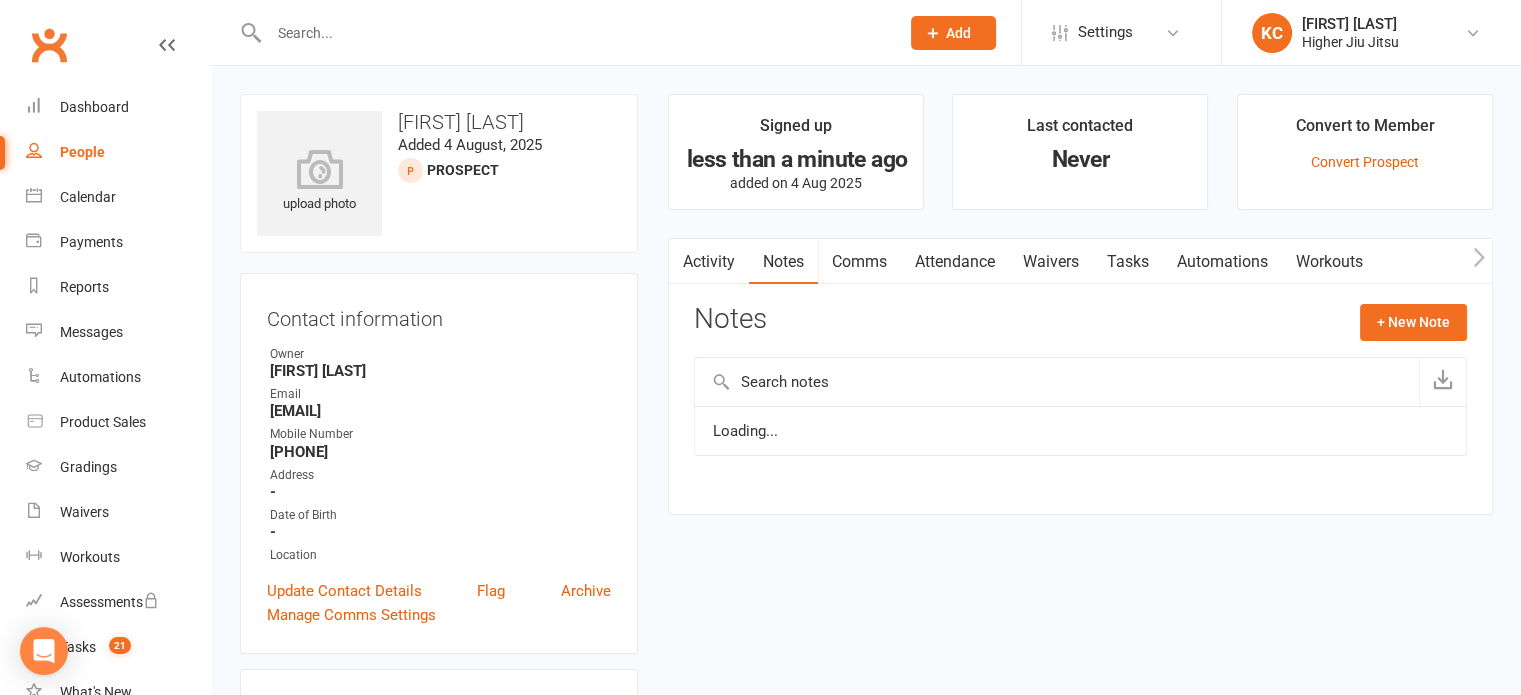 click on "Comms" at bounding box center (859, 262) 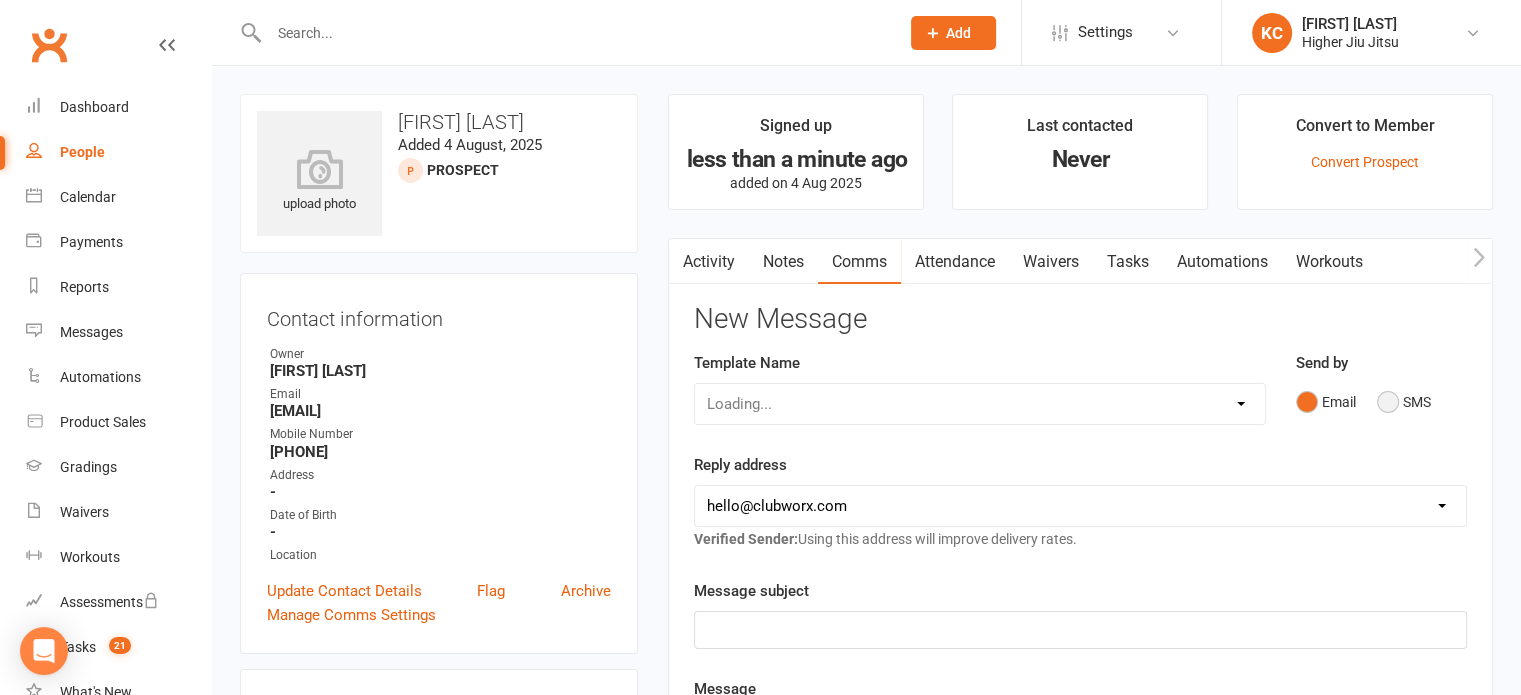 click on "SMS" at bounding box center (1404, 402) 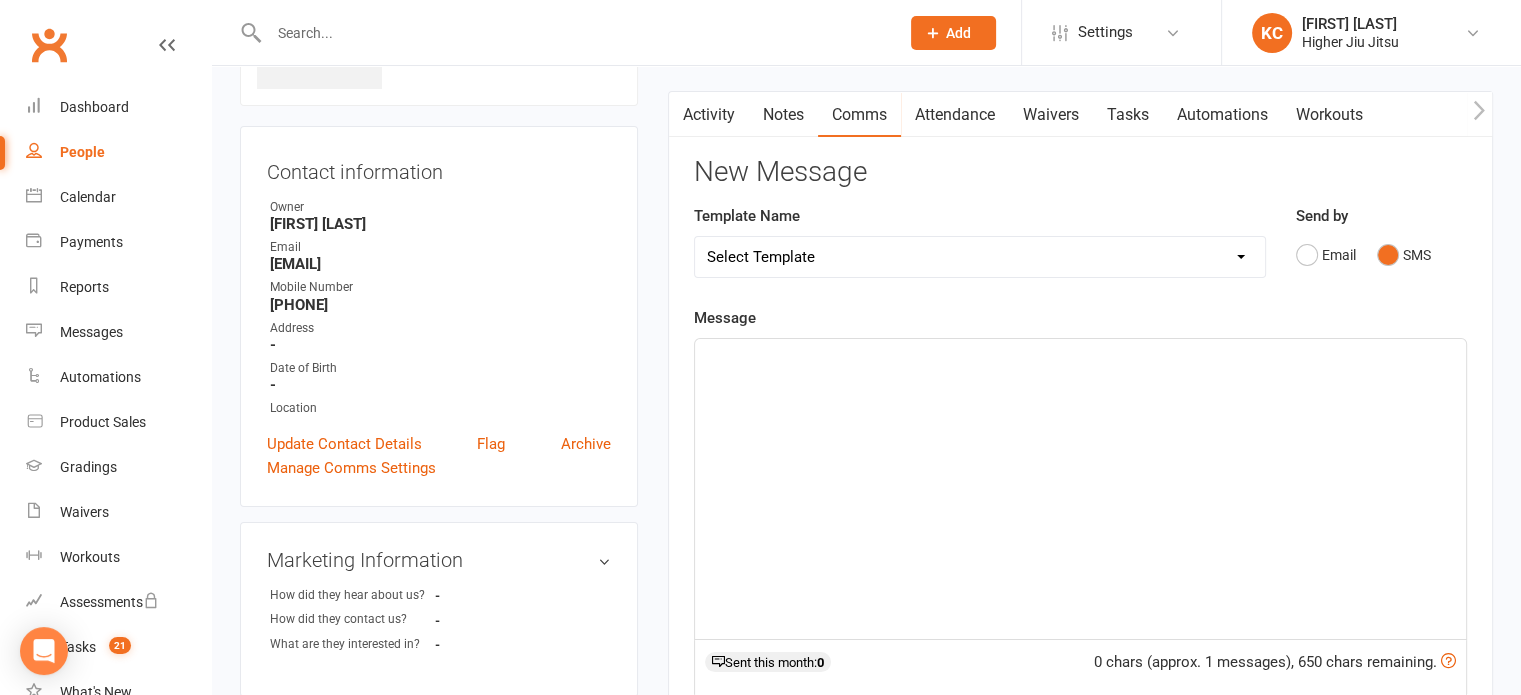 scroll, scrollTop: 148, scrollLeft: 0, axis: vertical 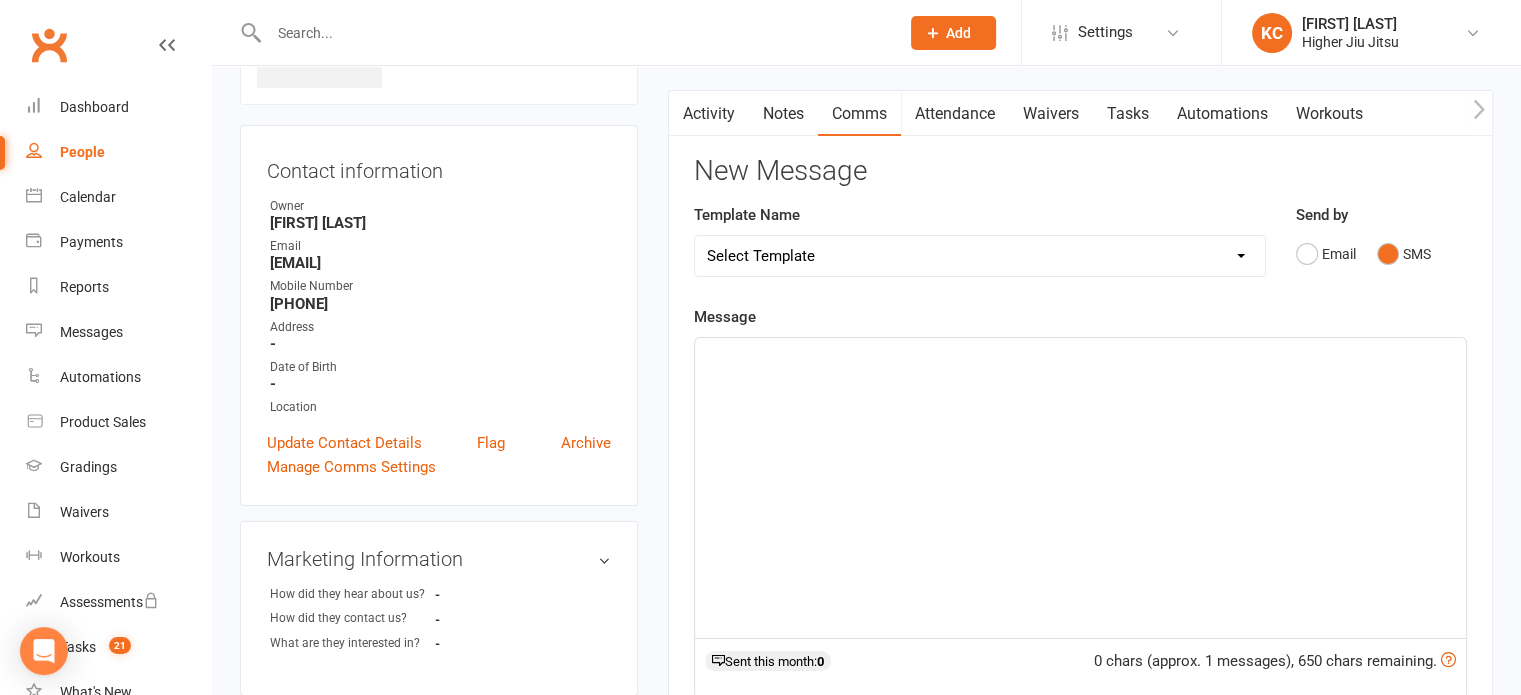 click on "Select Template [Email] Let's Reconnect! [Email] Still Interested? [Email] Still Keen on a Trial? [Email] We're Sorry to See you Go! [Email] Jits4Kids Trial Form [Email] Juniors Trial Form [Email] Member Intake Form [Email] New Student Check In [Email] Privates Structure [Email] Thanks for signing up! [Email] Visitor [Email] Jits4Kids Sign Up [Email] Juniors SignUp [Email] 10 Pass Bank Details [Email] Birthday Wishes [Email] Cancelled Class in Schedule [Email] Invitation to Grade to Blue Belt [Email] Jits4Kids Signup [Email] Member Welcome [Email] Payment Failure [Email] Prospect Email [Email] Referral Benefit Confirmation [Email] Where you Been? [Email] Women's Only Membership Email" at bounding box center [980, 256] 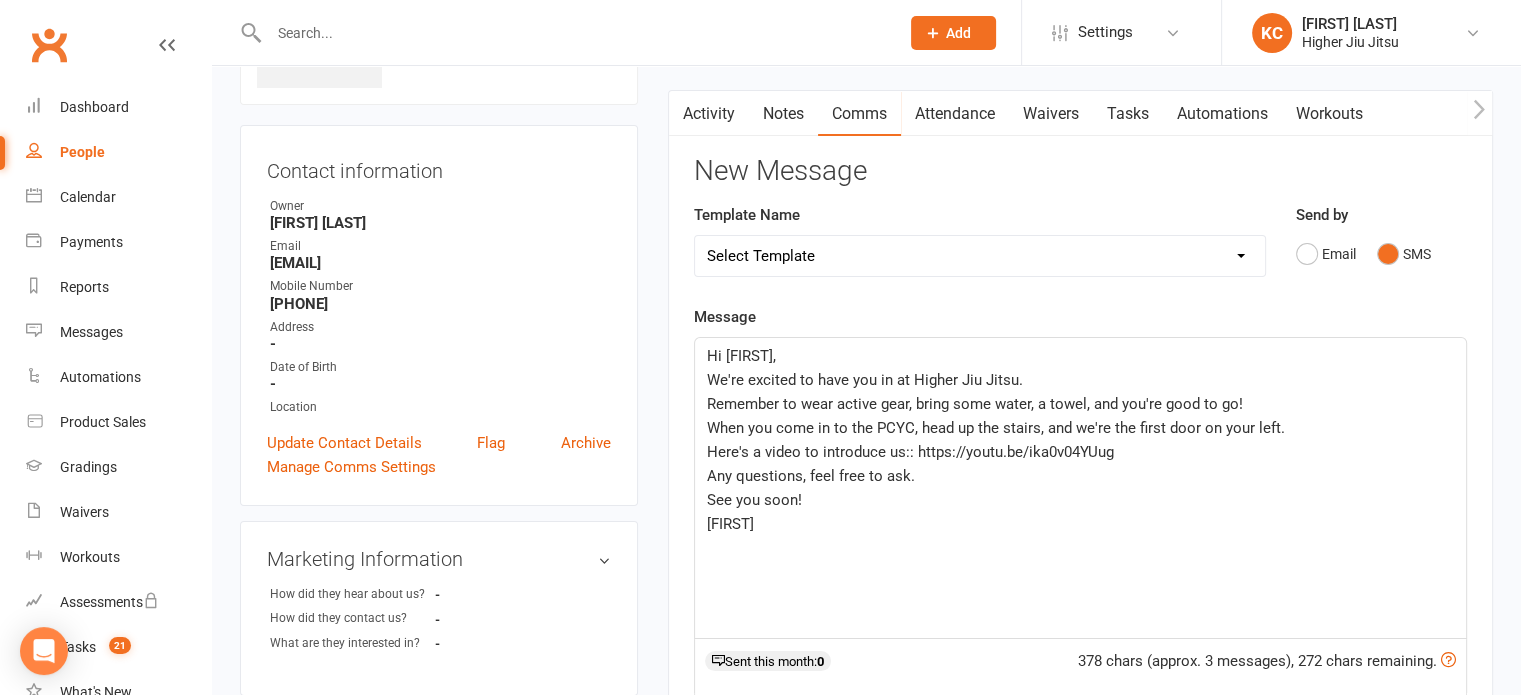 click on "Hi [FIRST]," 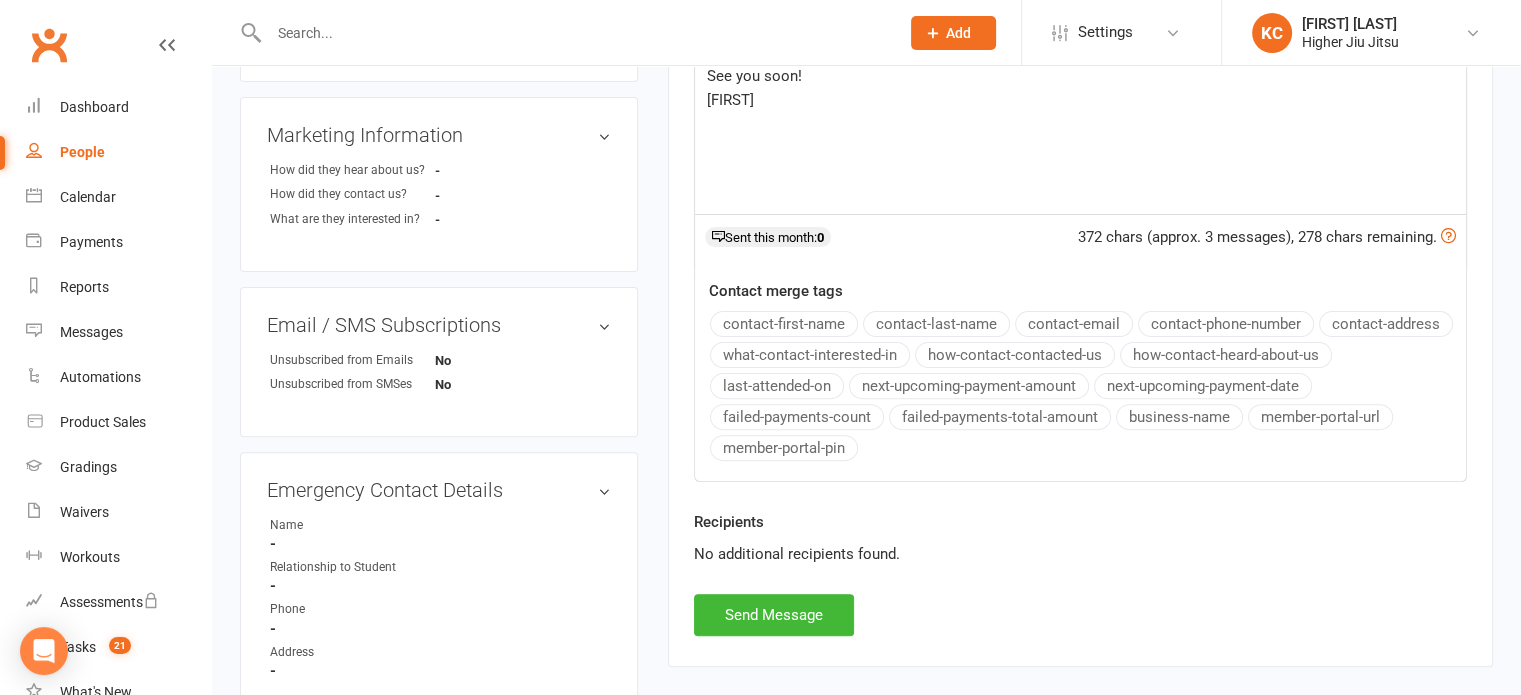 scroll, scrollTop: 540, scrollLeft: 0, axis: vertical 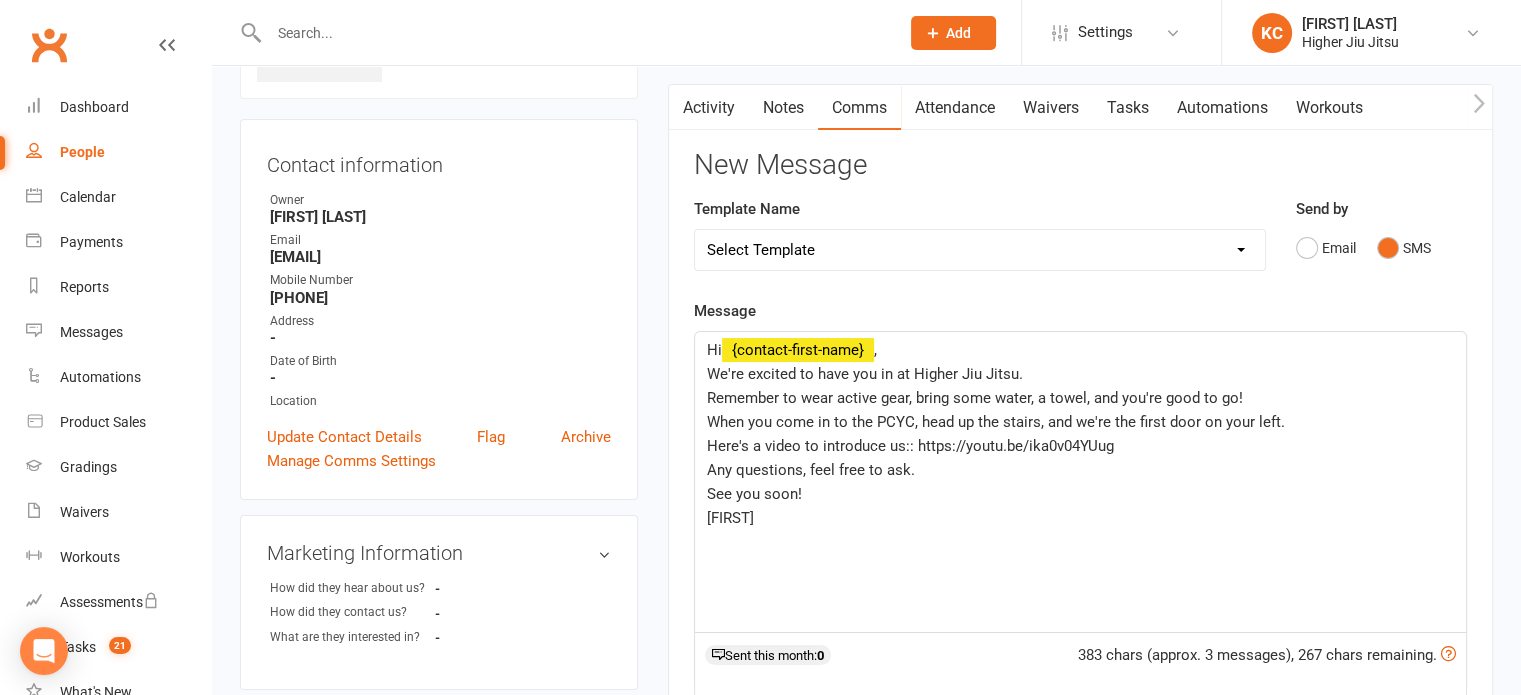 click on "Message Hi  ﻿ {contact-first-name}  , We're excited to have you in at Higher Jiu Jitsu. Remember to wear active gear, bring some water, a towel, and you're good to go! When you come in to the PCYC, head up the stairs, and we're the first door on your left. Here's a video to introduce us:: https://youtu.be/ika0v04YUug Any questions, feel free to ask. See you soon! John 383 chars (approx. 3 messages), 267 chars remaining.    Sent this month: 0 Contact merge tags contact-first-name contact-last-name contact-email contact-phone-number contact-address what-contact-interested-in how-contact-contacted-us how-contact-heard-about-us last-attended-on next-upcoming-payment-amount next-upcoming-payment-date failed-payments-count failed-payments-total-amount business-name member-portal-url member-portal-pin" 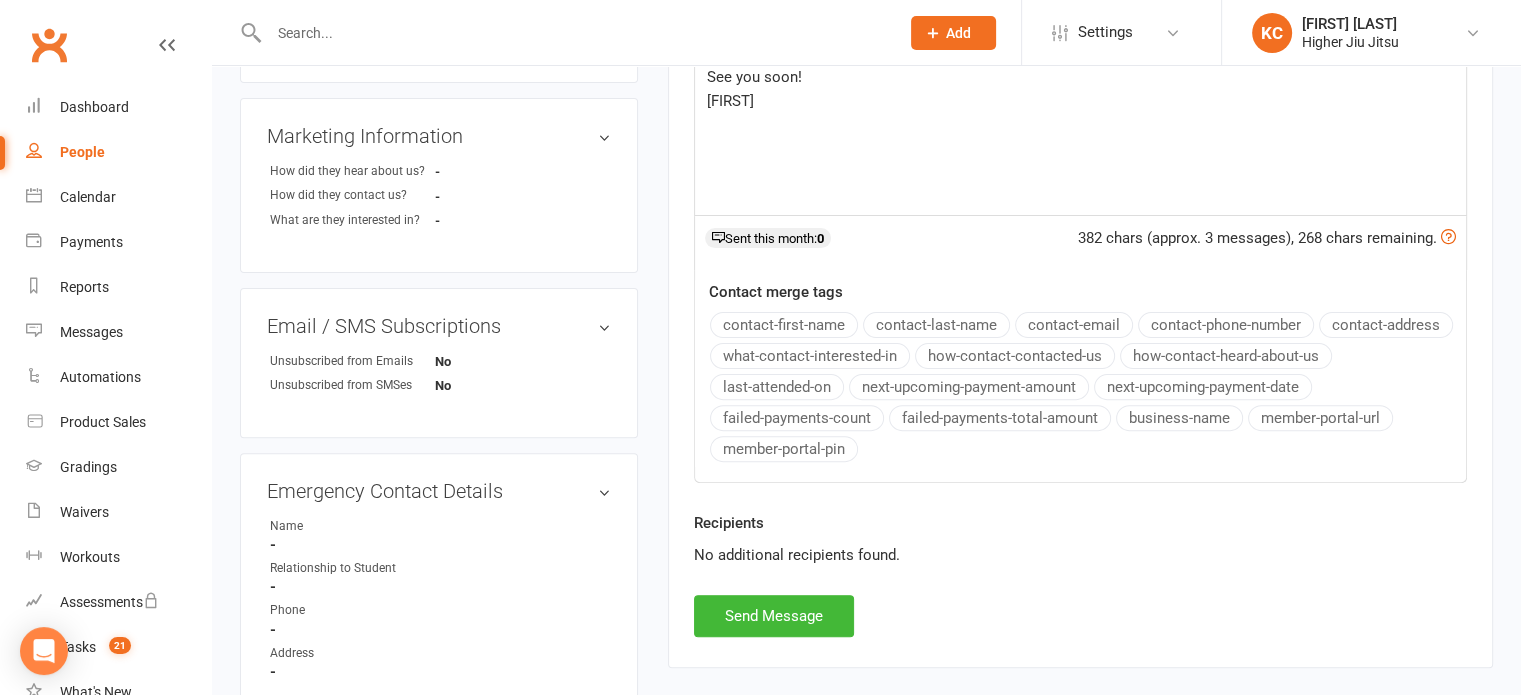 scroll, scrollTop: 591, scrollLeft: 0, axis: vertical 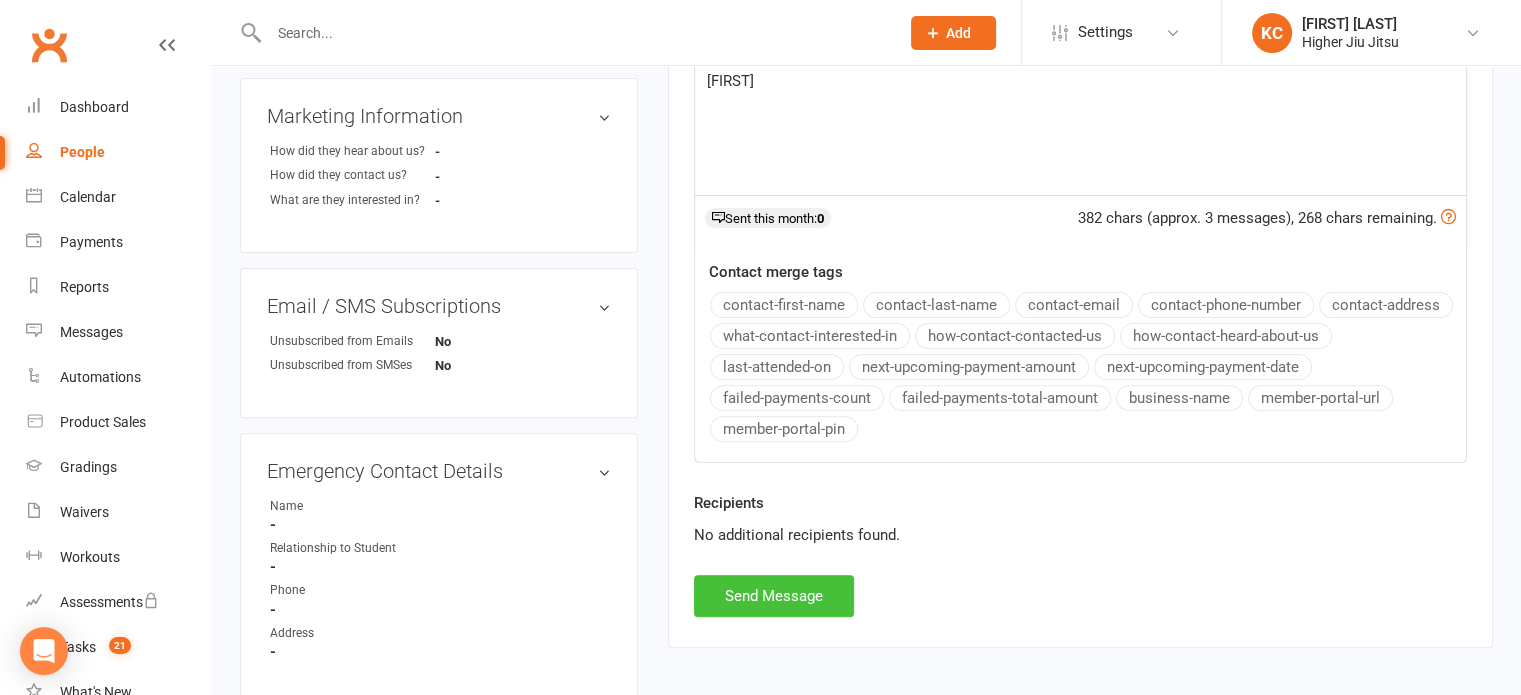 click on "Send Message" at bounding box center [774, 596] 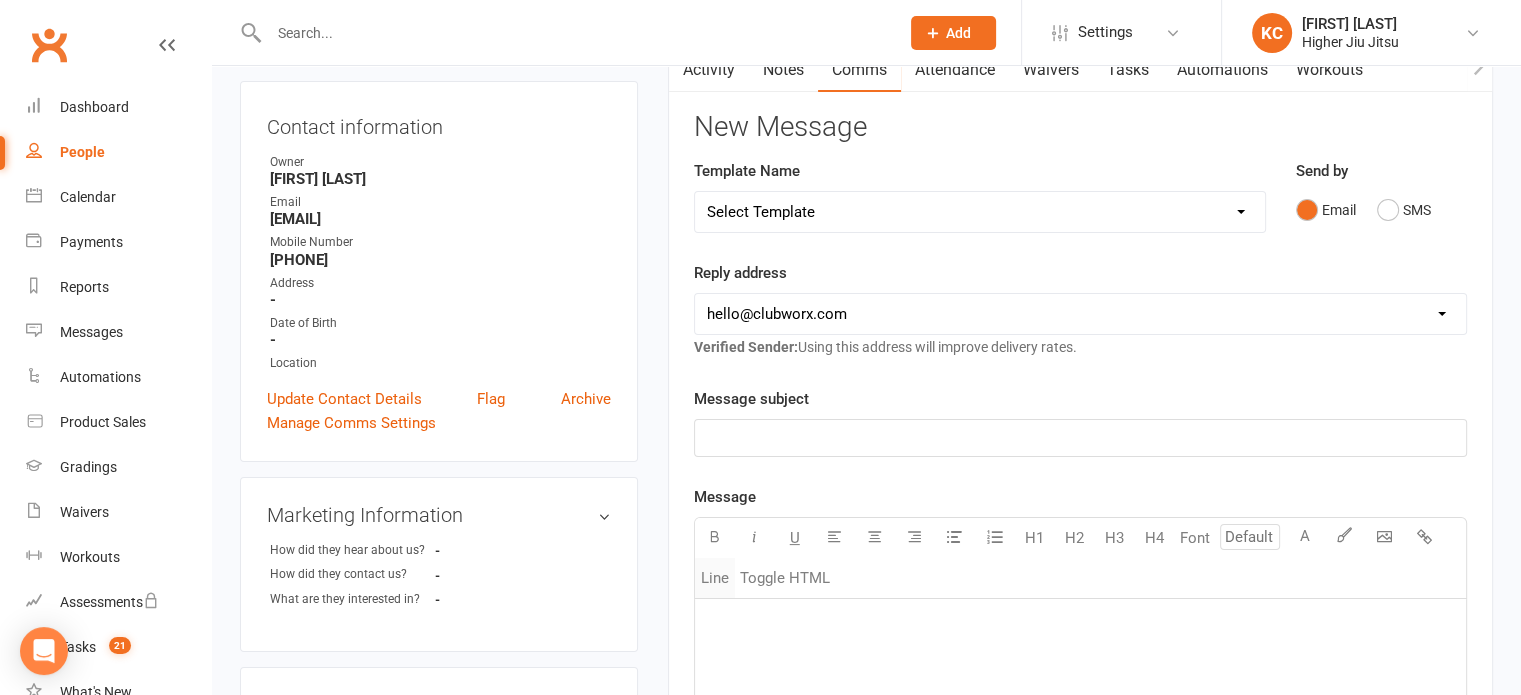 scroll, scrollTop: 0, scrollLeft: 0, axis: both 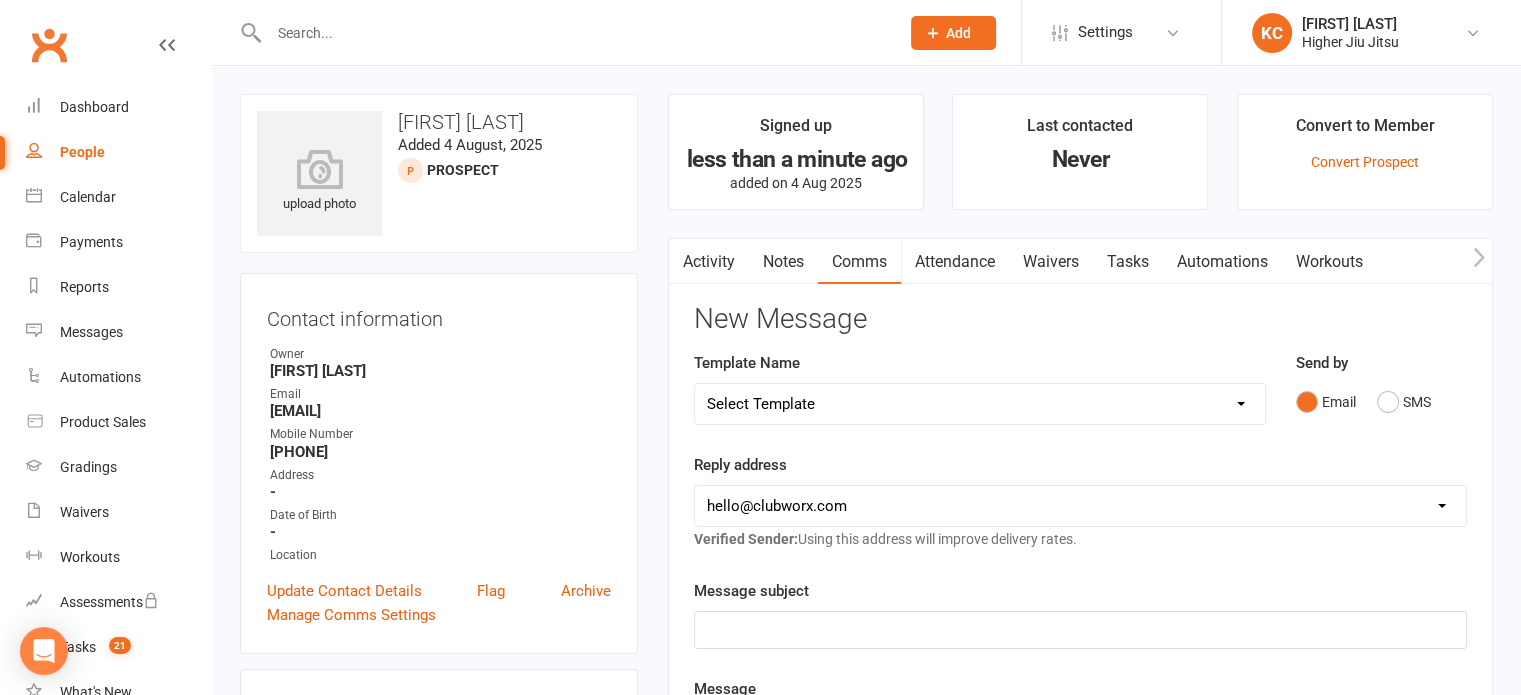 click on "Attendance" at bounding box center [955, 262] 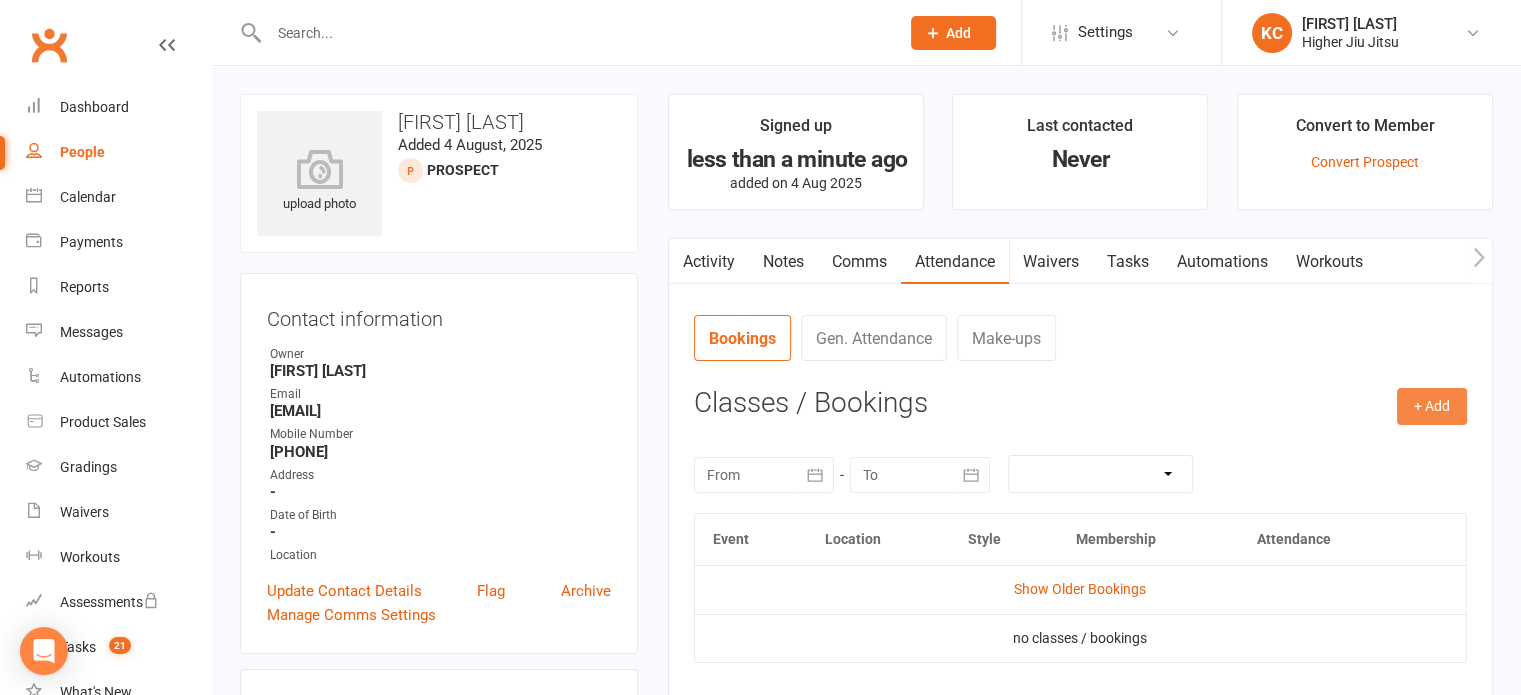 click on "+ Add" at bounding box center [1432, 406] 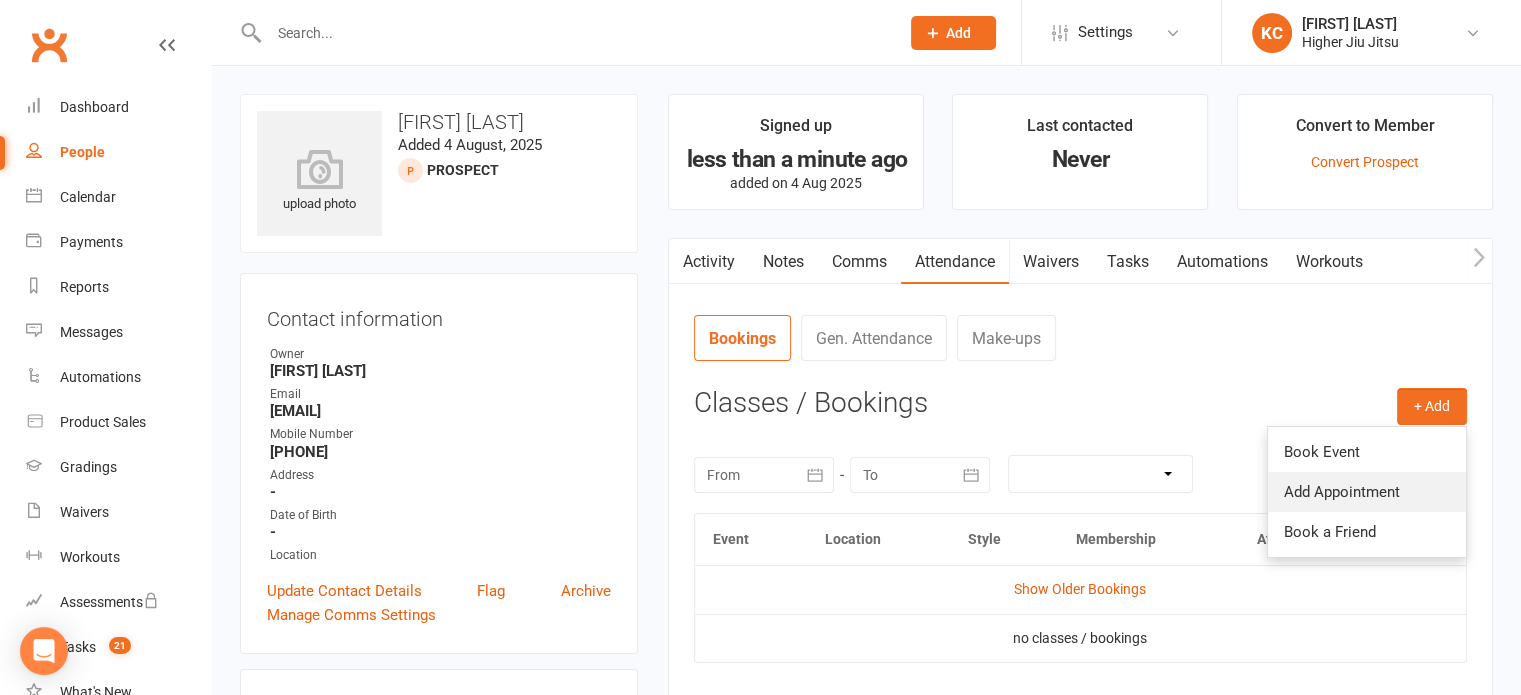 click on "Add Appointment" at bounding box center (1367, 492) 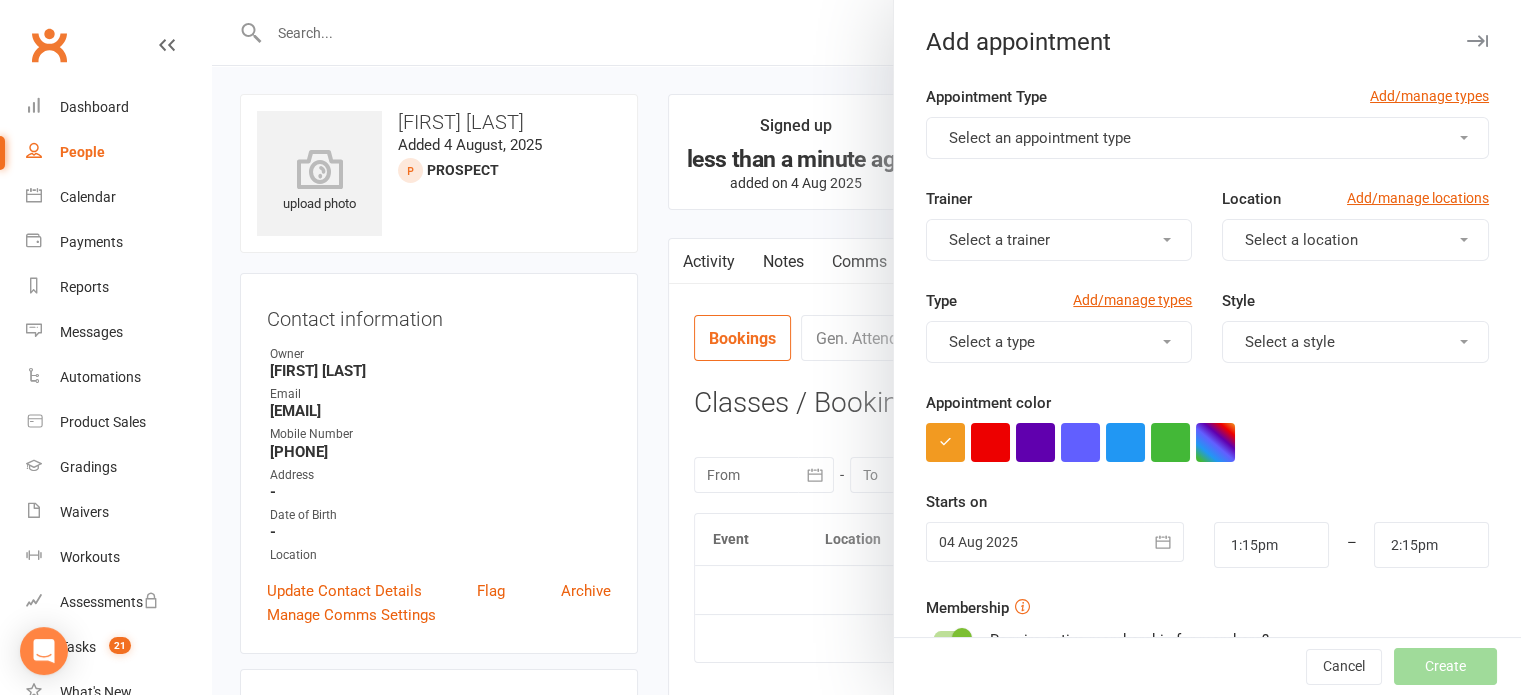 click on "Select an appointment type" at bounding box center (1040, 138) 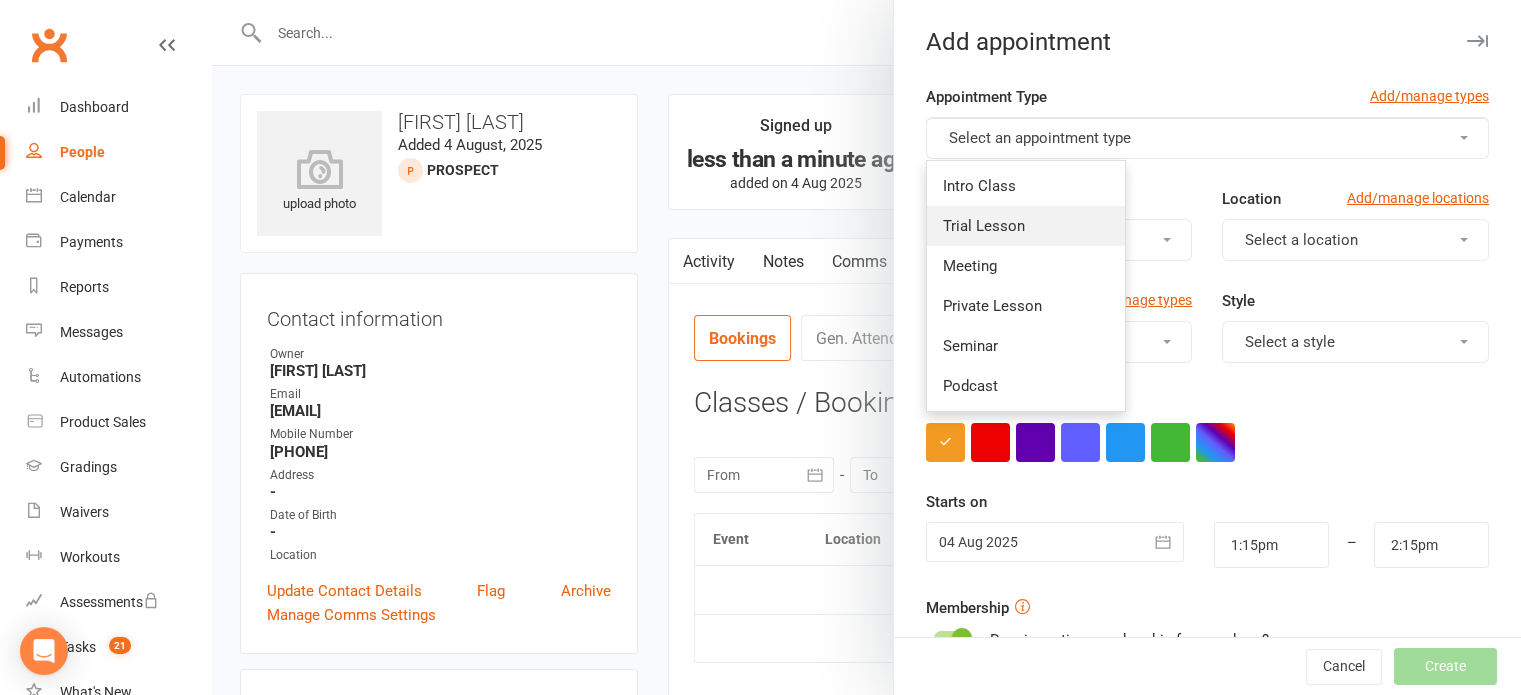 click on "Trial Lesson" at bounding box center (1026, 226) 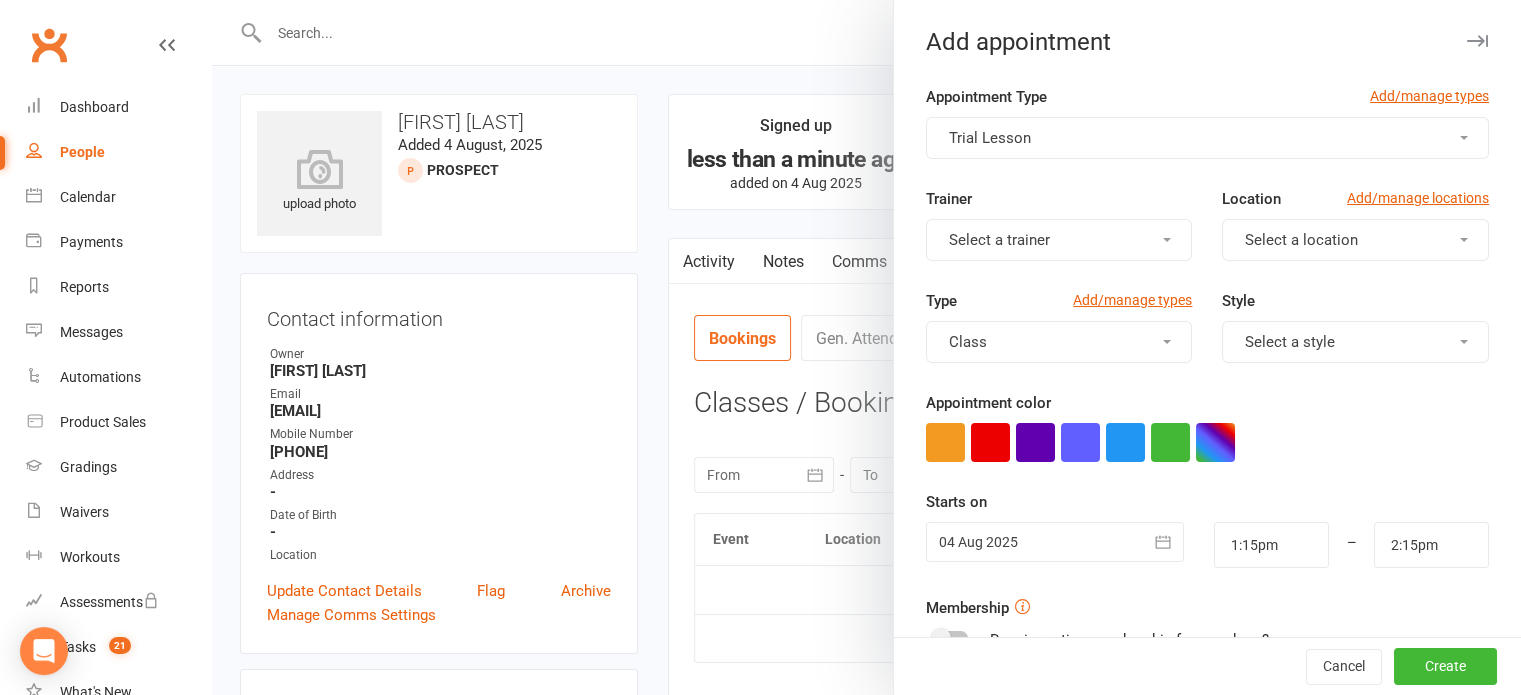 click on "Select a trainer" at bounding box center (999, 240) 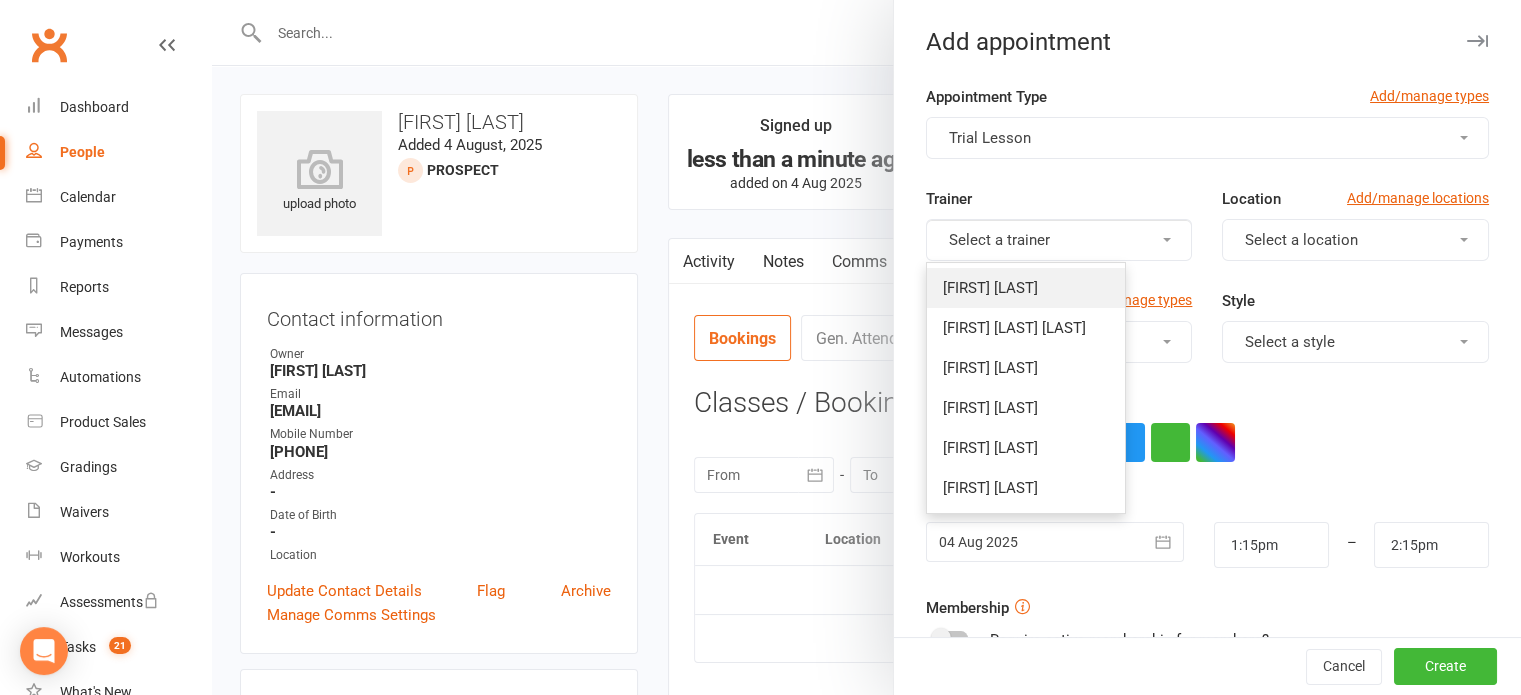 click on "[FIRST] [LAST]" at bounding box center (1026, 288) 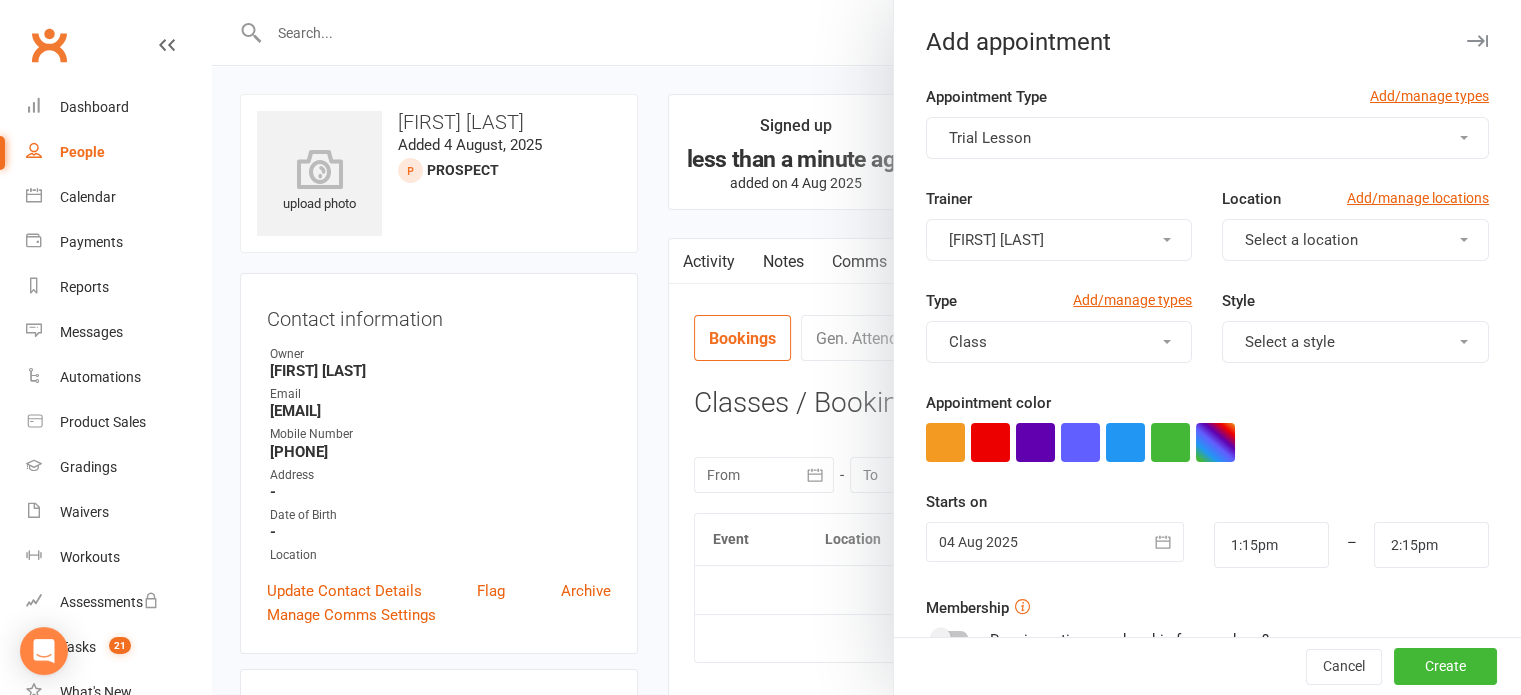 click on "Select a location" at bounding box center (1355, 240) 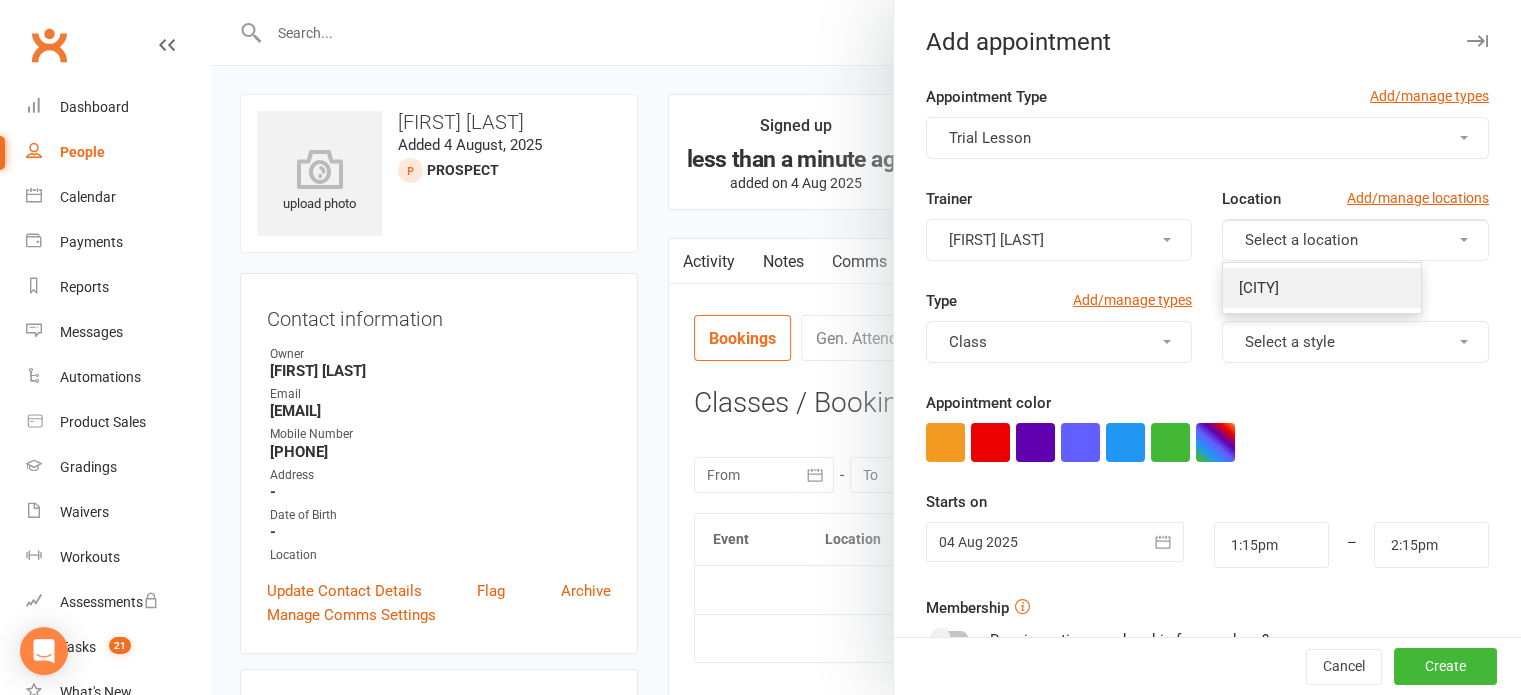 click on "[CITY]" at bounding box center [1259, 288] 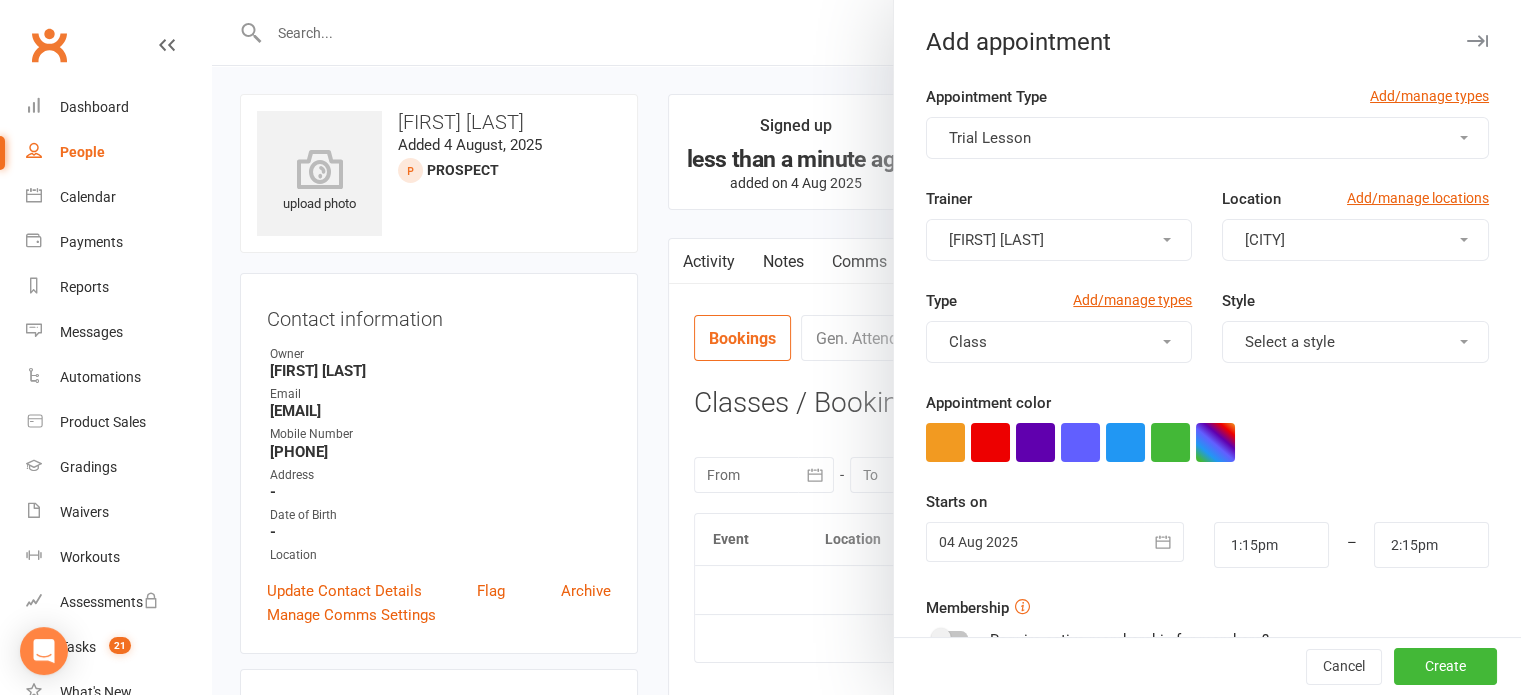 click on "Class" at bounding box center [1059, 342] 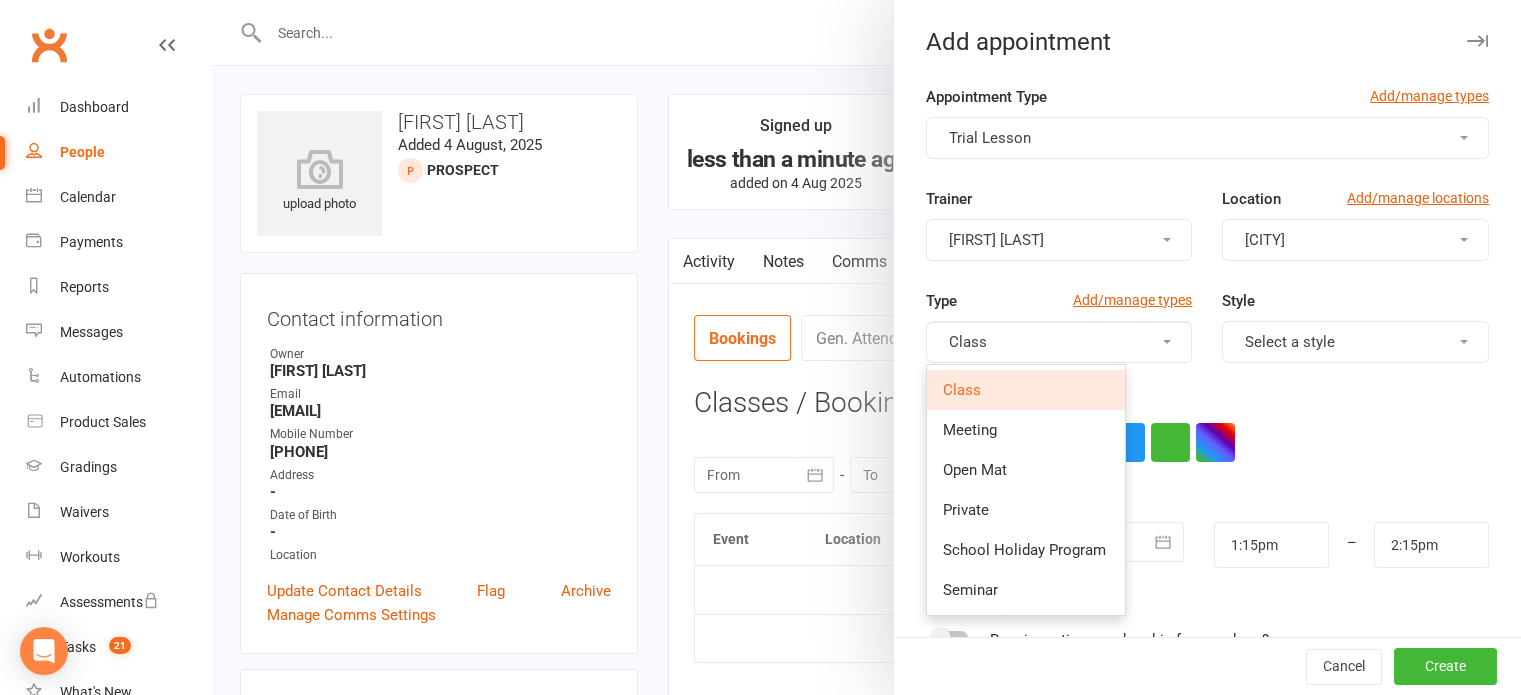 click on "Class" at bounding box center (1026, 390) 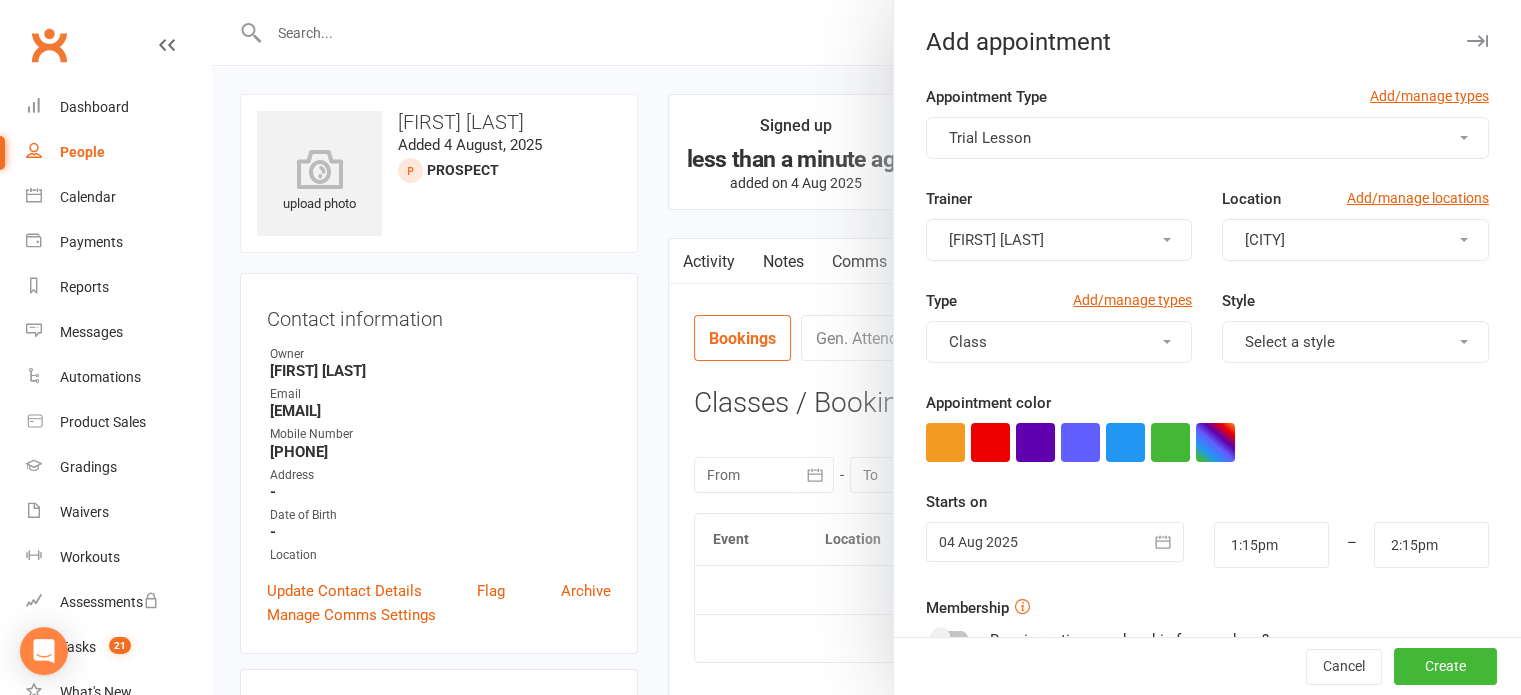 click on "Select a style" at bounding box center [1290, 342] 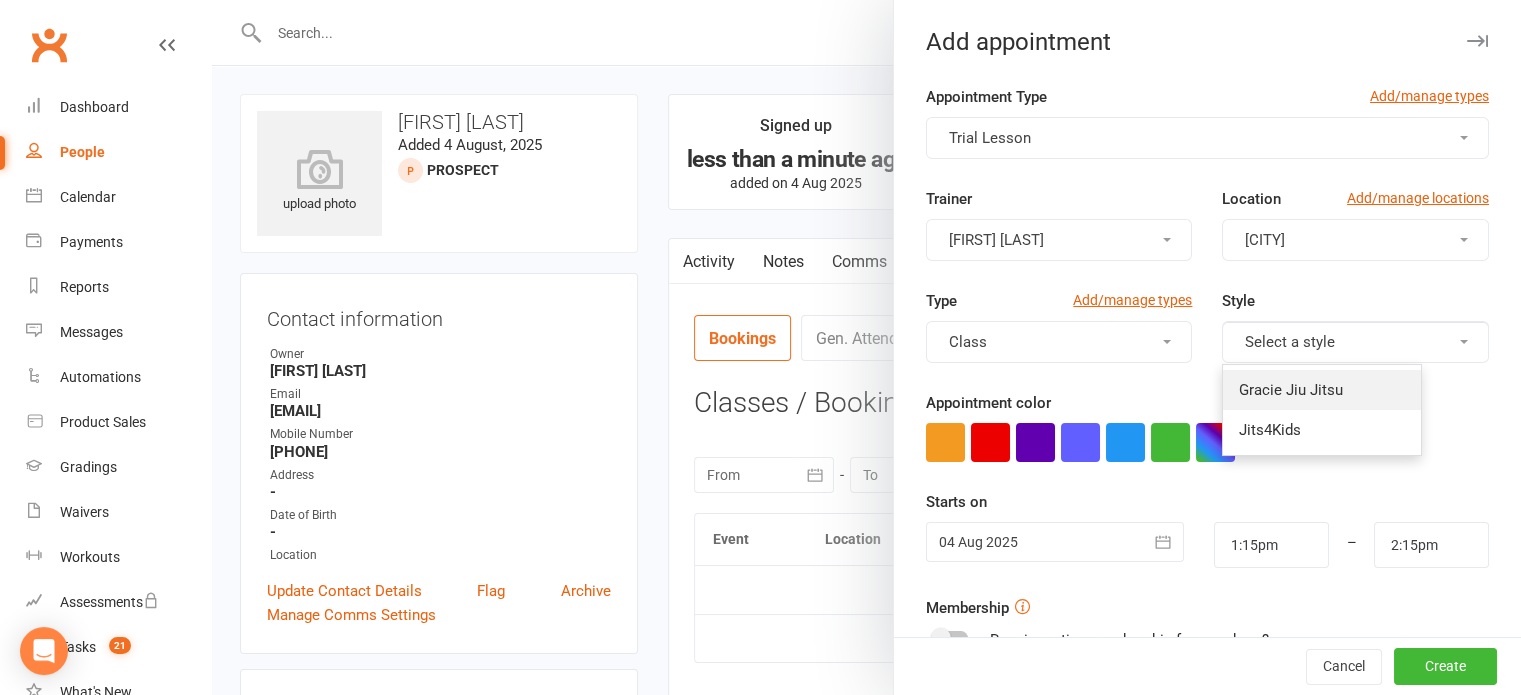 click on "Gracie Jiu Jitsu" at bounding box center [1291, 390] 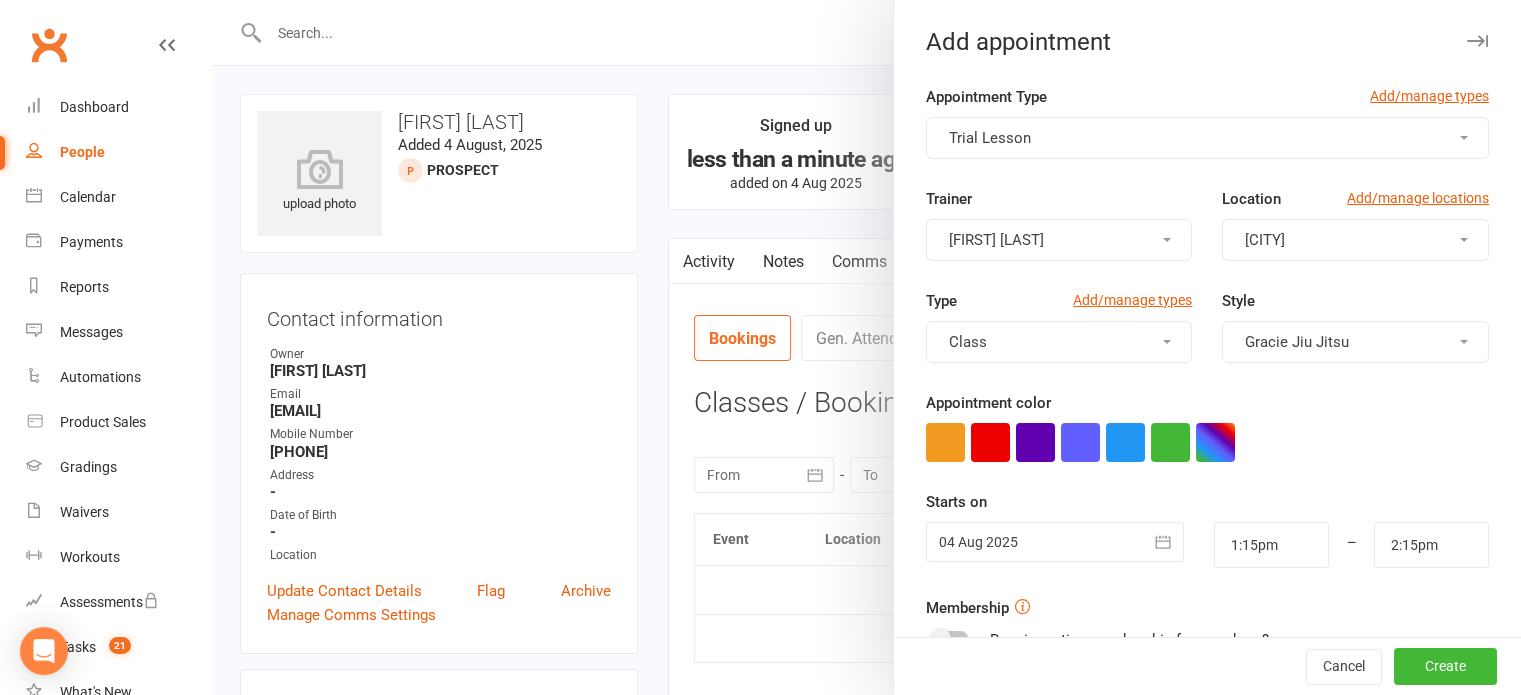 click at bounding box center (1055, 542) 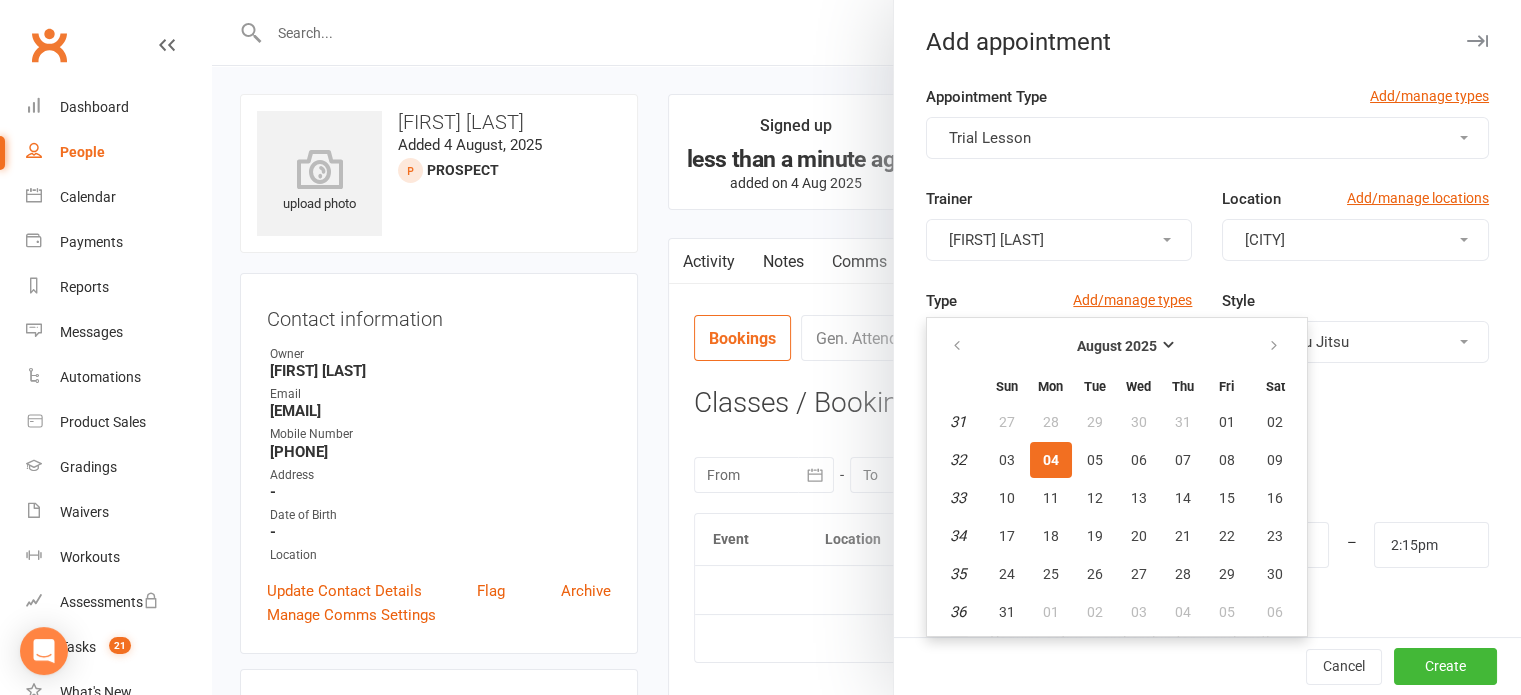 click on "Appointment Type Add/manage types
Trial Lesson
Trainer
[FIRST] [LAST]
Location Add/manage locations
[CITY]
Type Add/manage types
Class
Style
Gracie Jiu Jitsu
Appointment color Time 1:15pm – 2:15pm Starts on 04 Aug 2025
August 2025
Sun Mon Tue Wed Thu Fri Sat
31
27
28
29
30
31
01
02
32
03
04
05
06
07
08
09
33
10 11" at bounding box center [1207, 547] 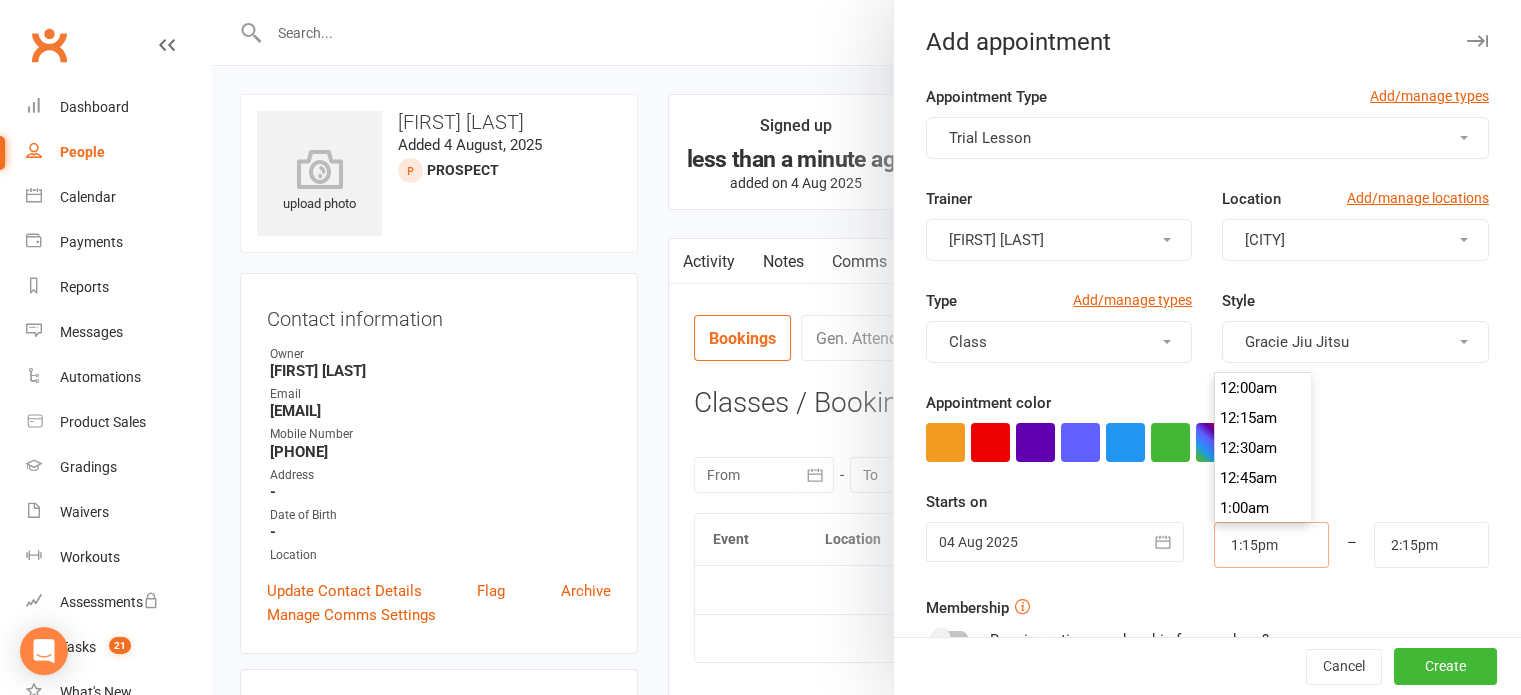 click on "1:15pm" at bounding box center (1271, 545) 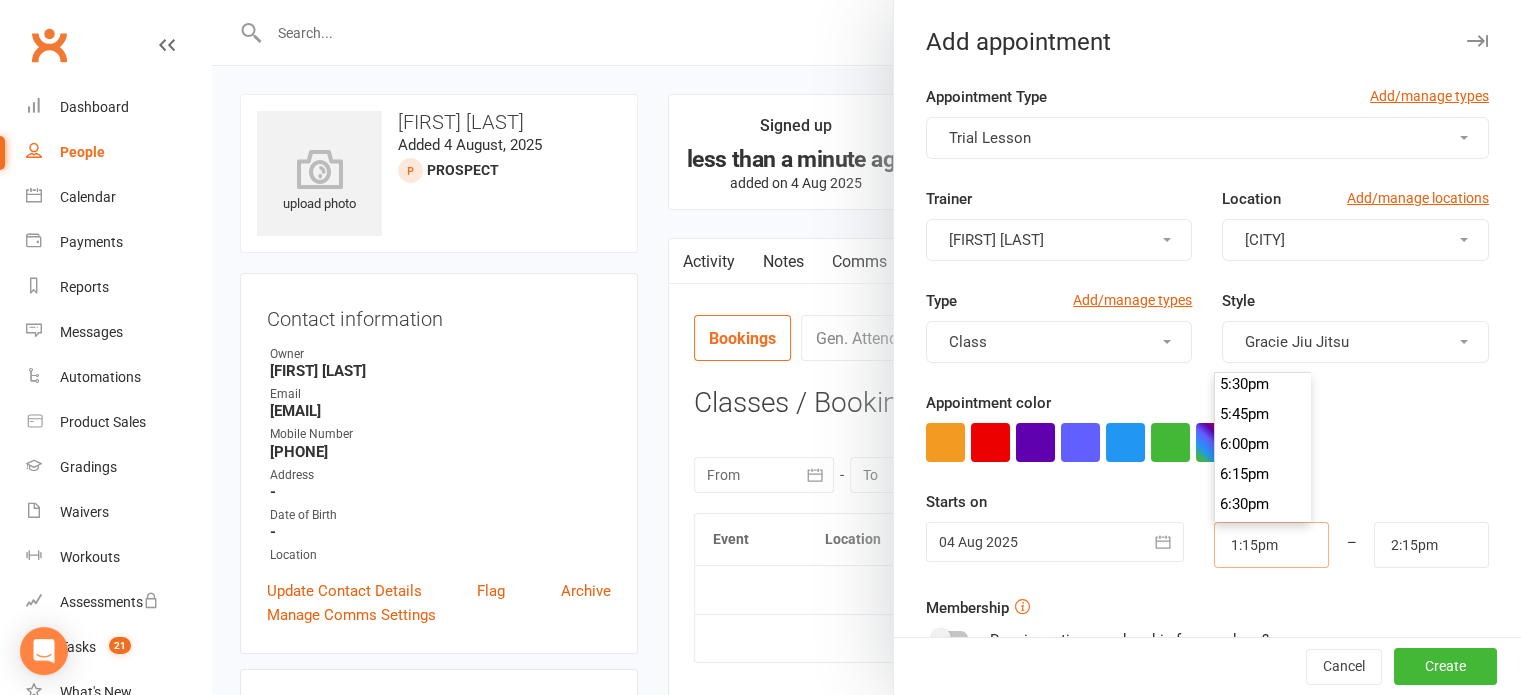 scroll, scrollTop: 2106, scrollLeft: 0, axis: vertical 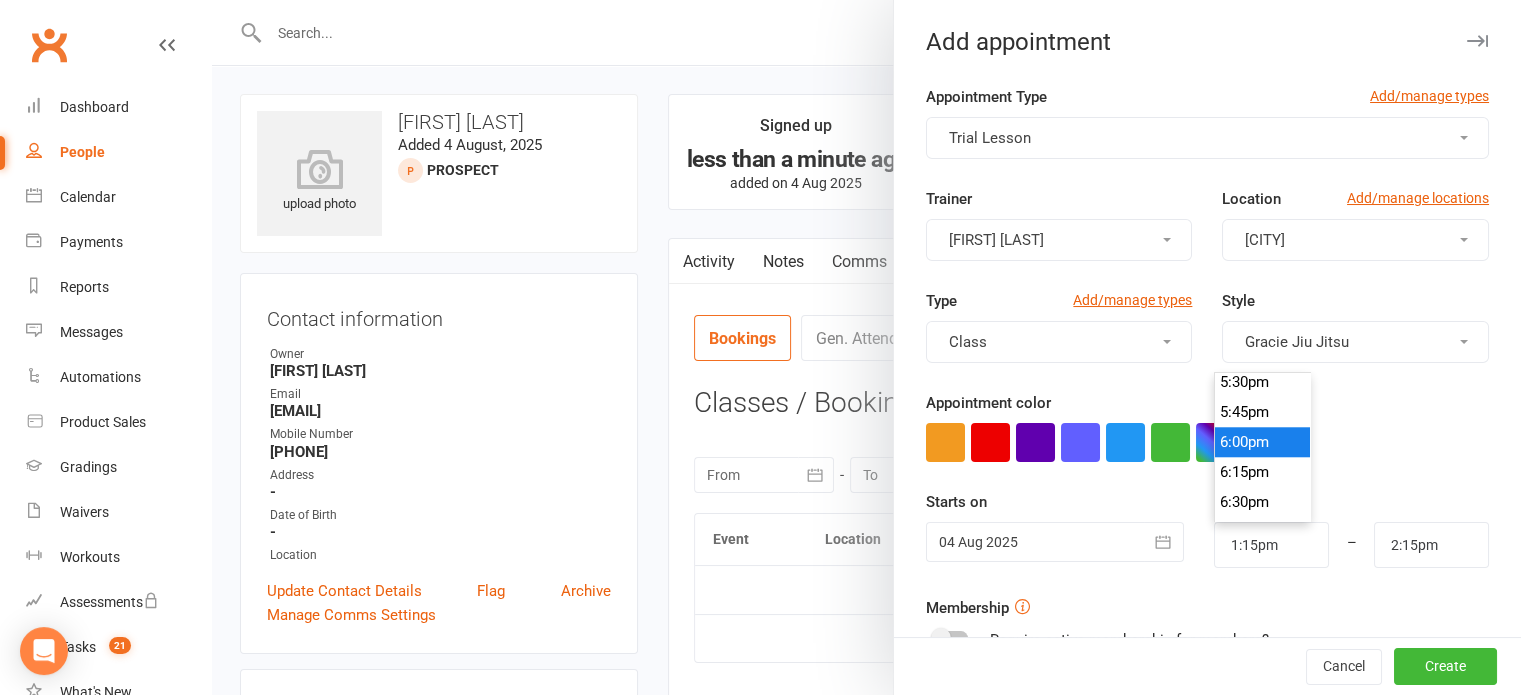 type on "6:00pm" 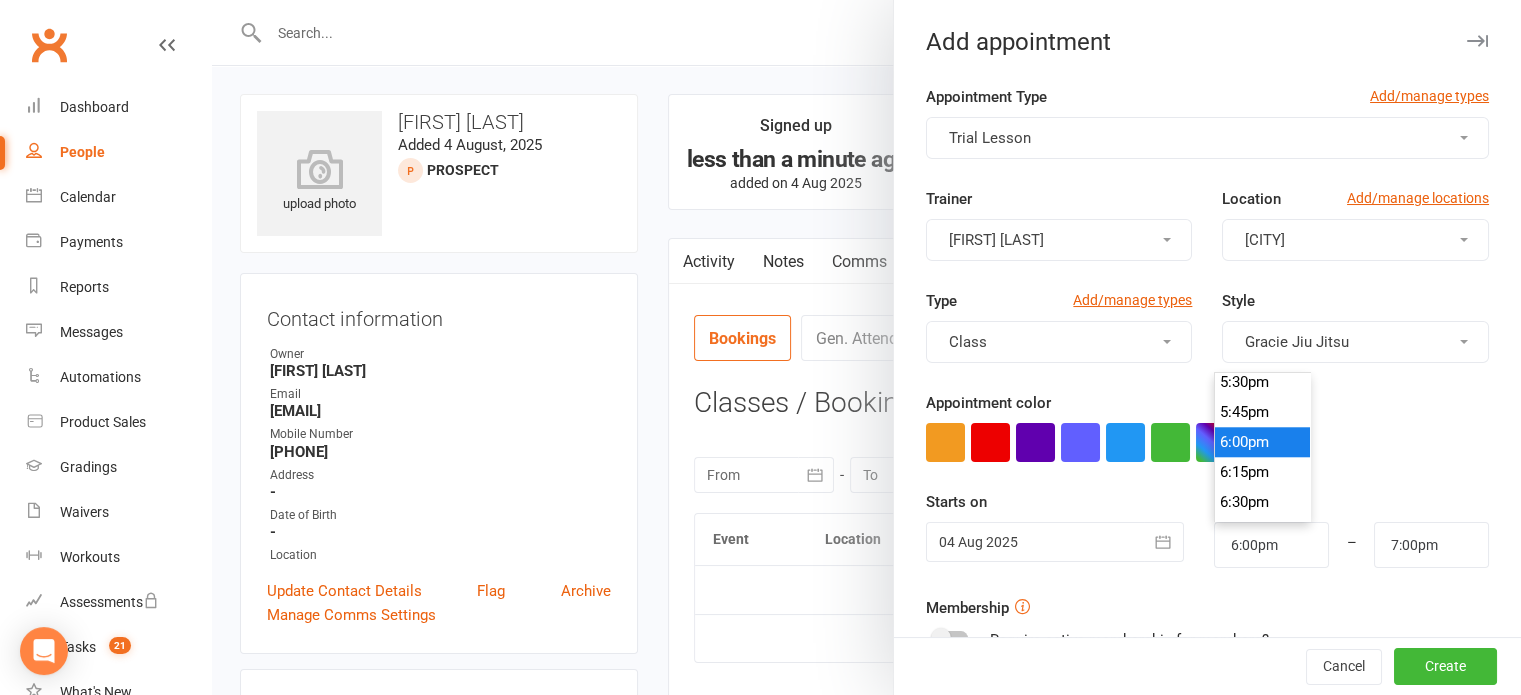 click on "6:00pm" at bounding box center [1263, 442] 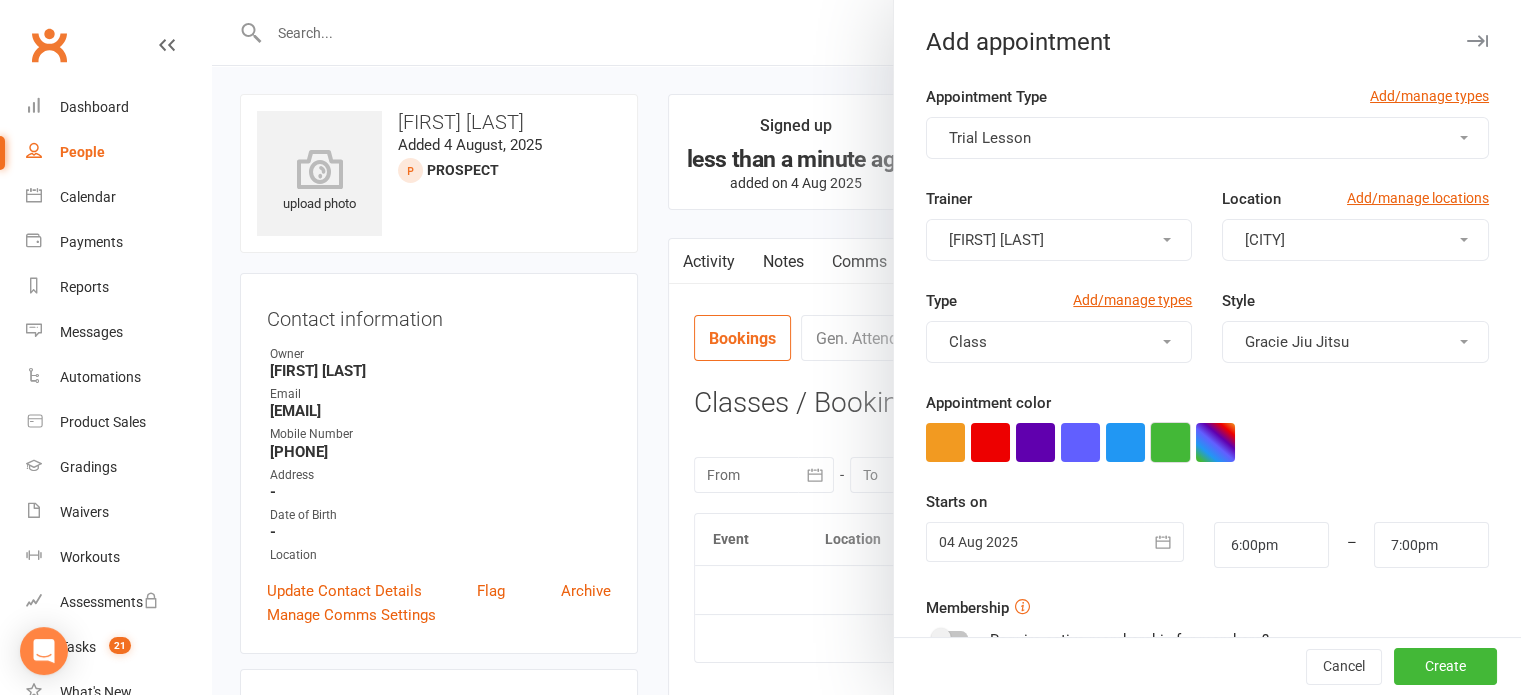 click at bounding box center (1170, 442) 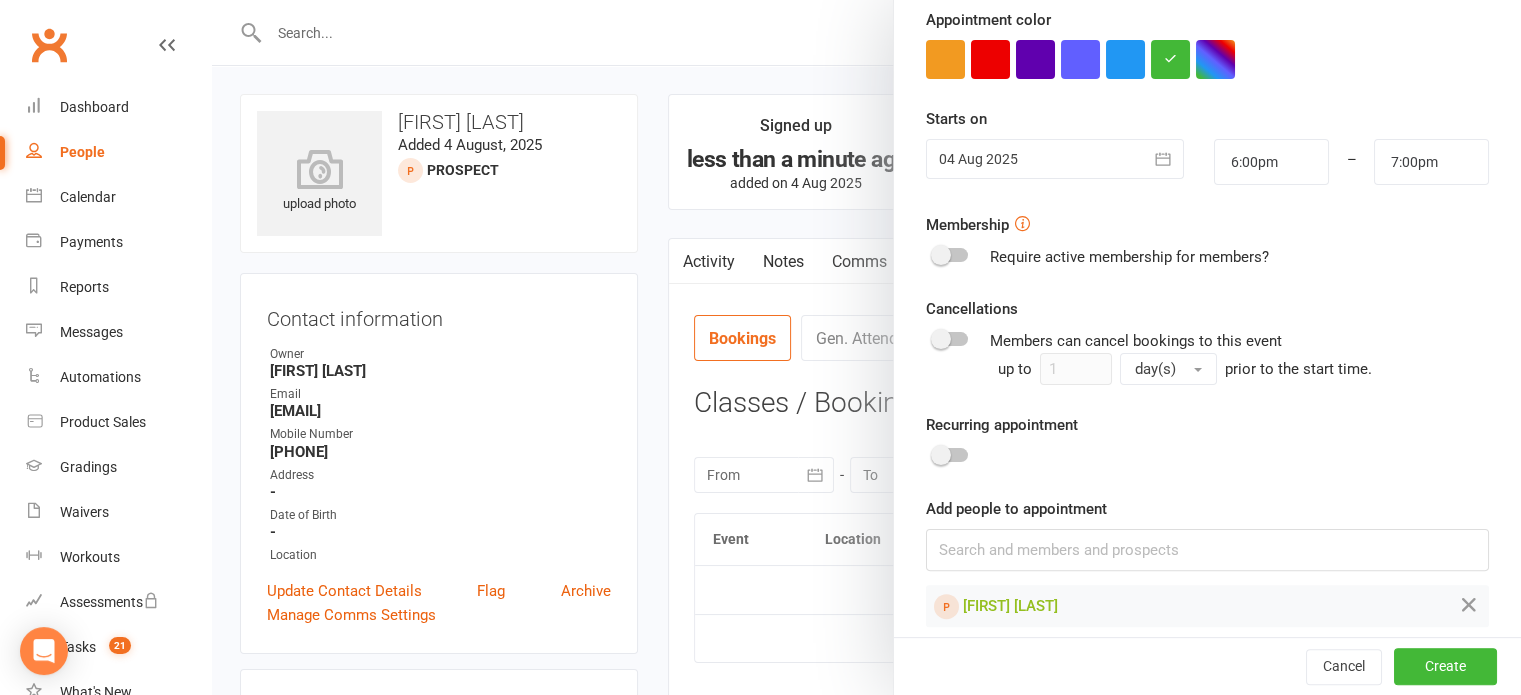 scroll, scrollTop: 398, scrollLeft: 0, axis: vertical 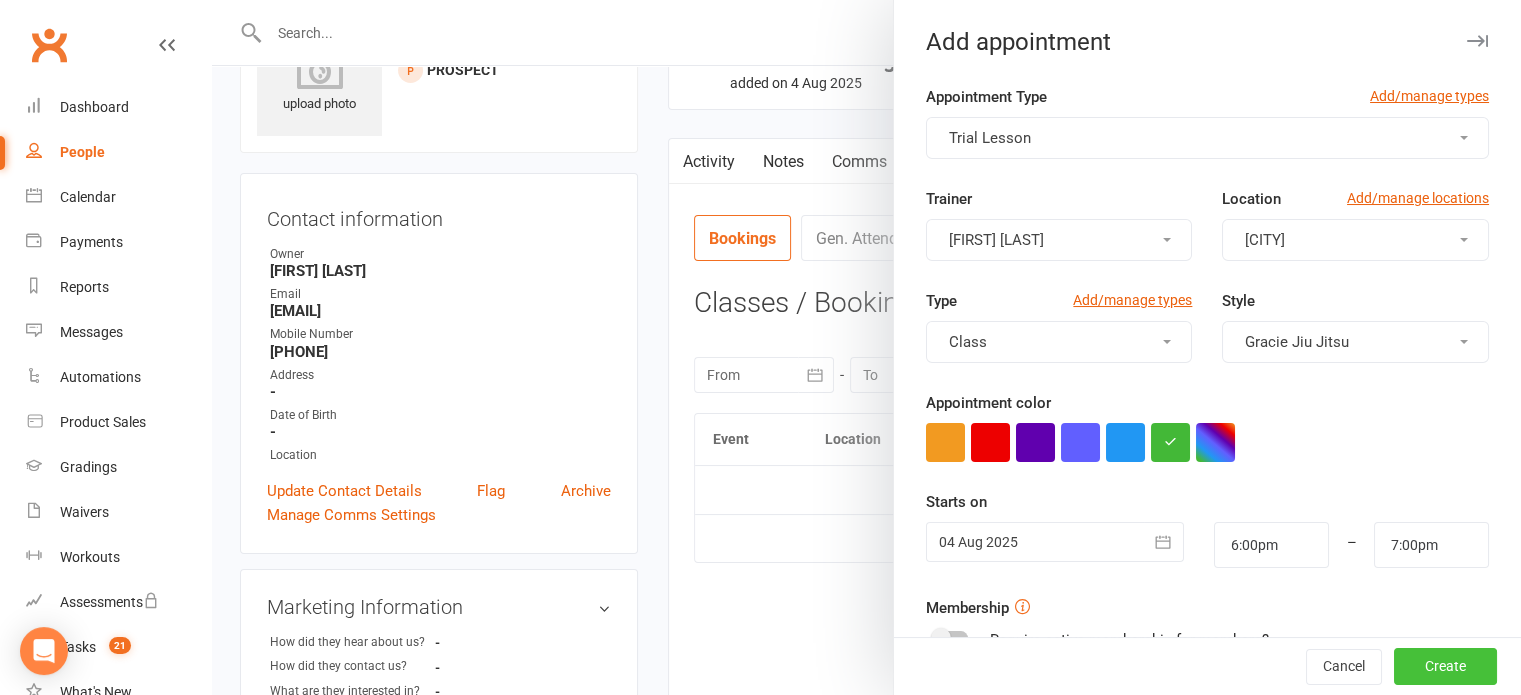 click on "Create" at bounding box center [1445, 667] 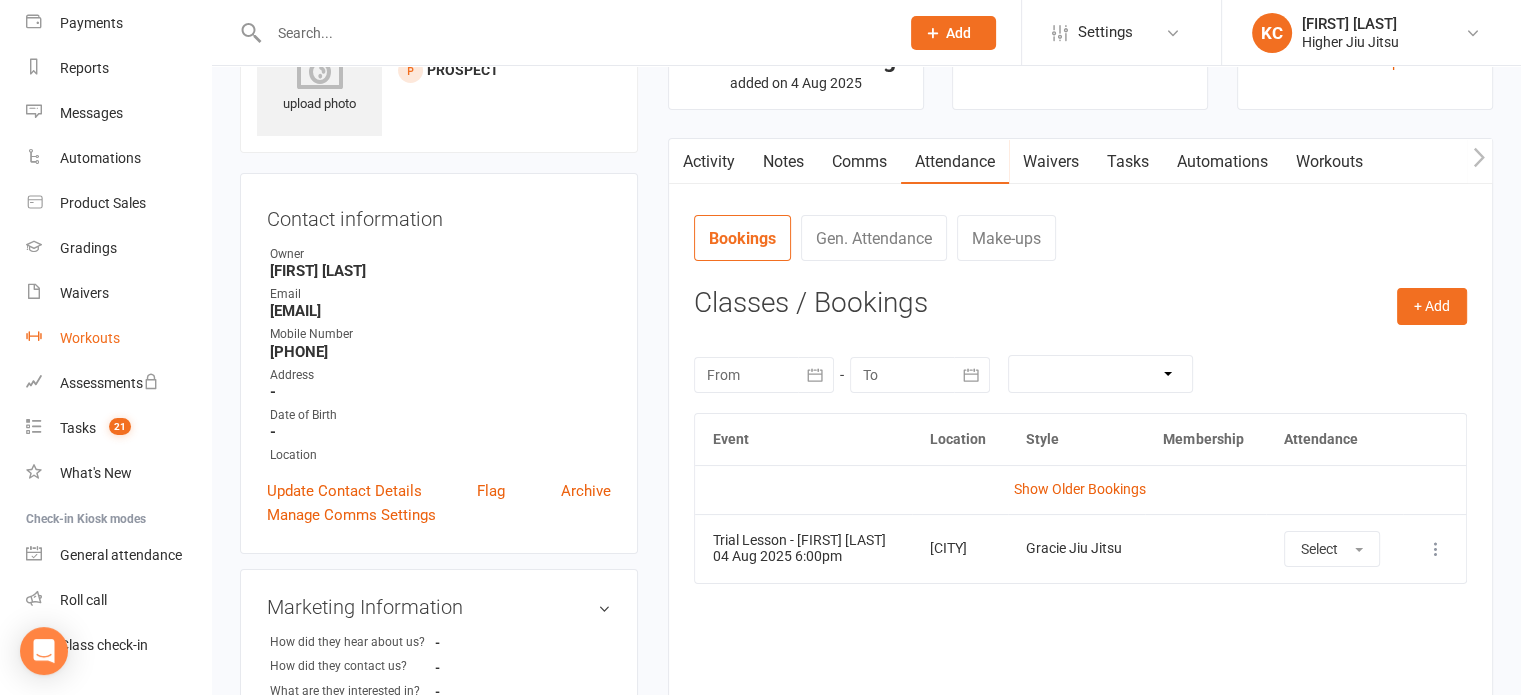 scroll, scrollTop: 220, scrollLeft: 0, axis: vertical 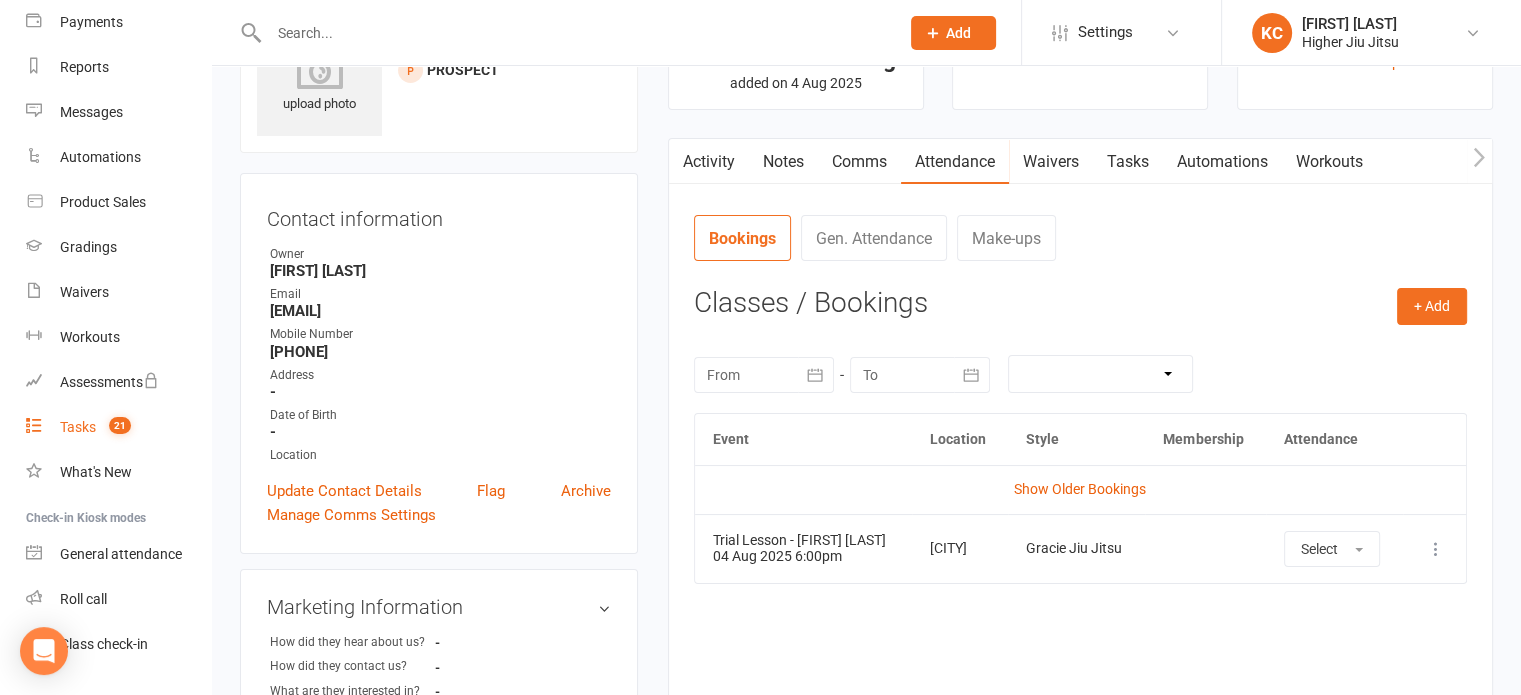 click on "Tasks" at bounding box center [78, 427] 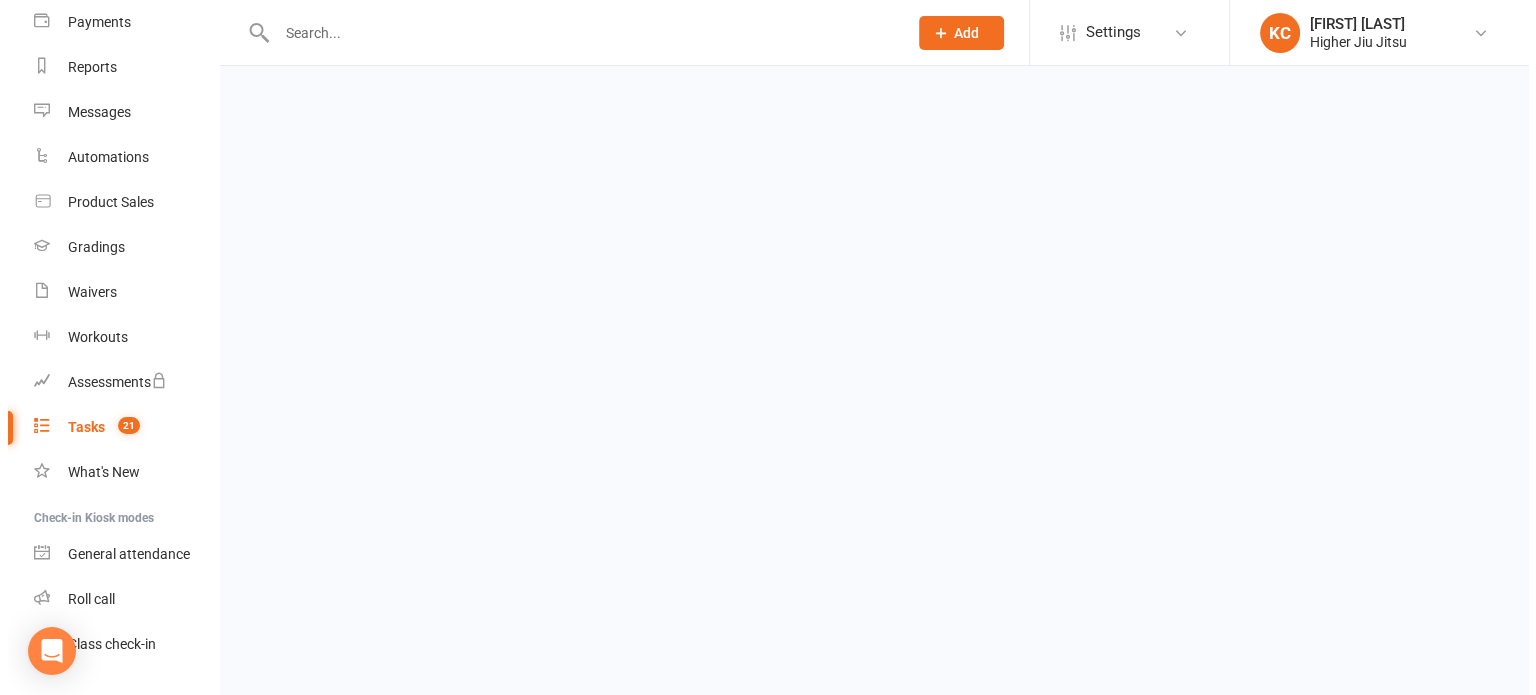 scroll, scrollTop: 0, scrollLeft: 0, axis: both 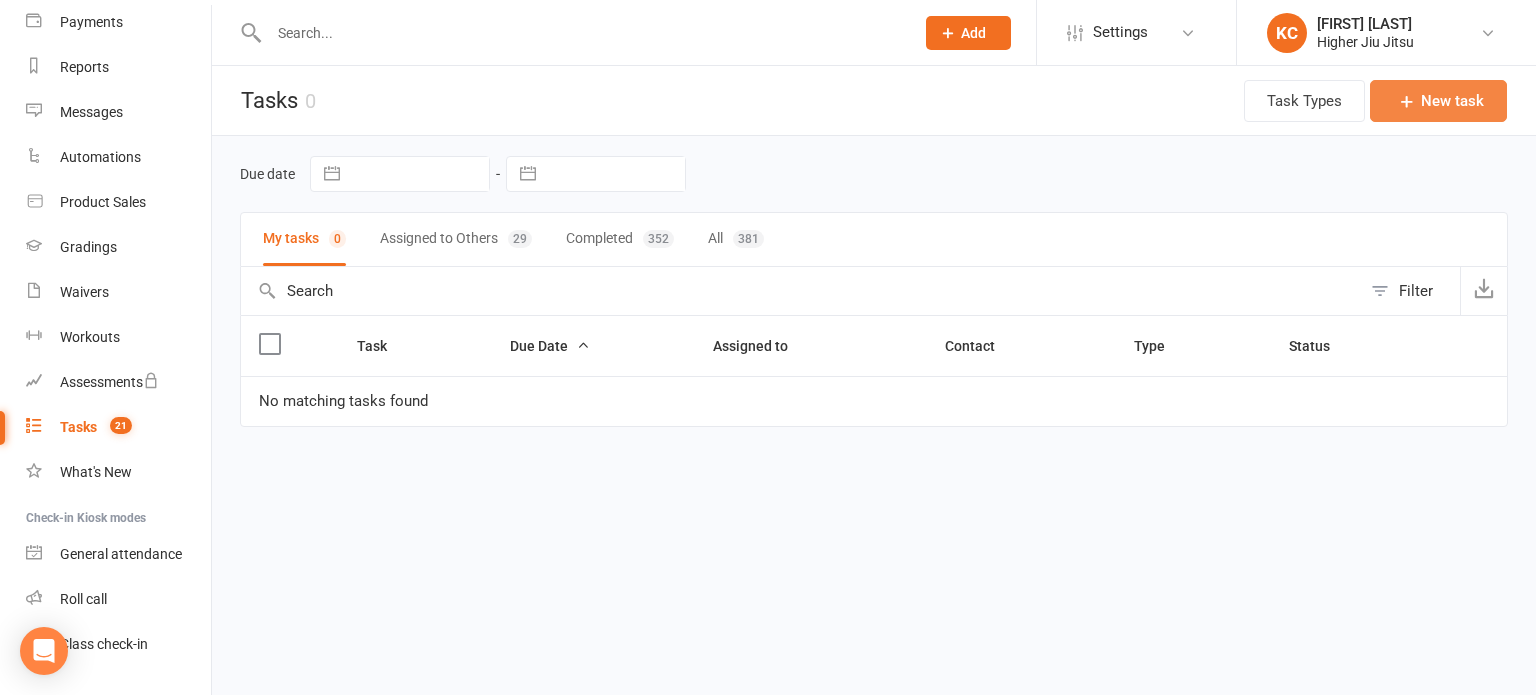 click on "New task" at bounding box center (1438, 101) 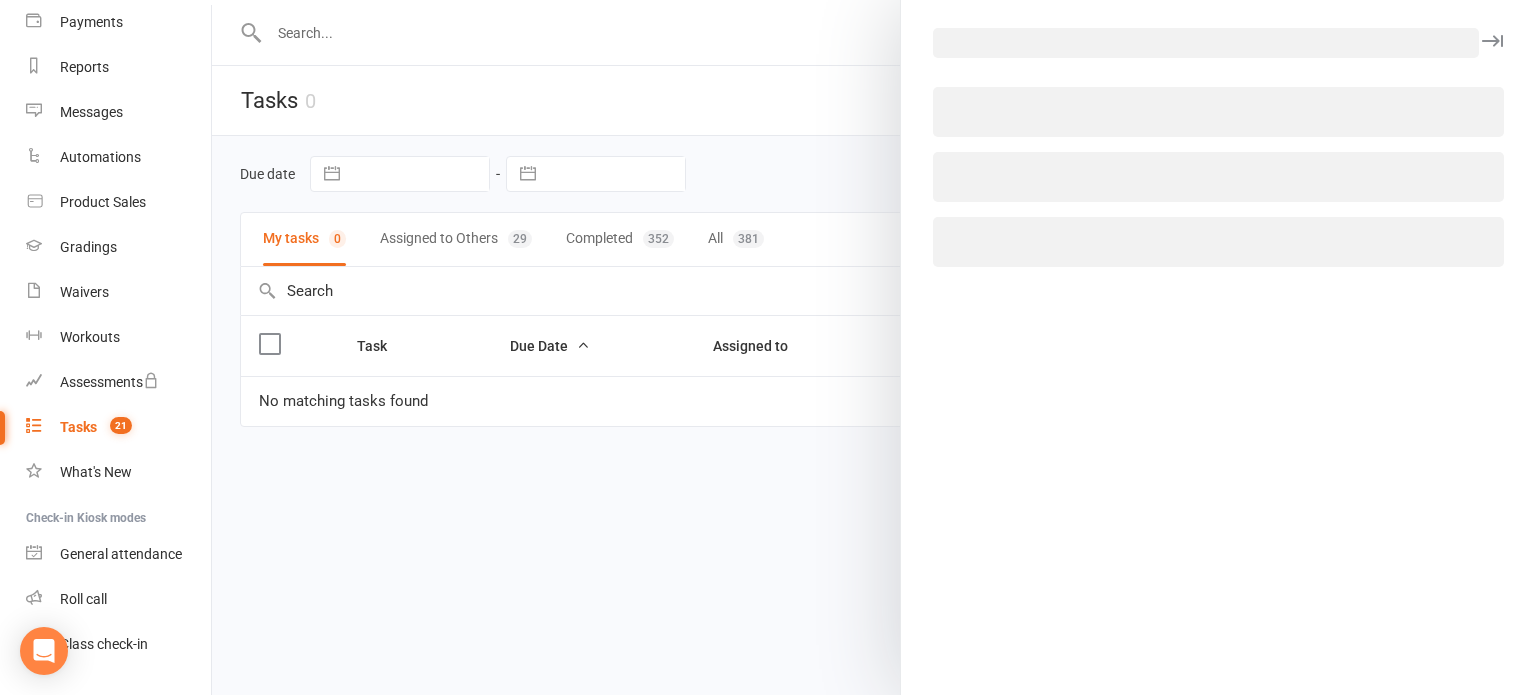 select on "[NUMBER]" 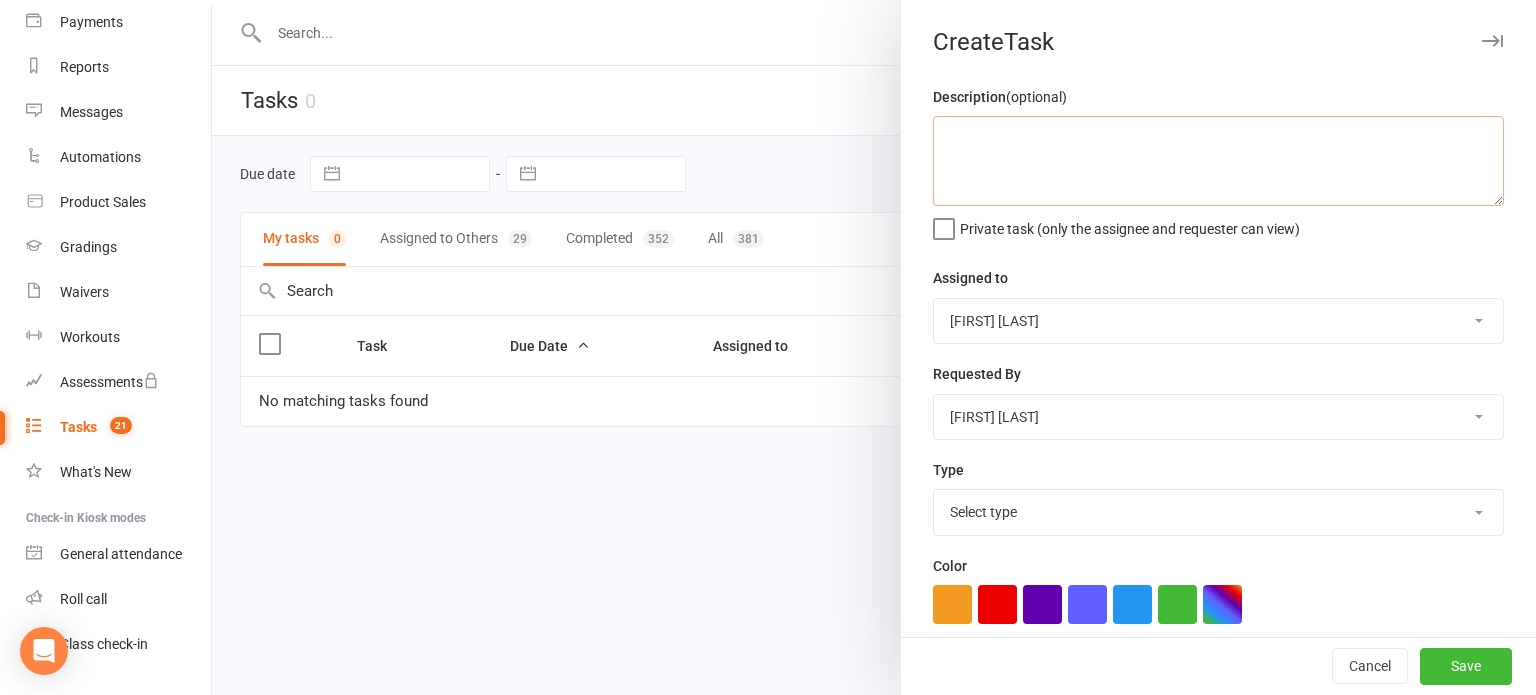 click at bounding box center (1218, 161) 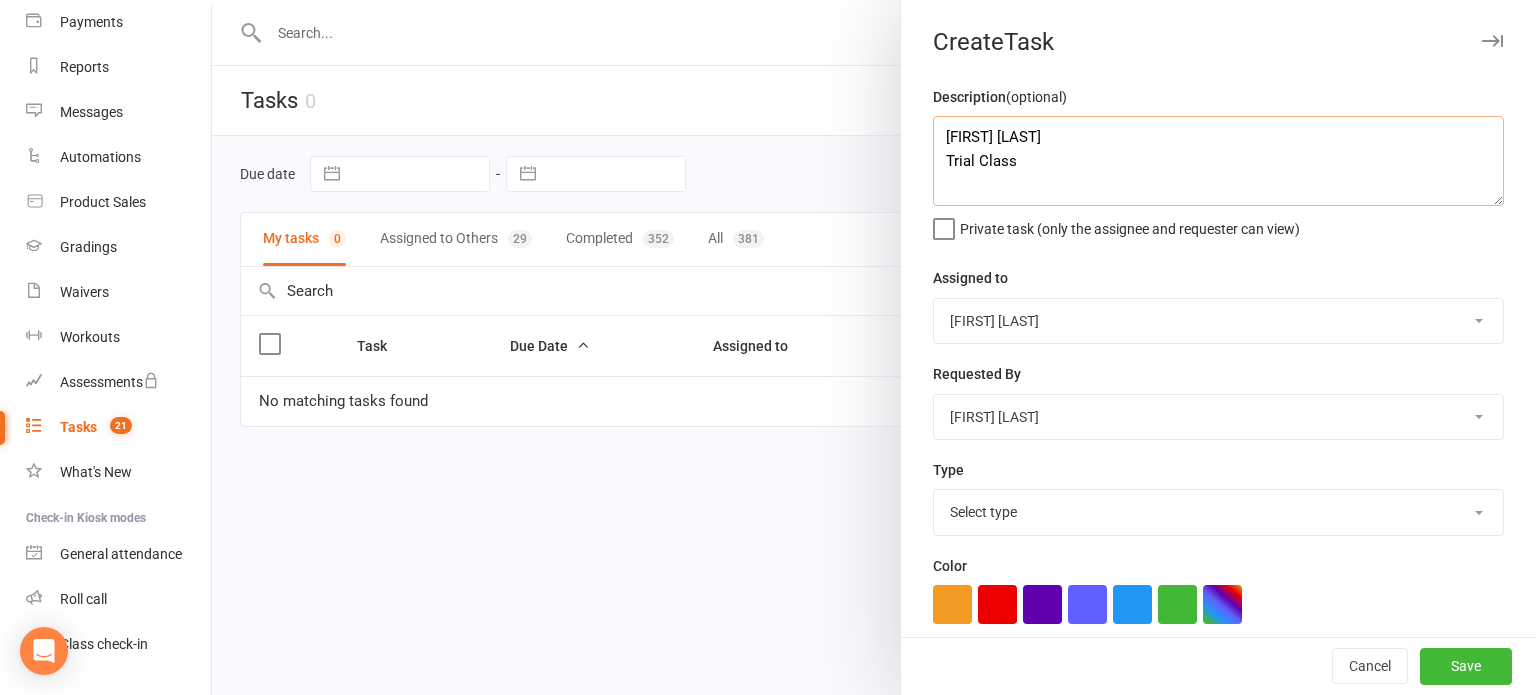 type on "[FIRST] [LAST]
Trial Class" 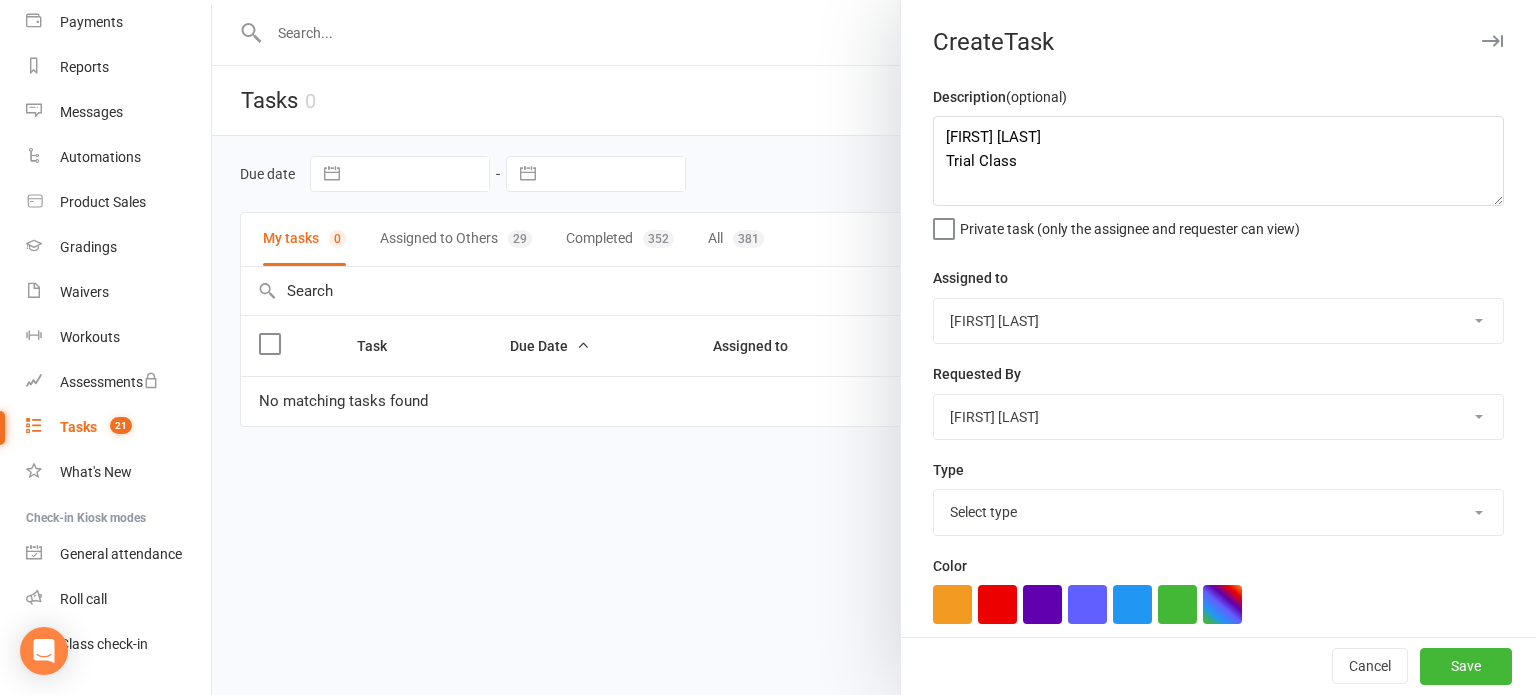 click on "[FIRST] [LAST] [FIRST] [LAST] [FIRST] [LAST] [FIRST] [LAST] [FIRST] [LAST] [FIRST] [LAST] [FIRST] [LAST] [FIRST] [LAST] [FIRST] [LAST] [FIRST] [LAST] [FIRST] [LAST]" at bounding box center (1218, 321) 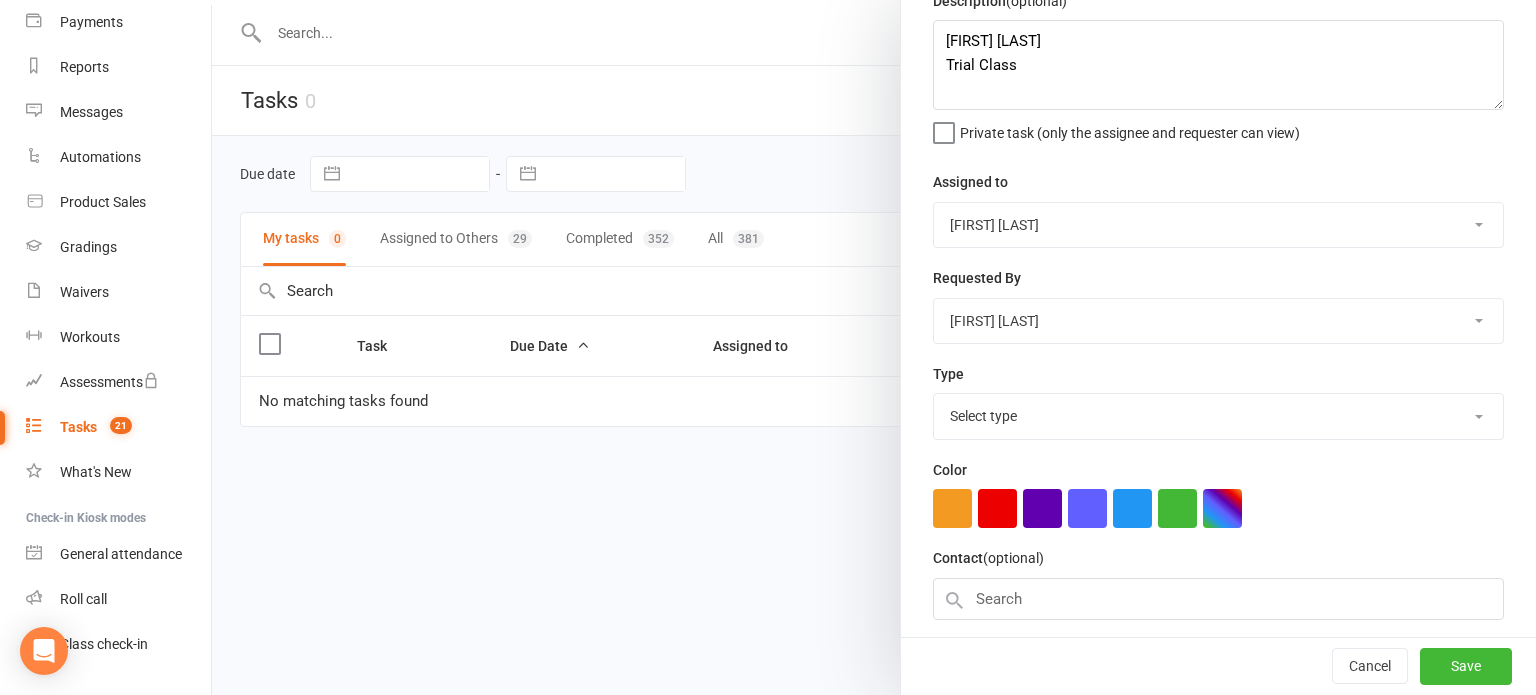 click on "Select type Birthday E-mail Follow up Meeting Phone call Private class To do Trial class Visitor Add new task type" at bounding box center [1218, 416] 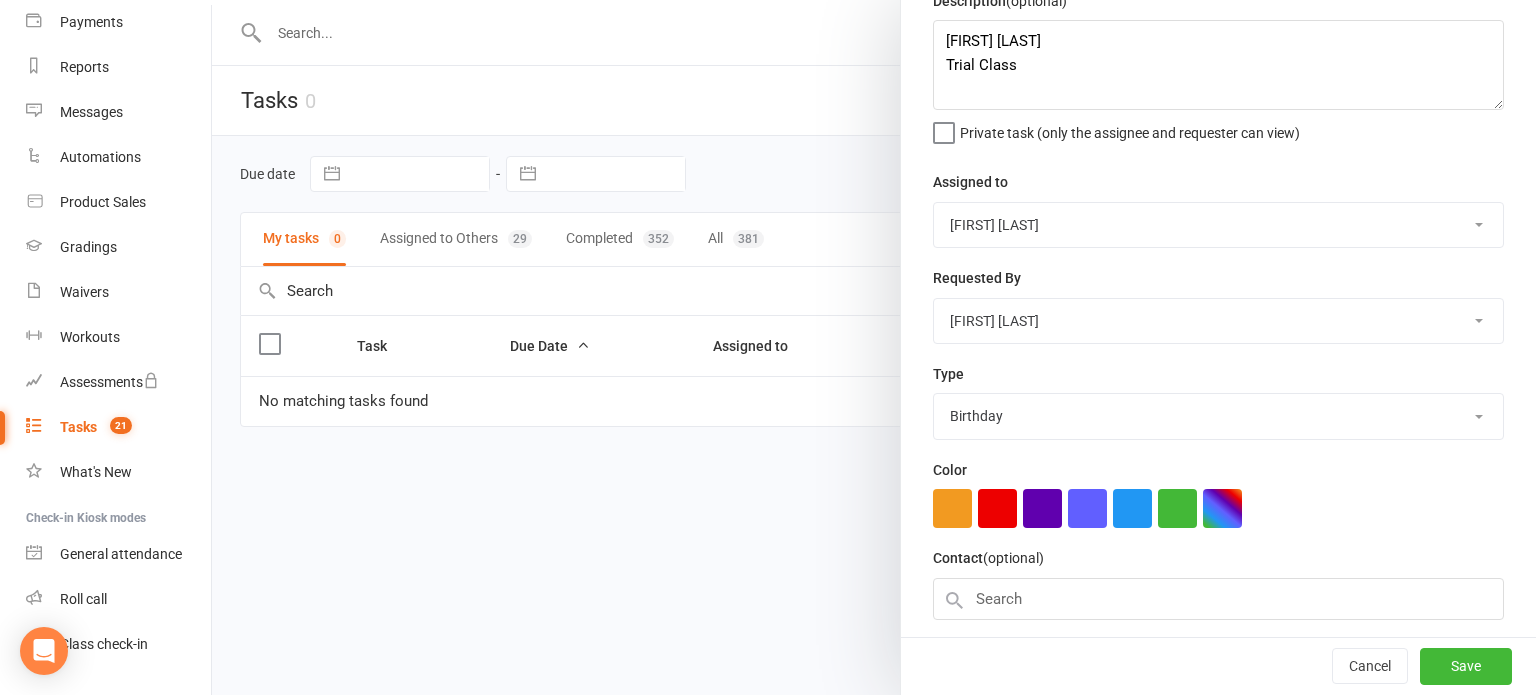 scroll, scrollTop: 288, scrollLeft: 0, axis: vertical 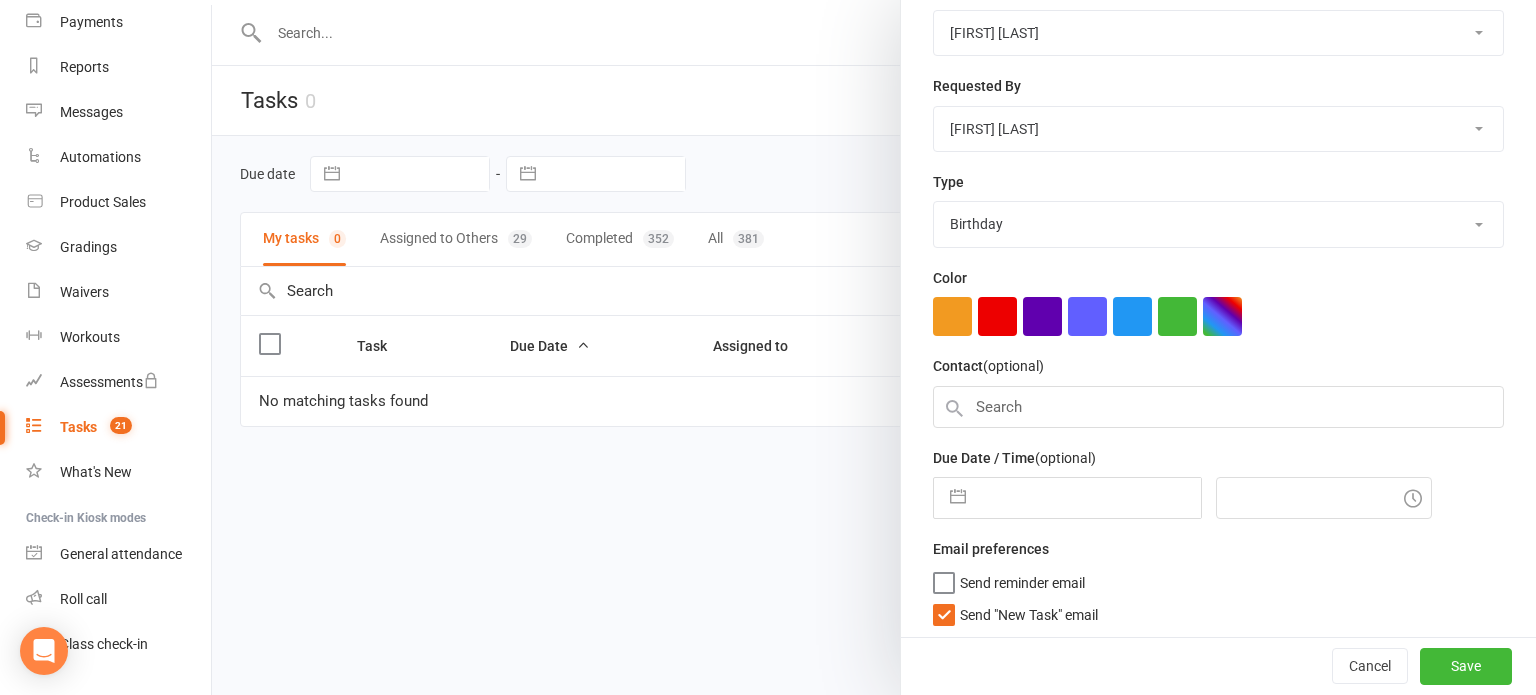 click on "Send "New Task" email" at bounding box center (1015, 610) 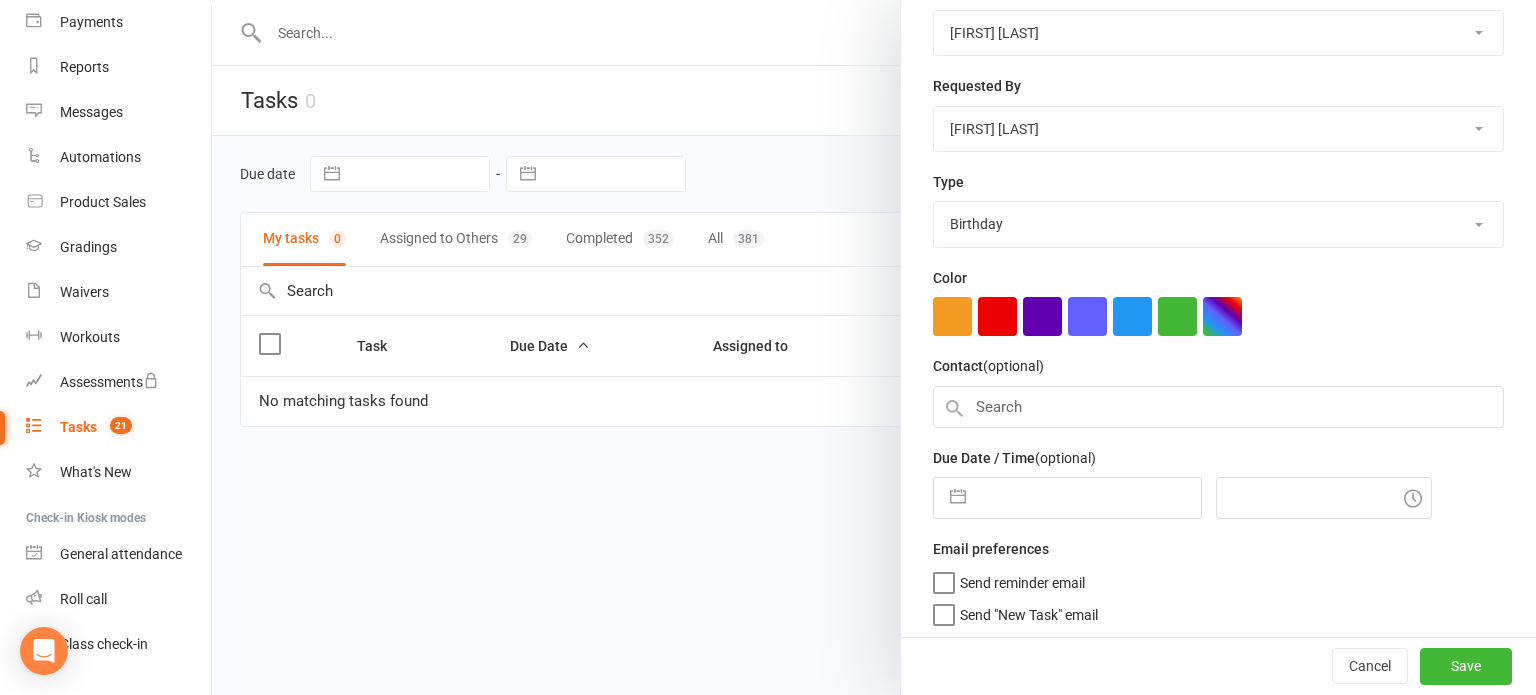 click on "Send reminder email" at bounding box center (1009, 578) 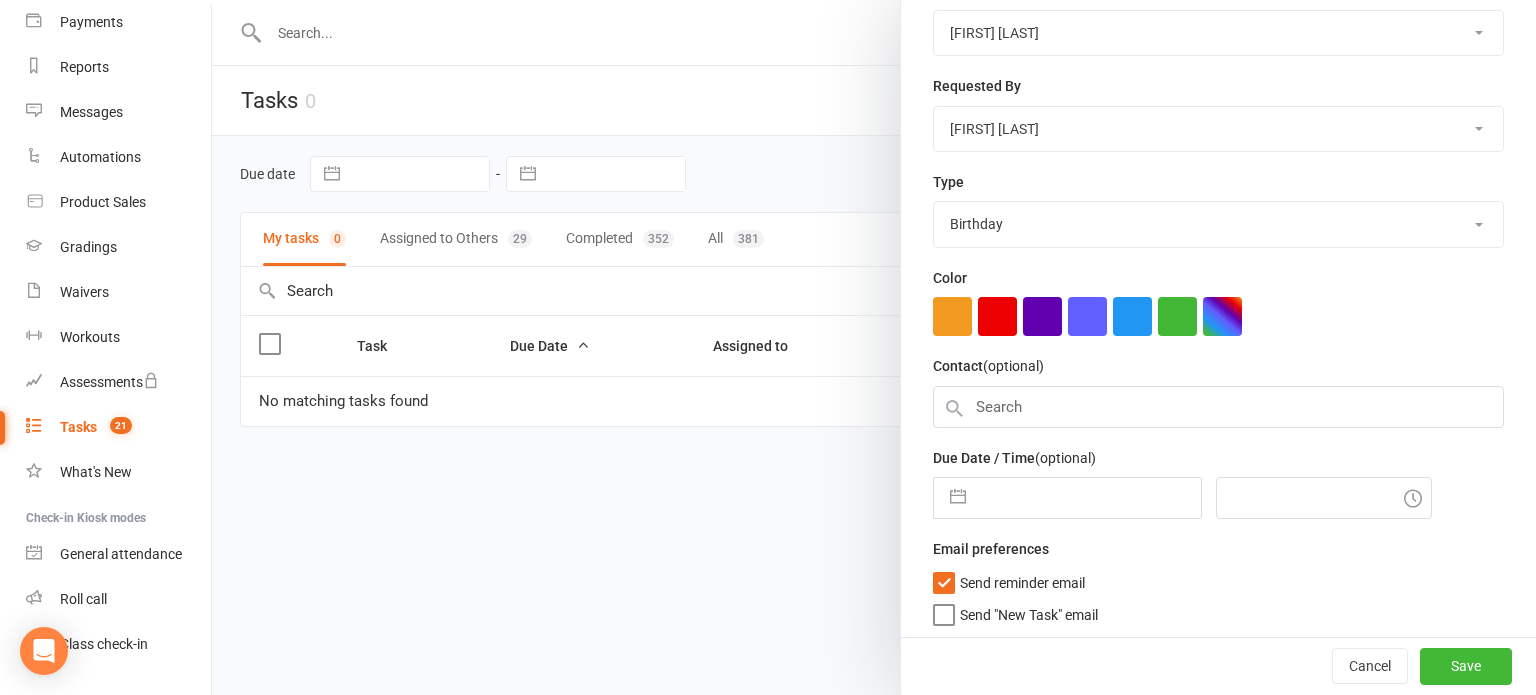 select on "6" 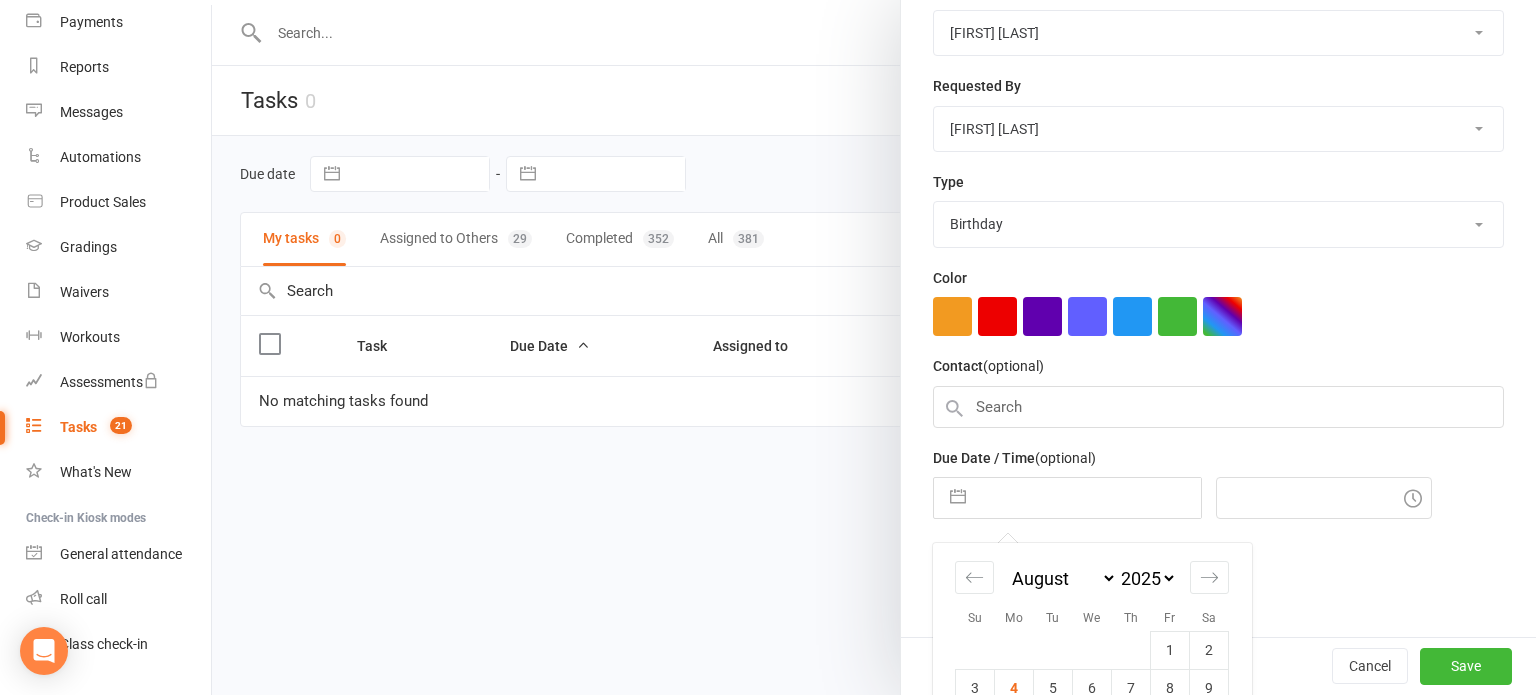 click at bounding box center (1088, 498) 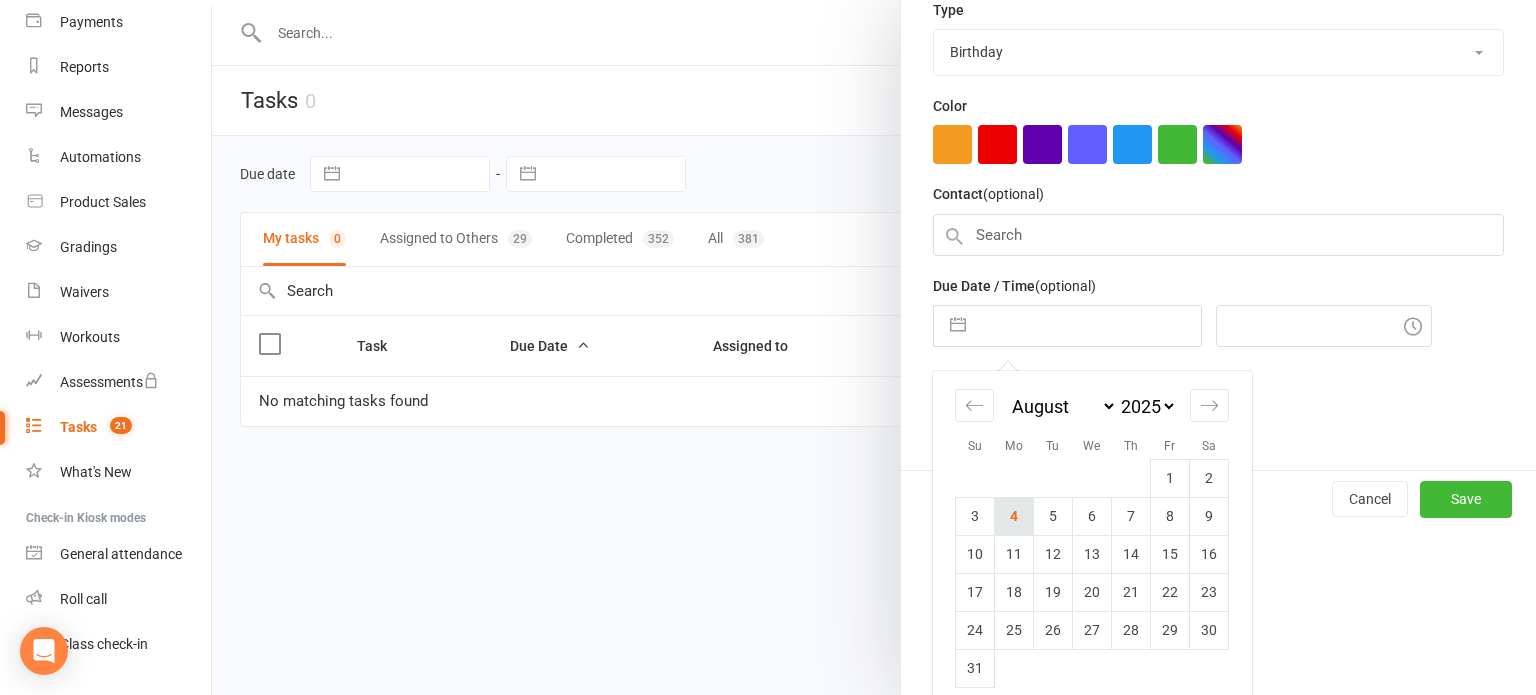 click on "4" at bounding box center (1014, 516) 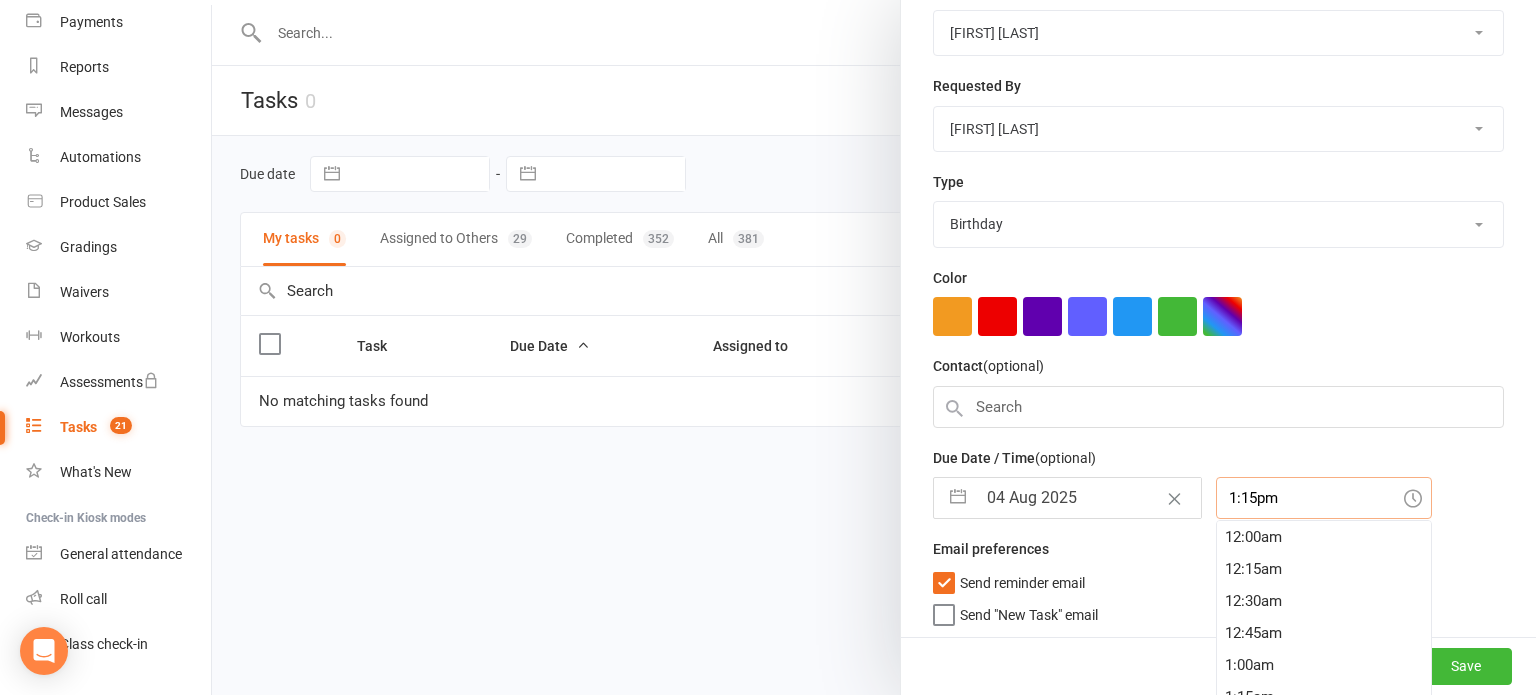 scroll, scrollTop: 309, scrollLeft: 0, axis: vertical 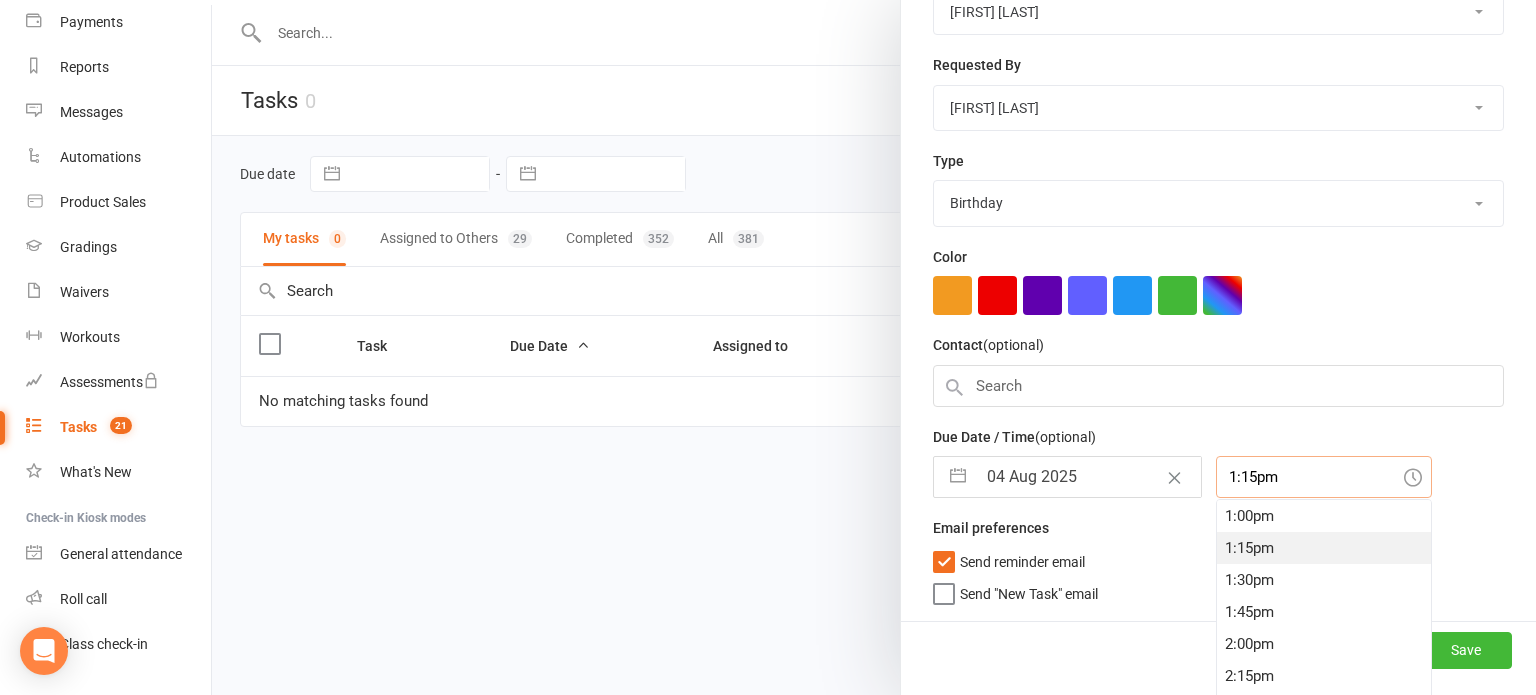 click on "1:15pm" at bounding box center (1324, 477) 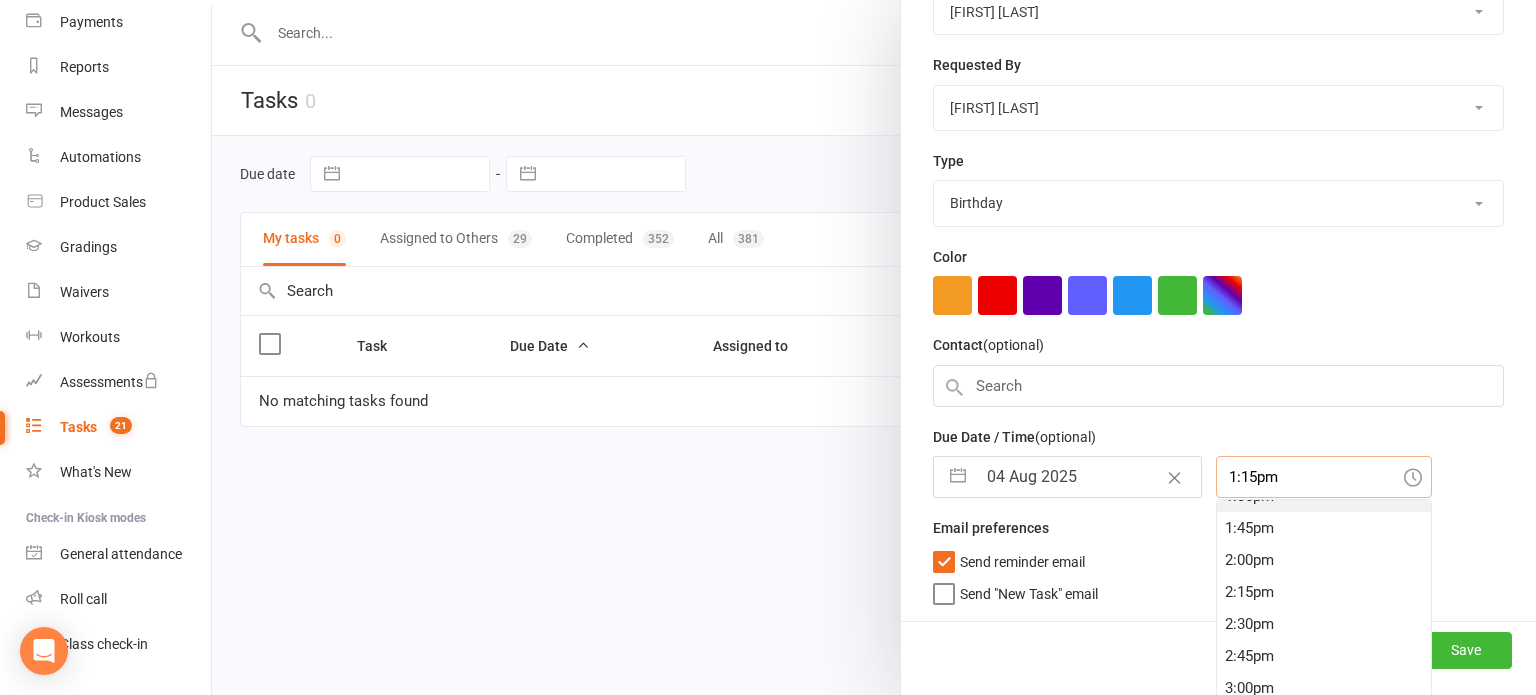 scroll, scrollTop: 1748, scrollLeft: 0, axis: vertical 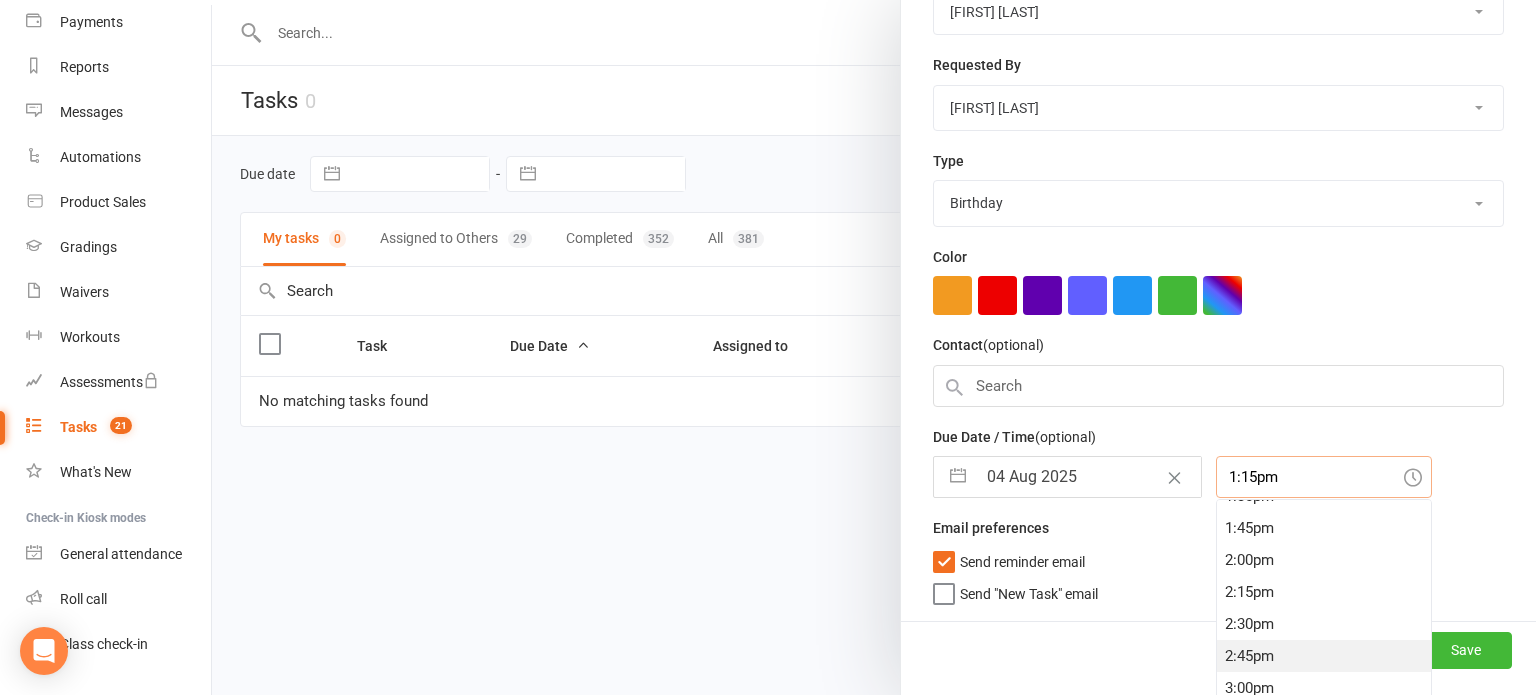 click on "2:45pm" at bounding box center (1324, 656) 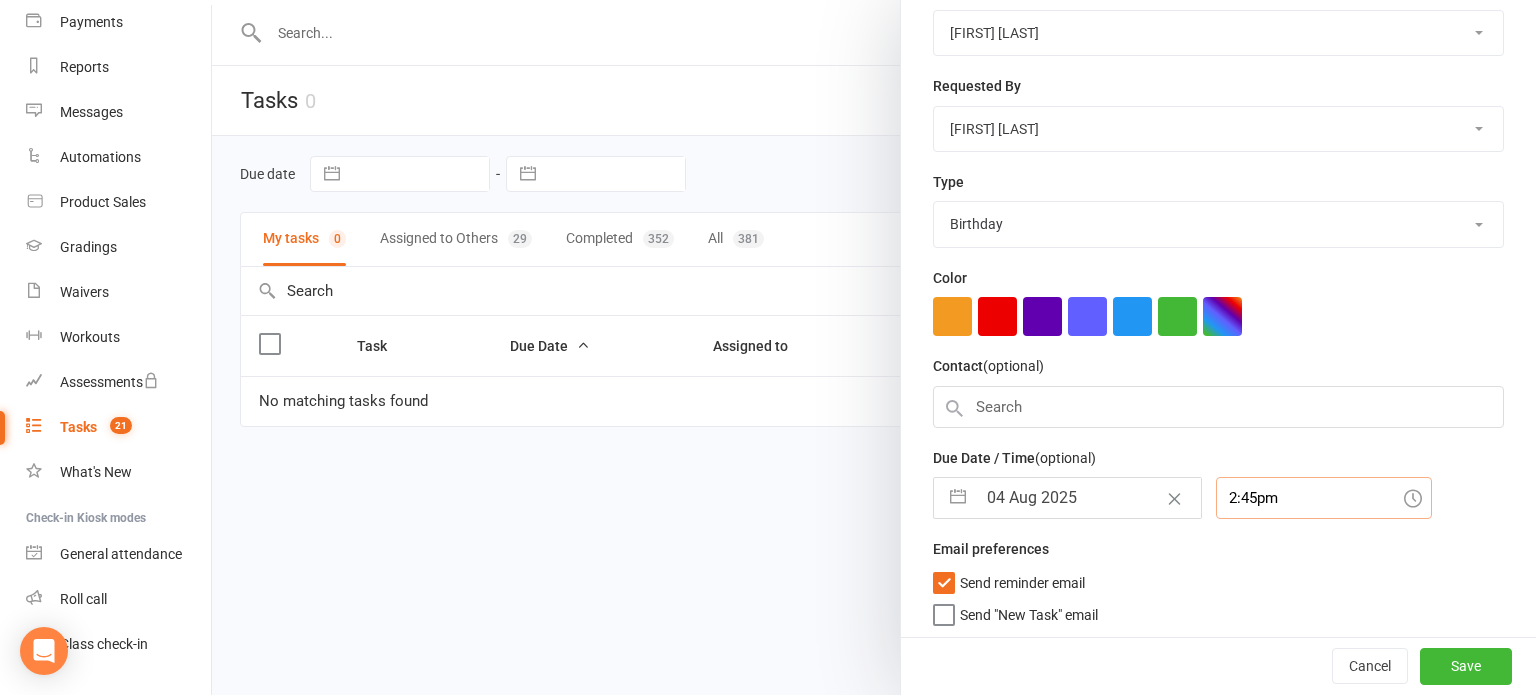 scroll, scrollTop: 0, scrollLeft: 0, axis: both 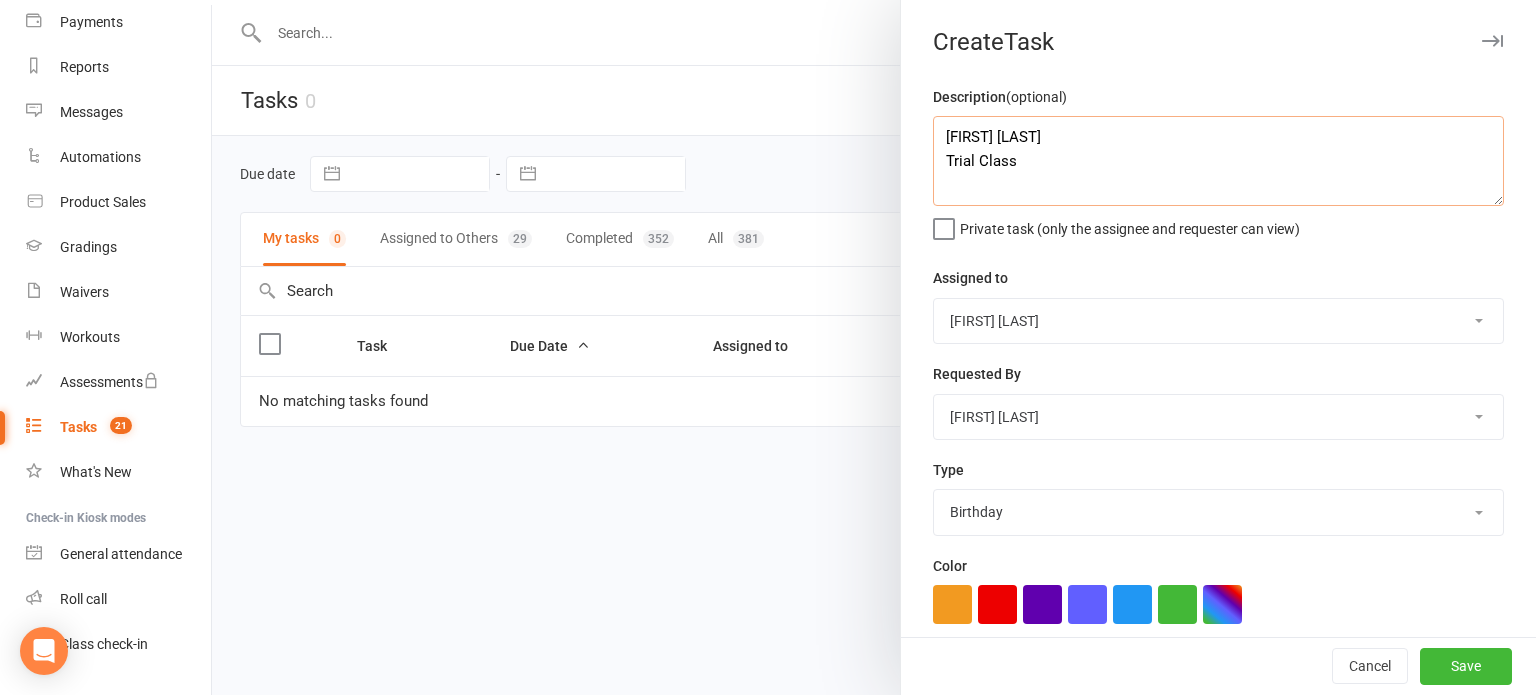 click on "[FIRST] [LAST]
Trial Class" at bounding box center [1218, 161] 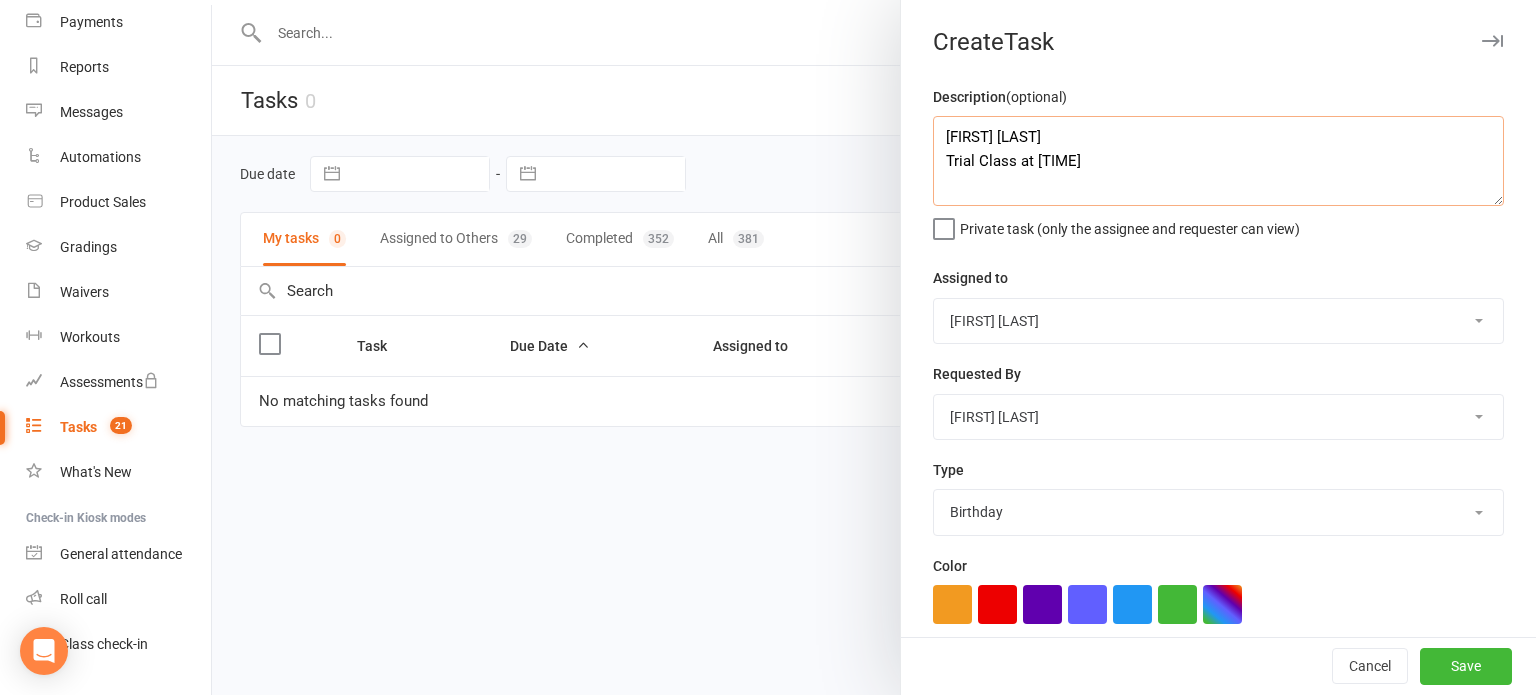 type on "[FIRST] [LAST]
Trial Class at [TIME]" 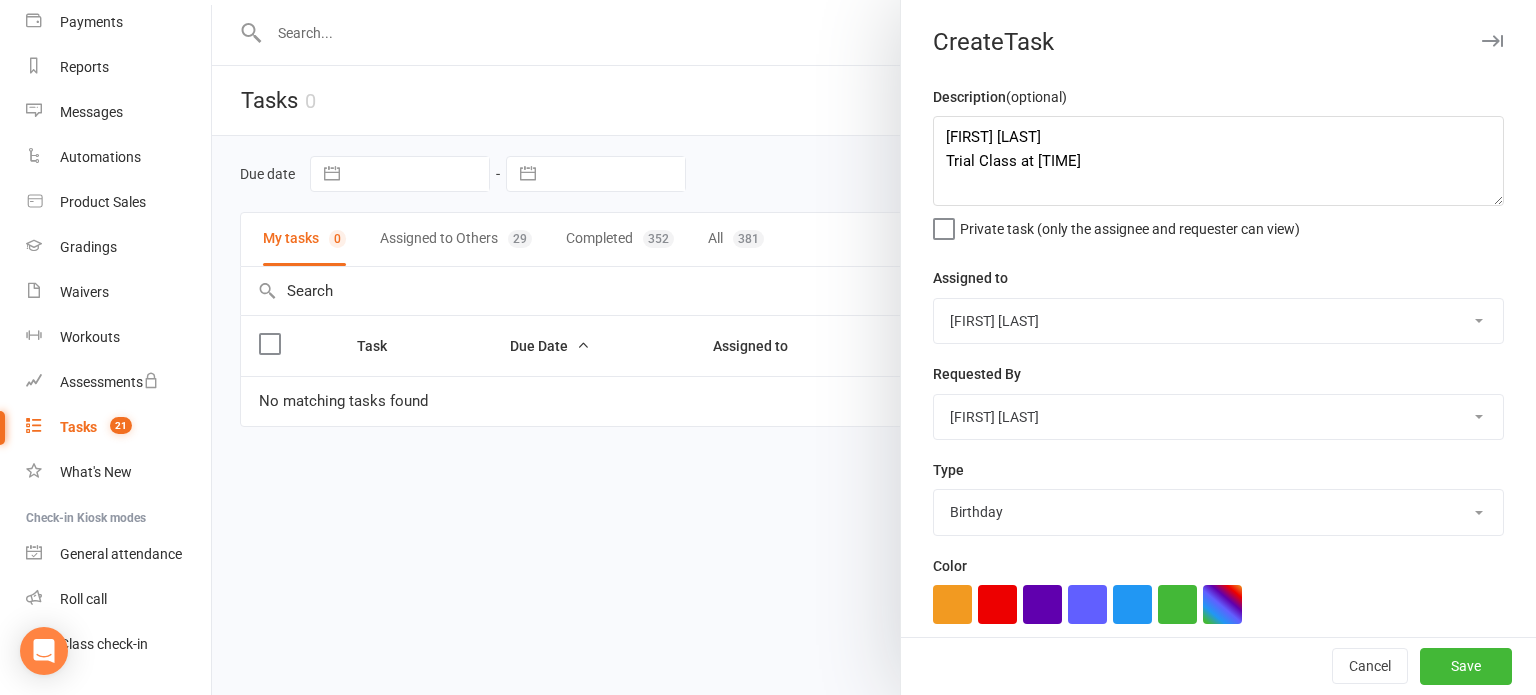 click on "Cancel Save" at bounding box center [1218, 666] 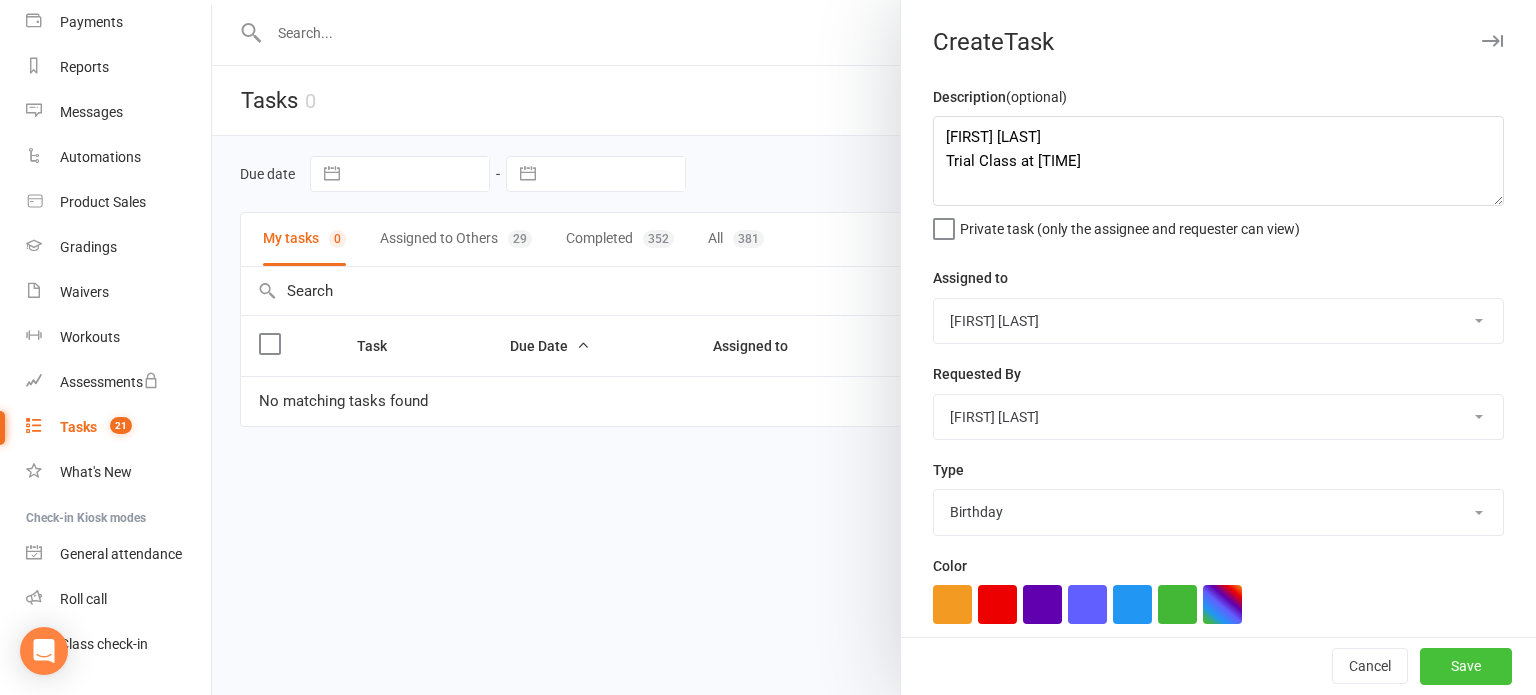 click on "Save" at bounding box center (1466, 667) 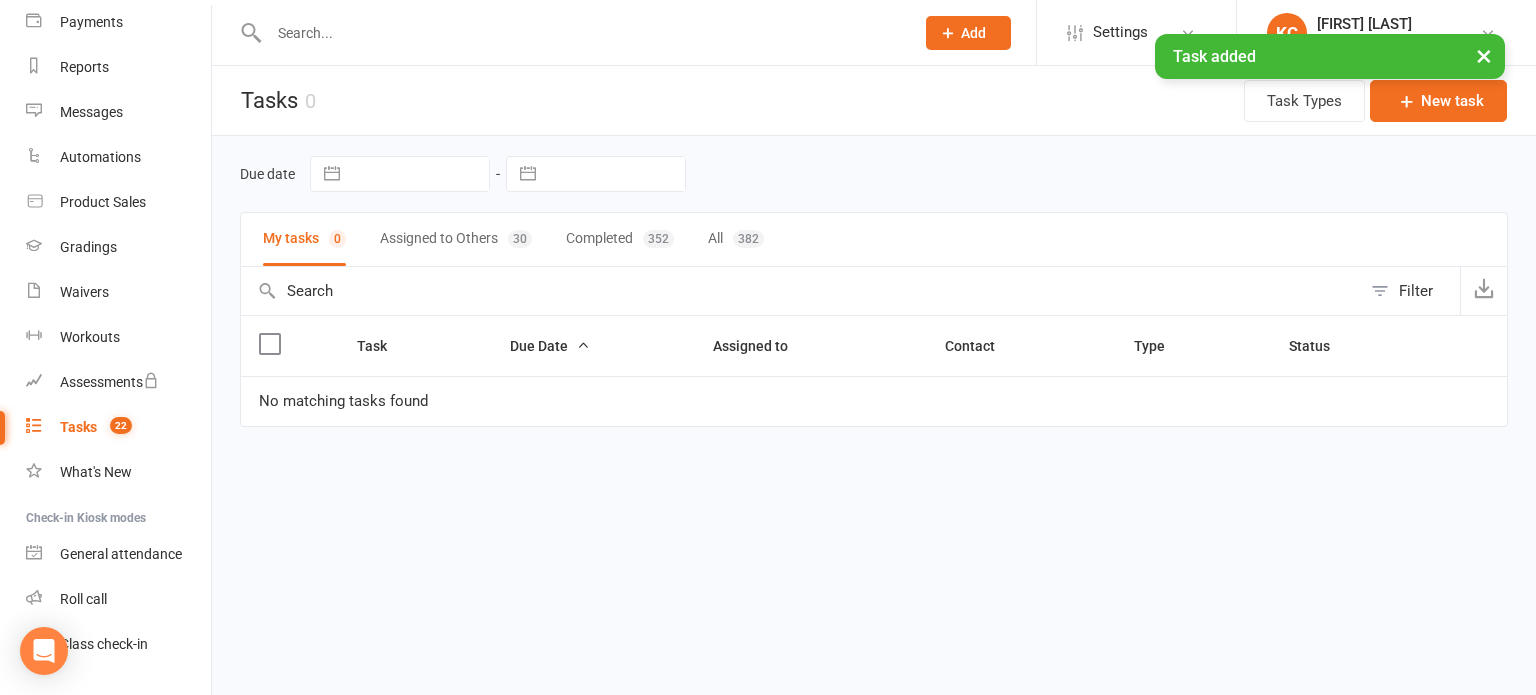 click on "Assigned to Others 30" at bounding box center (456, 239) 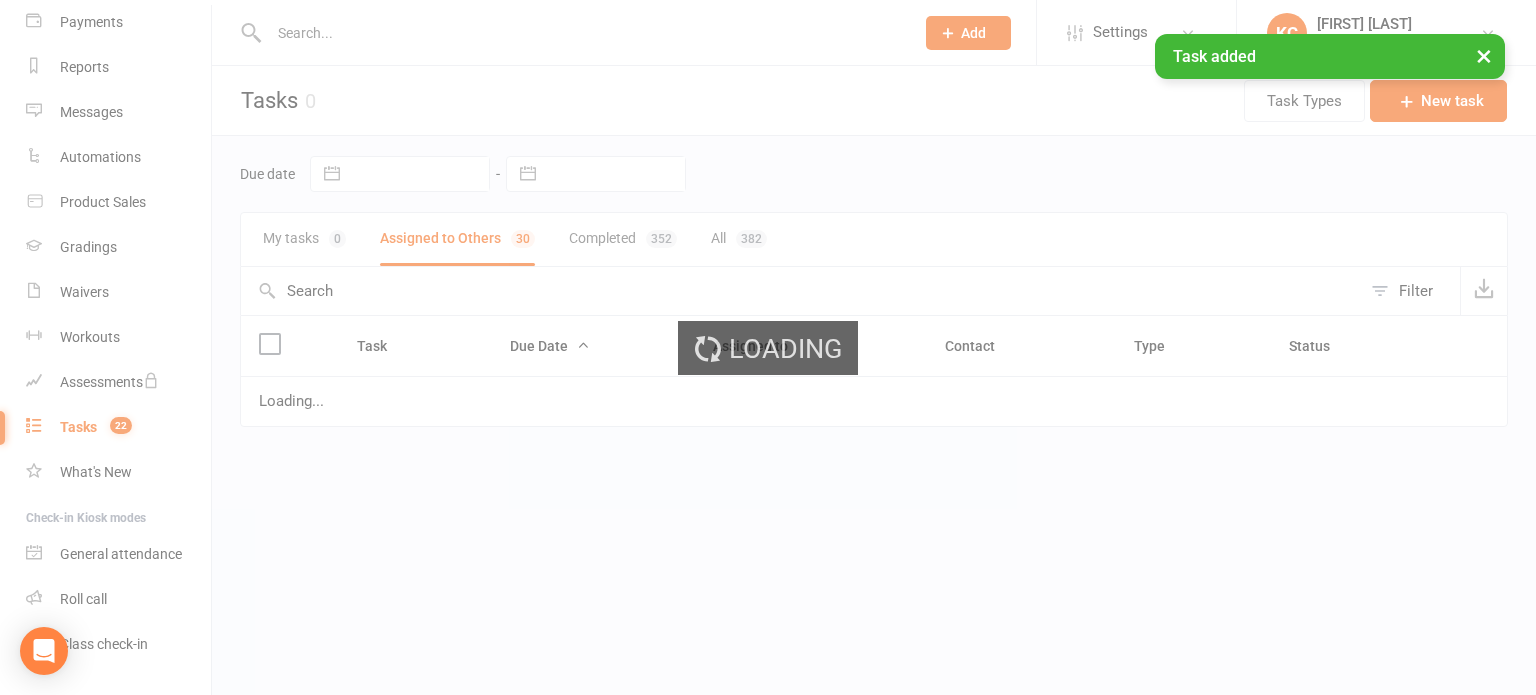 select on "waiting" 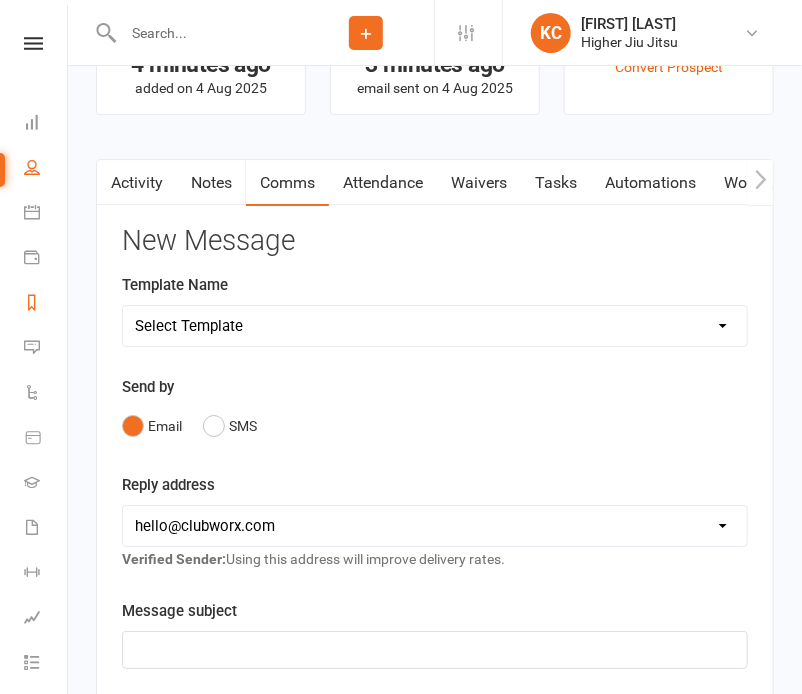 scroll, scrollTop: 1611, scrollLeft: 0, axis: vertical 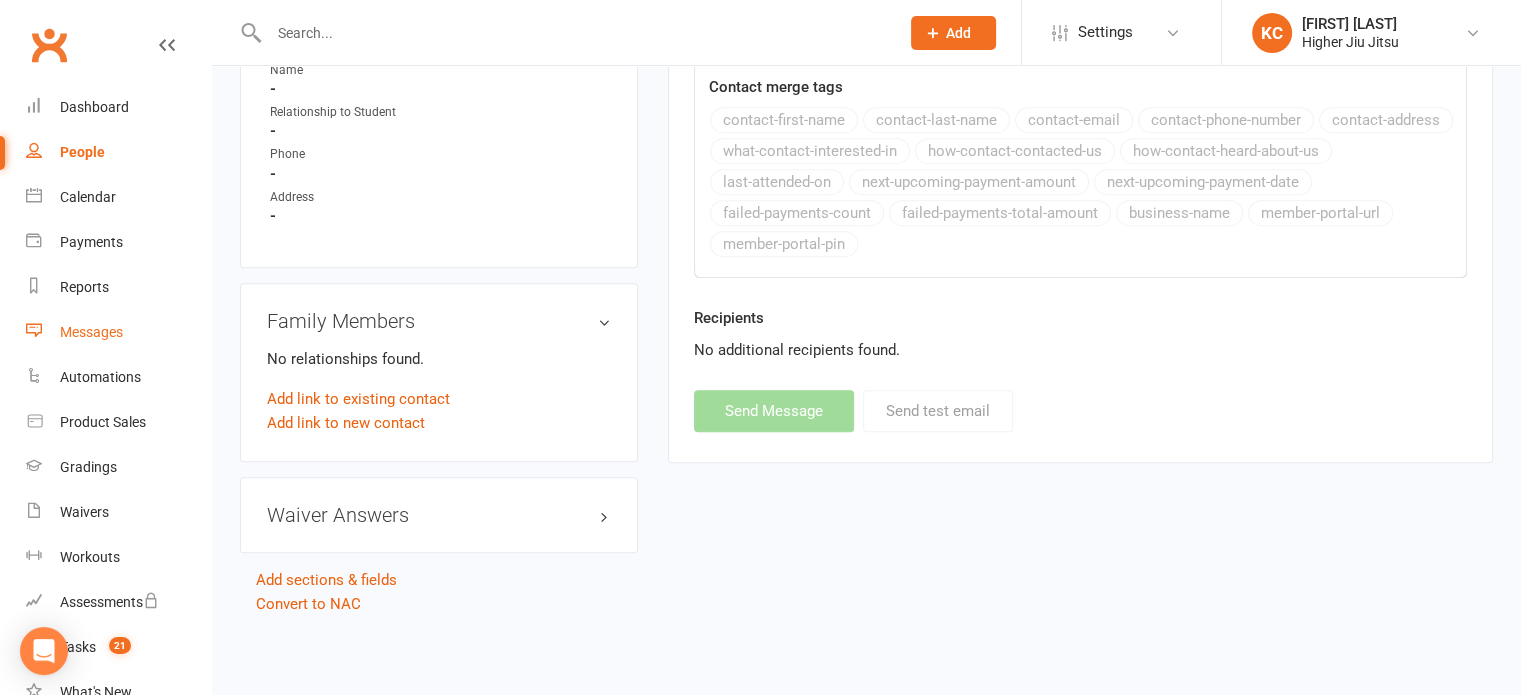 click on "Messages" at bounding box center [118, 332] 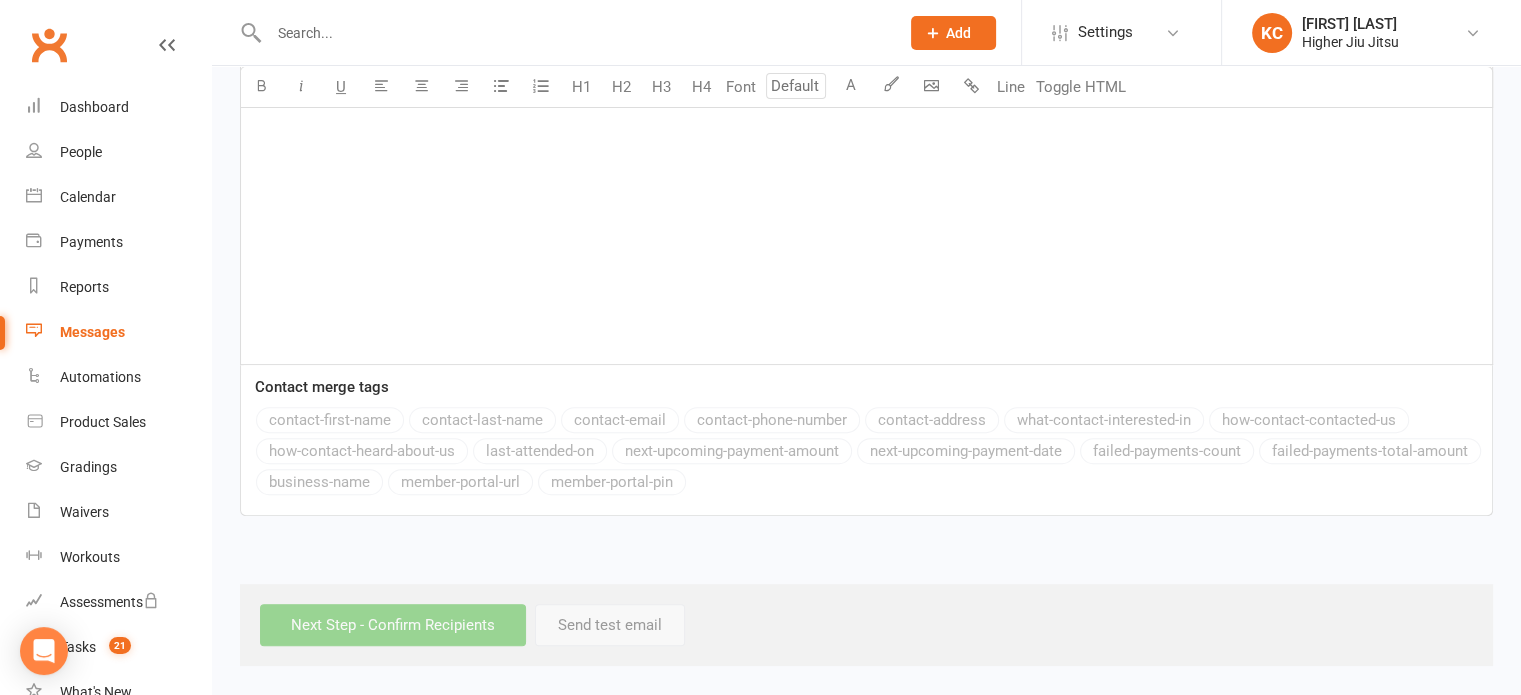 scroll, scrollTop: 0, scrollLeft: 0, axis: both 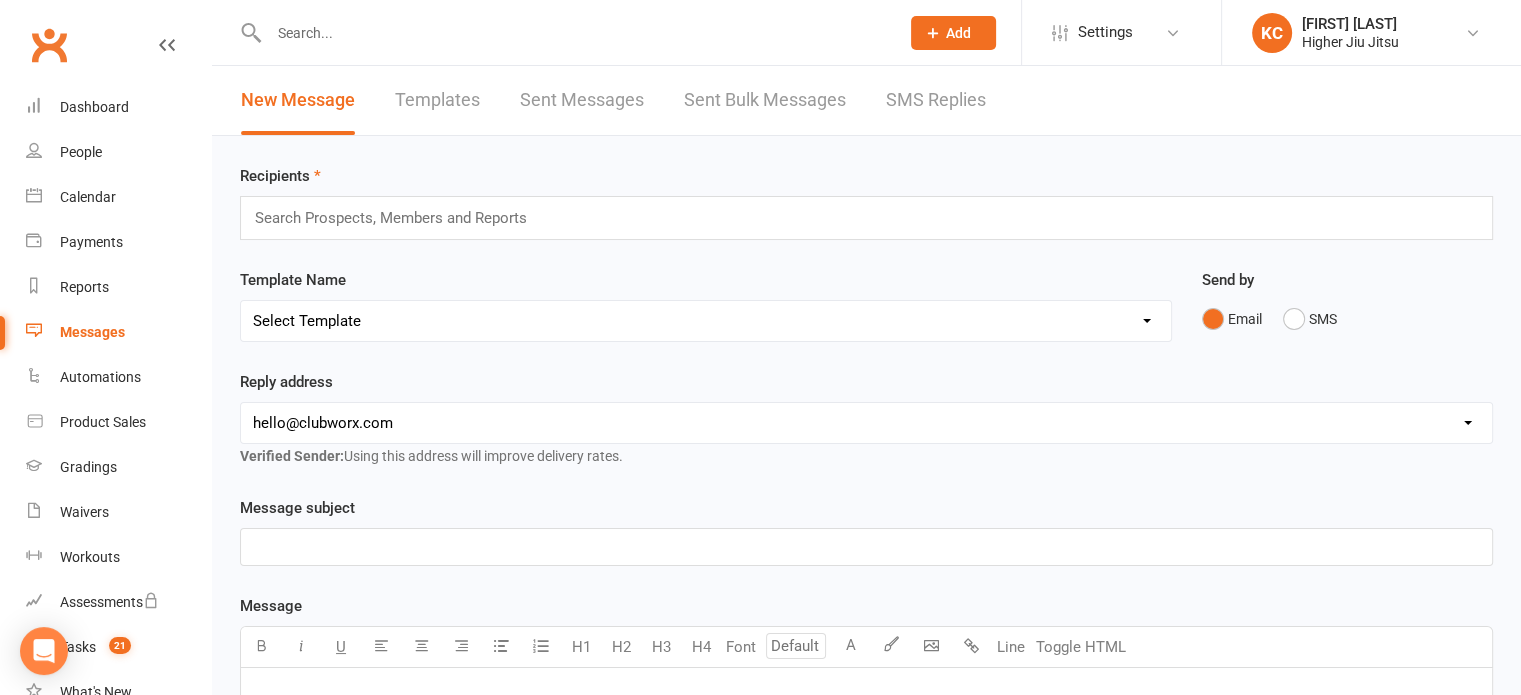 click on "Sent Messages" at bounding box center [582, 100] 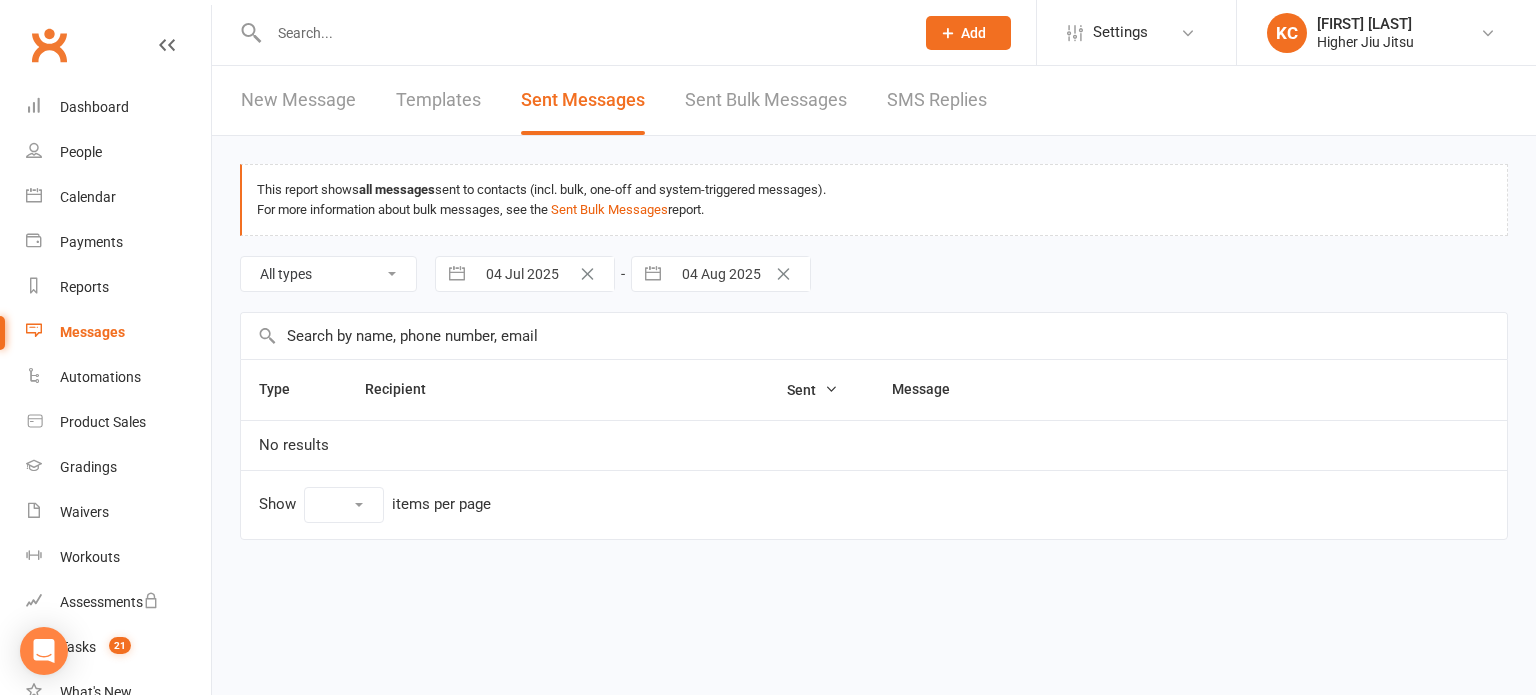 select on "10" 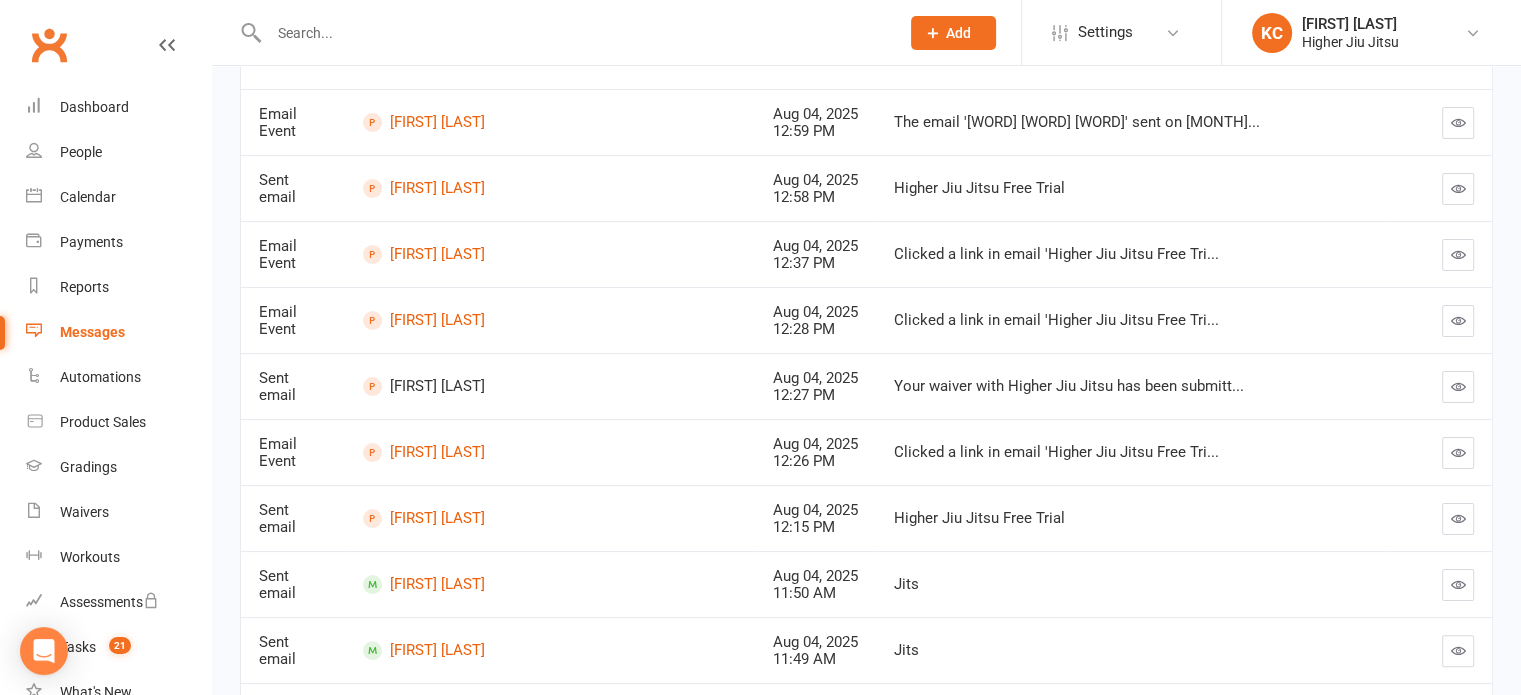 scroll, scrollTop: 0, scrollLeft: 0, axis: both 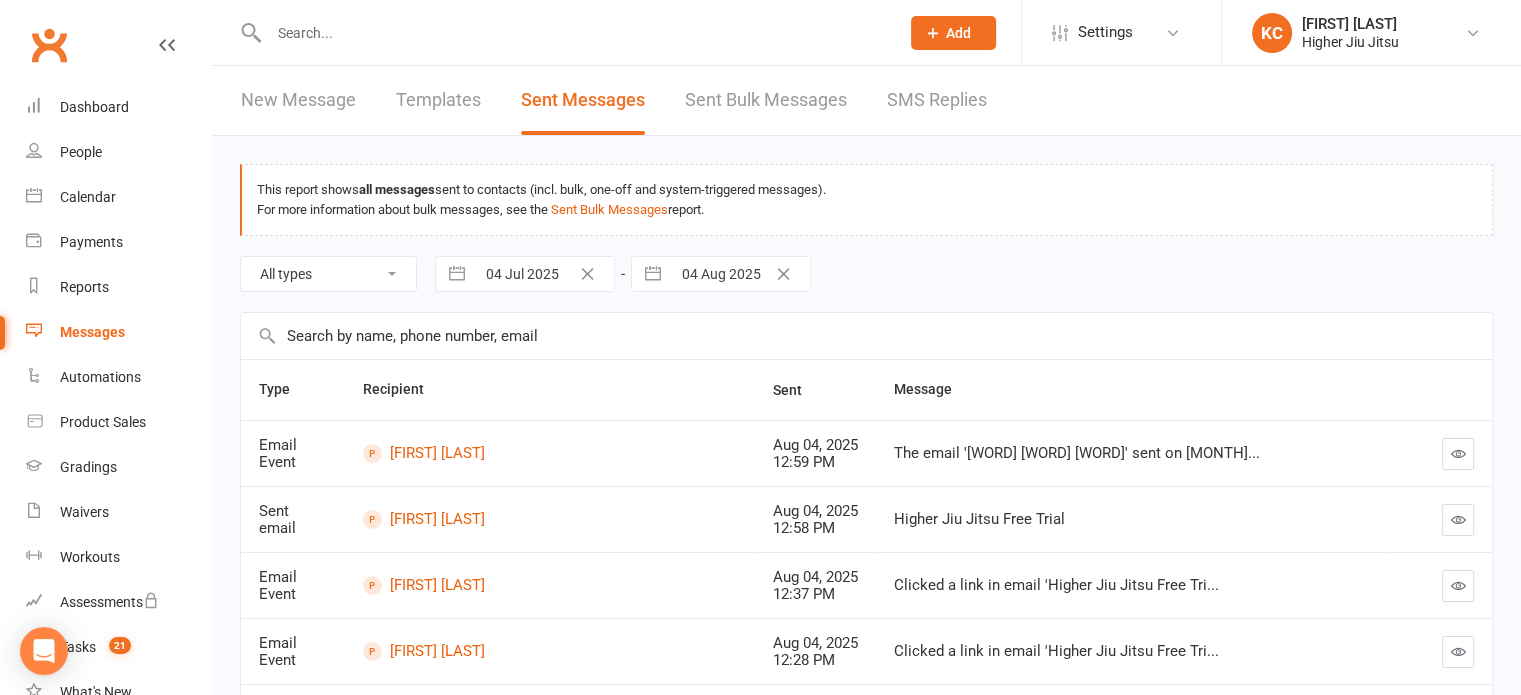 click on "Sent Bulk Messages" at bounding box center (766, 100) 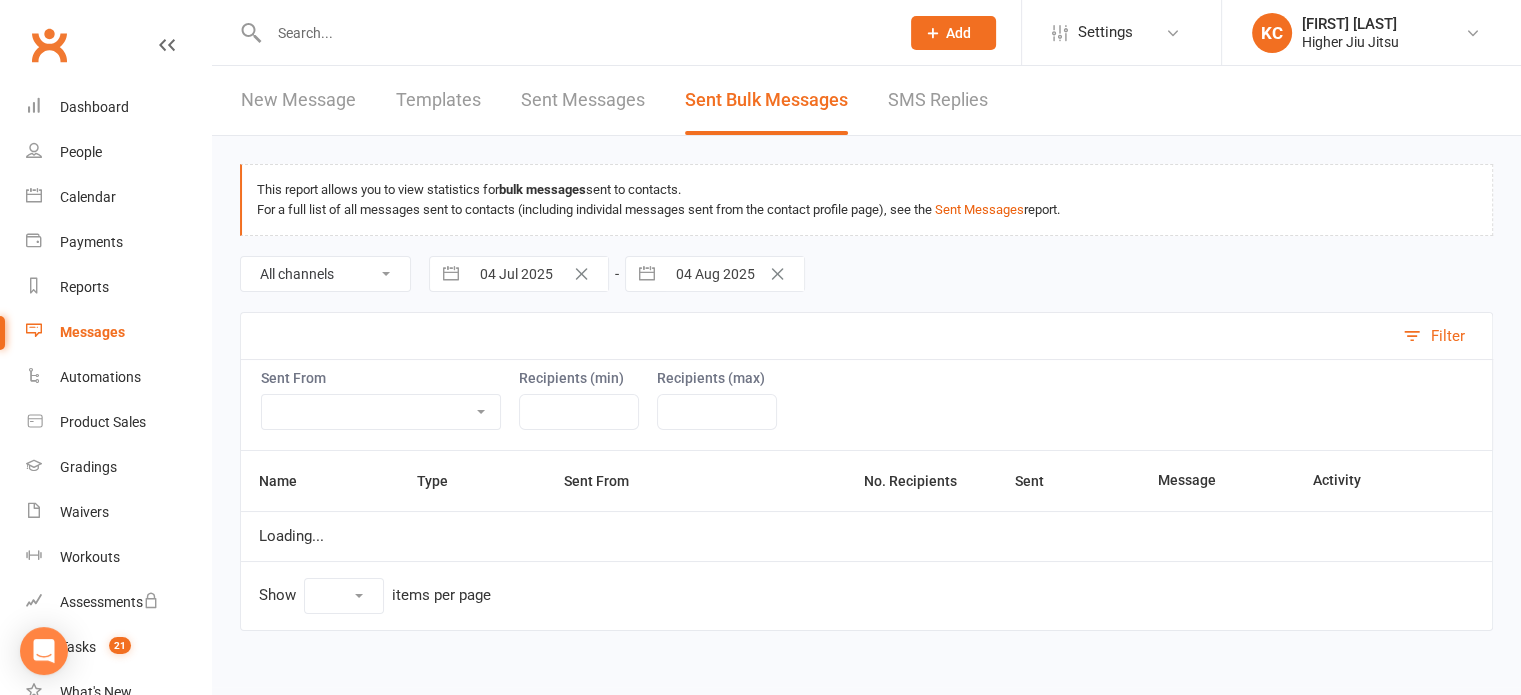 select on "10" 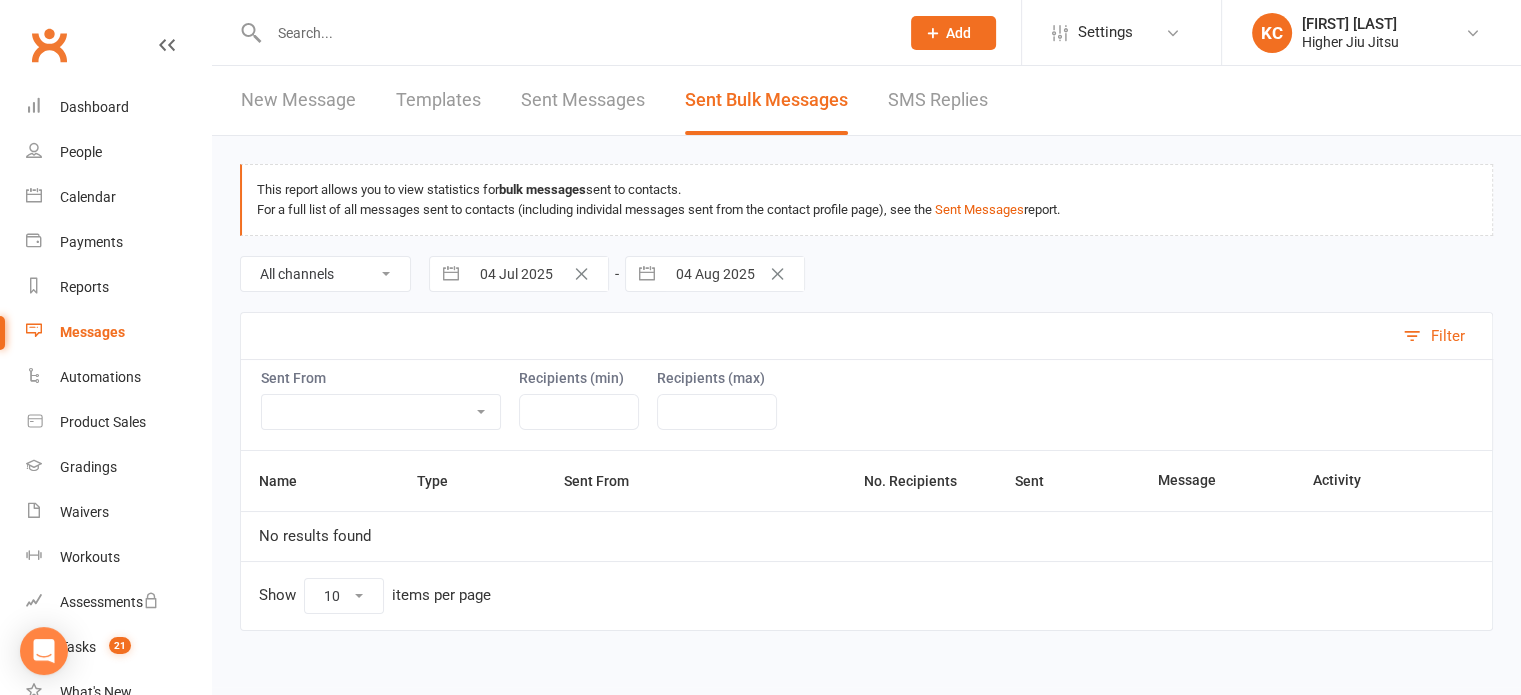 click on "Templates" at bounding box center (438, 100) 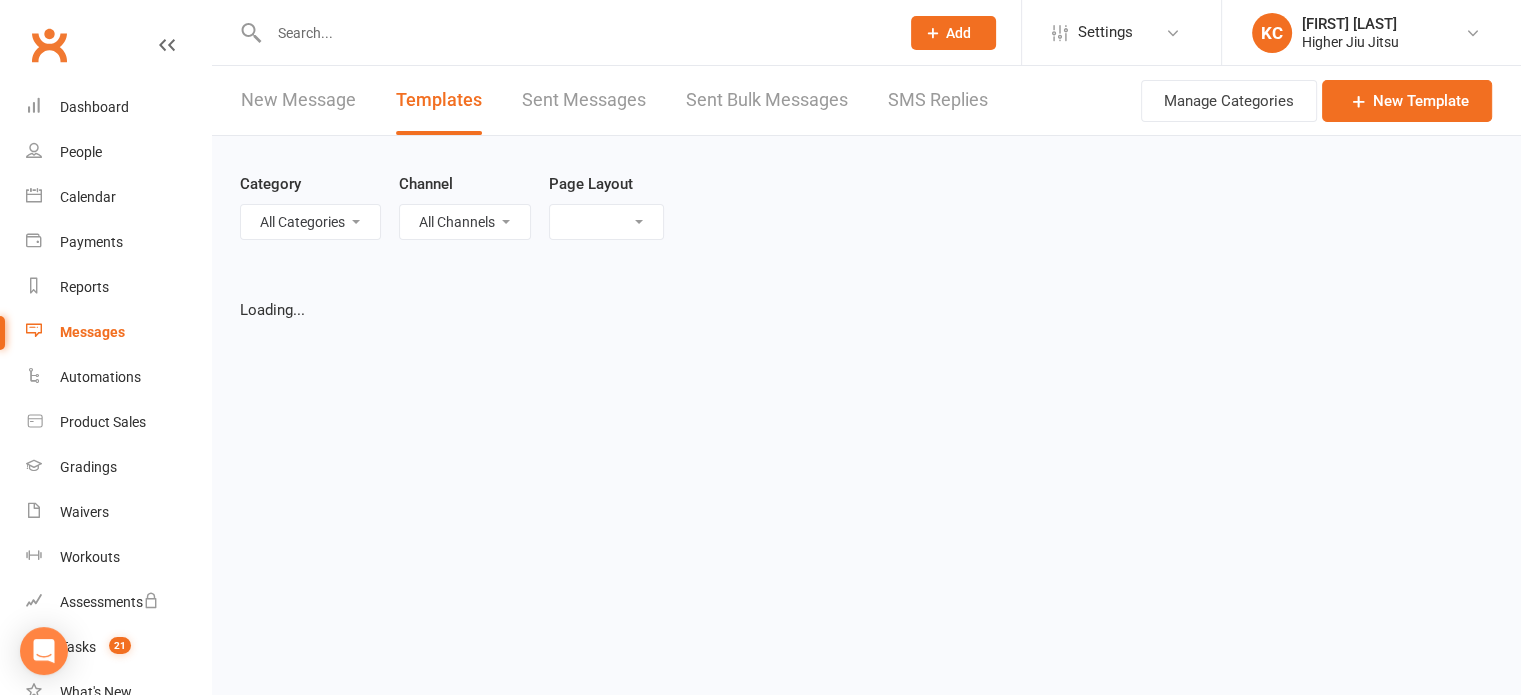 select on "grid" 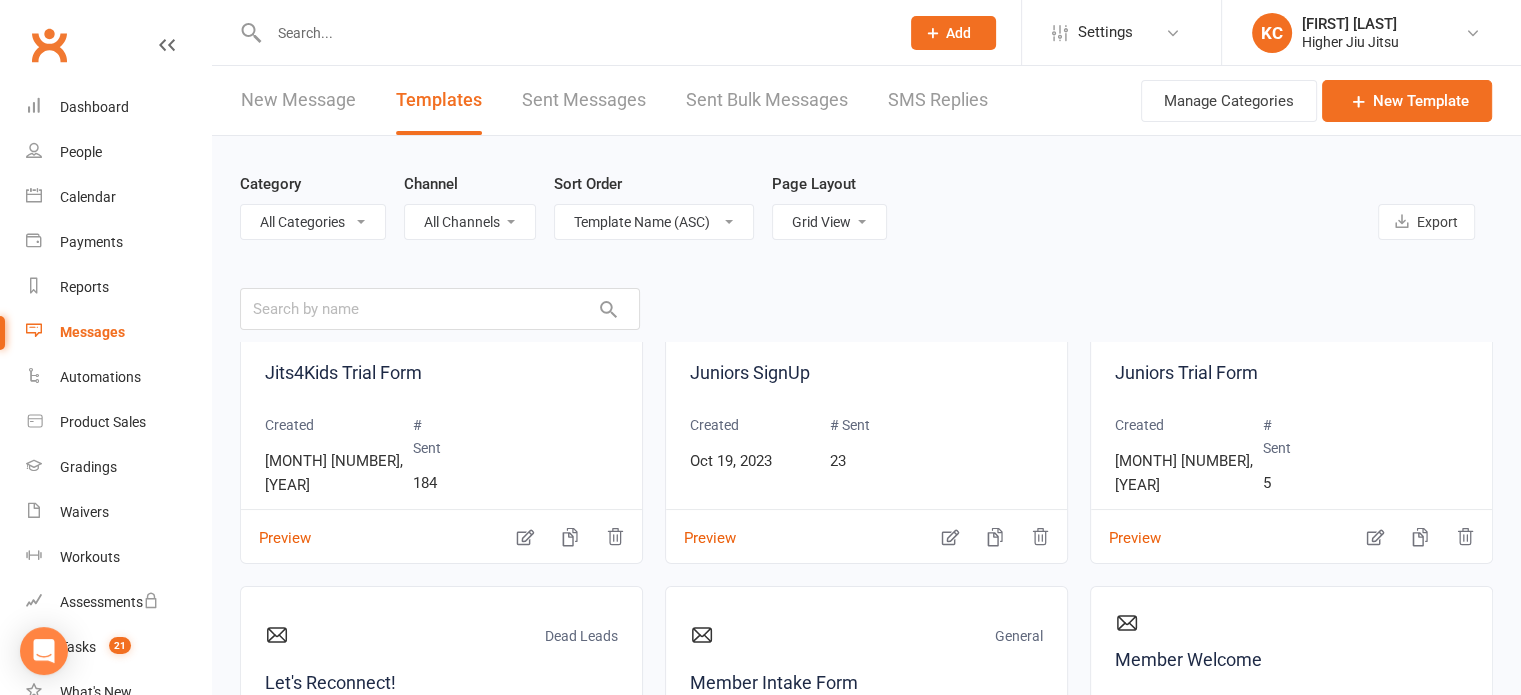 scroll, scrollTop: 1031, scrollLeft: 0, axis: vertical 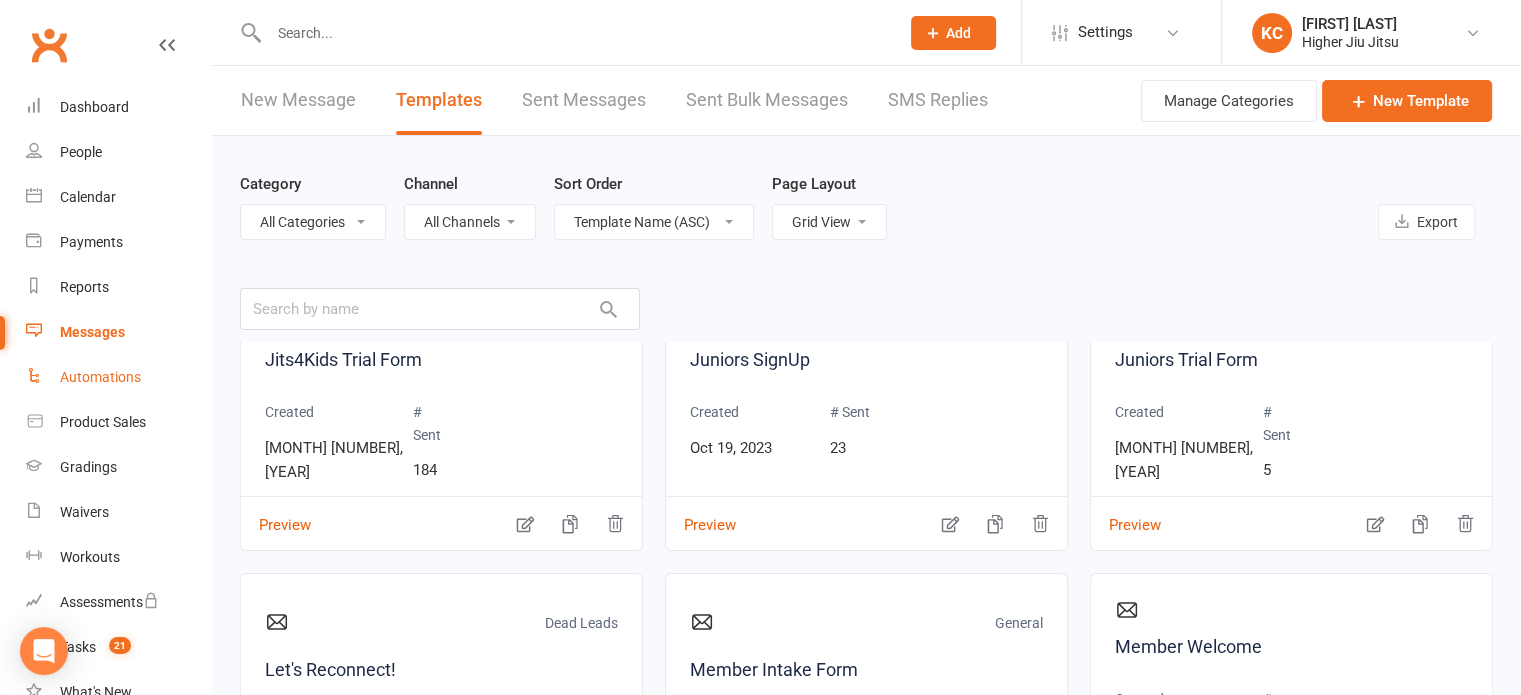click on "Automations" at bounding box center (118, 377) 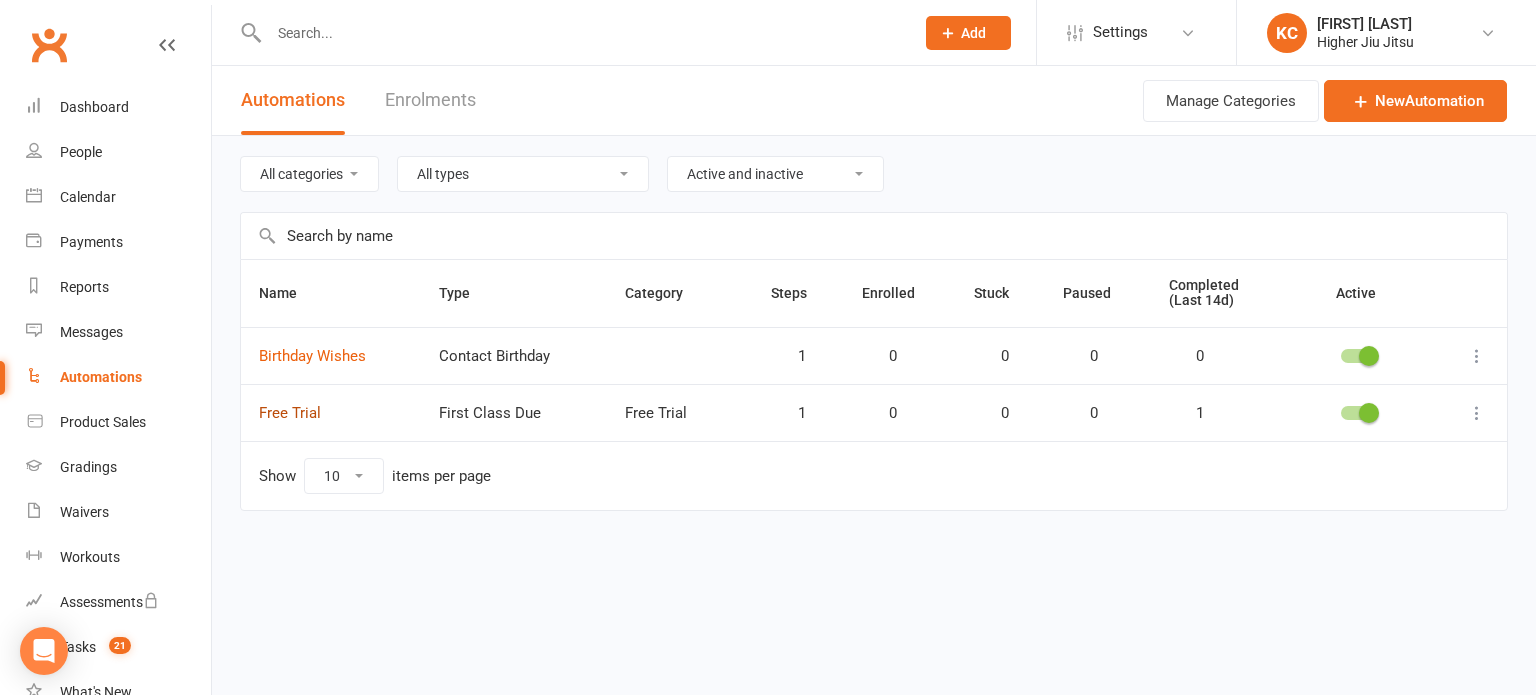 click on "Free Trial" at bounding box center (290, 413) 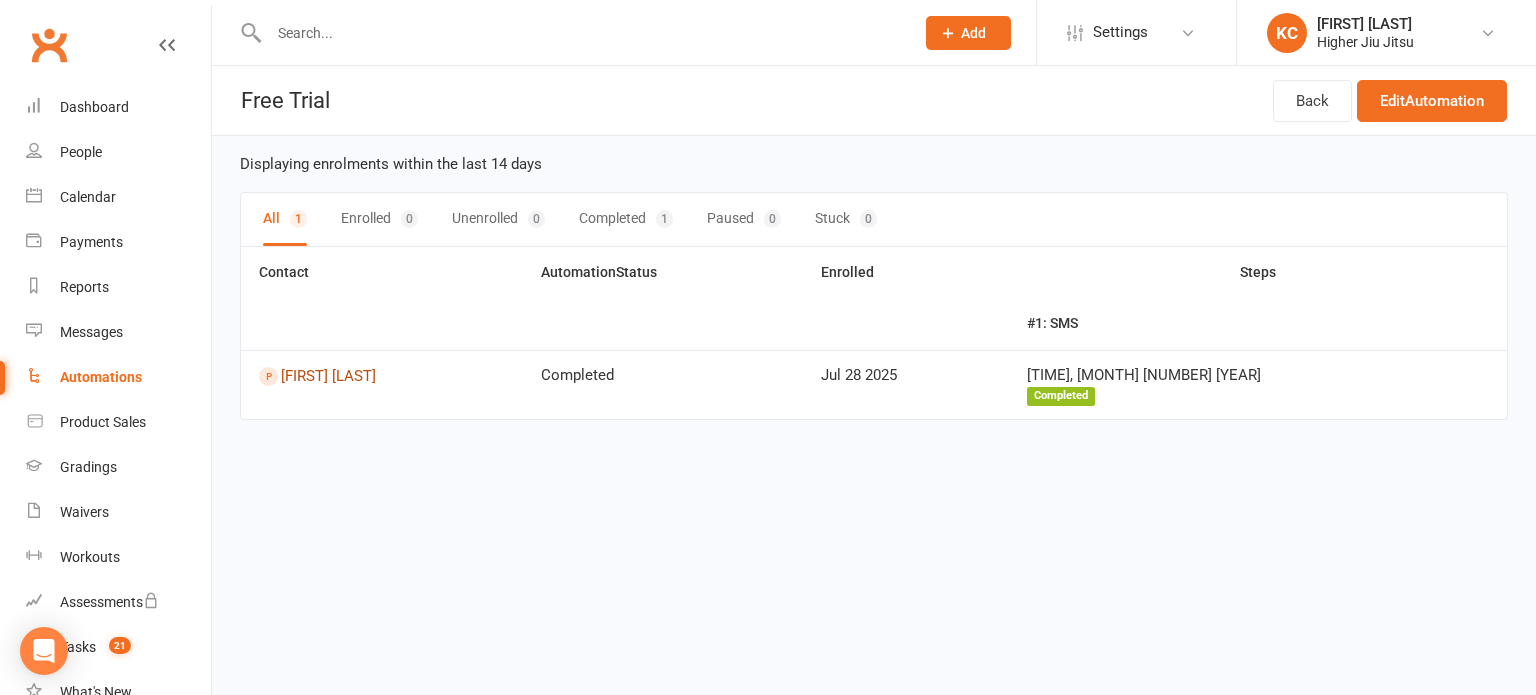 click on "Claire Wishart" at bounding box center [382, 376] 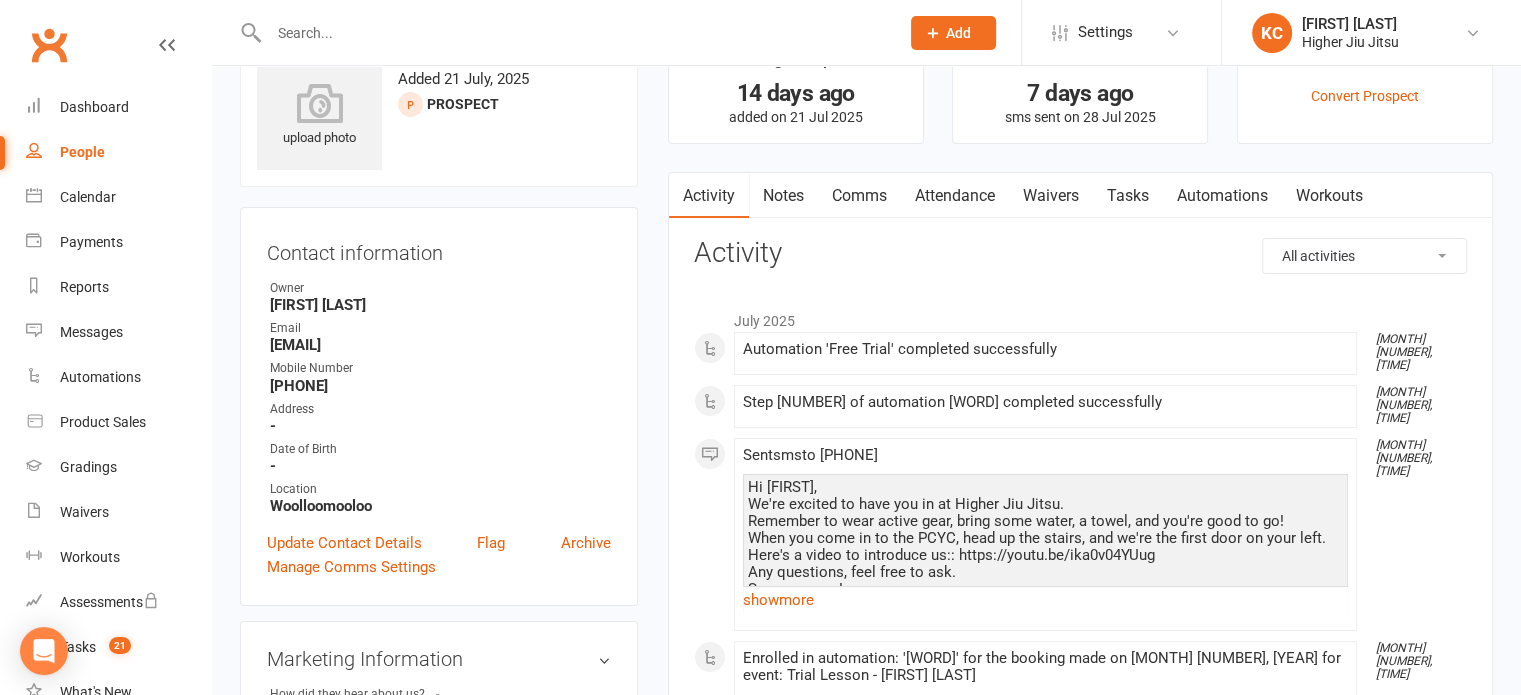 scroll, scrollTop: 84, scrollLeft: 0, axis: vertical 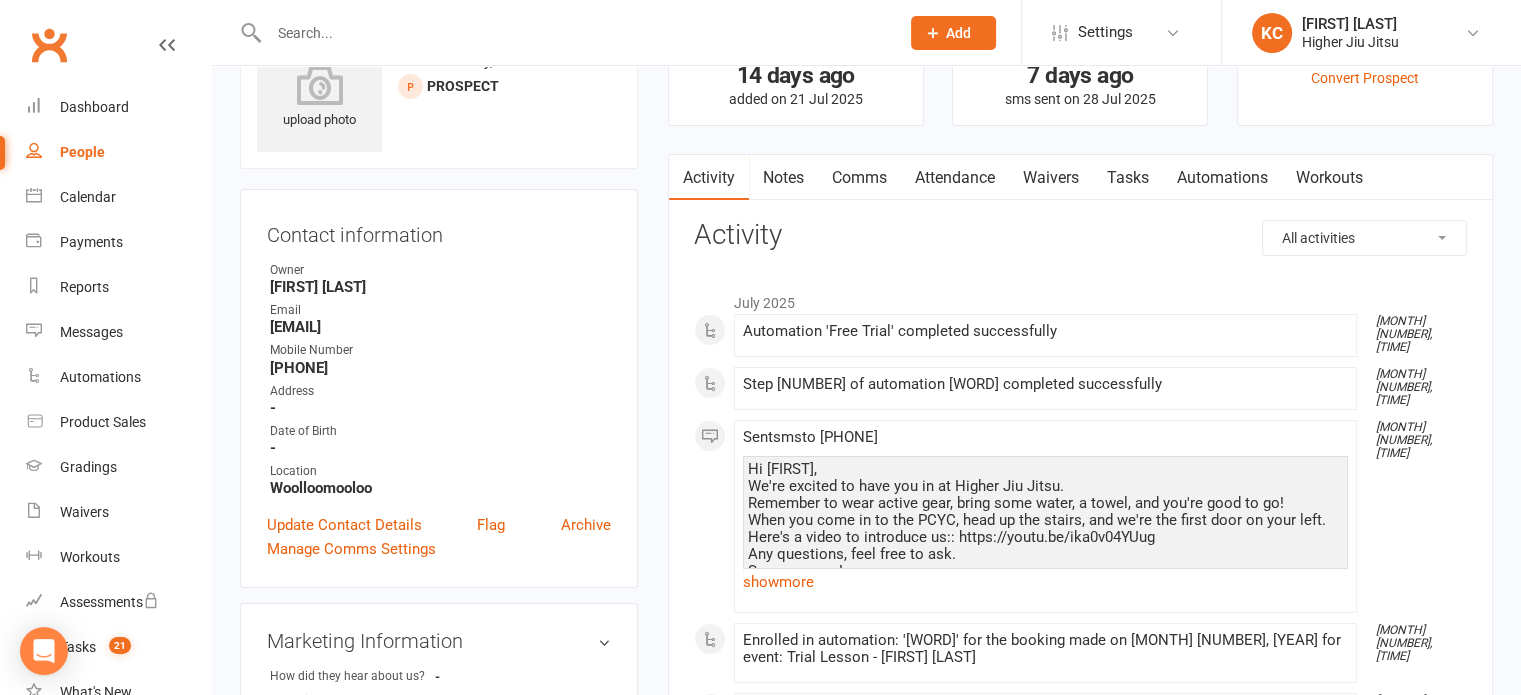 click on "Hi Claire, We're excited to have you in at Higher Jiu Jitsu. Remember to wear active gear, bring some water, a towel, and you're good to go! When you come in to the PCYC, head up the stairs, and we're the first door on your left. Here's a video to introduce us:: https://youtu.be/ika0v04YUug Any questions, feel free to ask. See you soon! John Reply UNSUB to unsub - Reply UNSUB to unsub" at bounding box center [1045, 537] 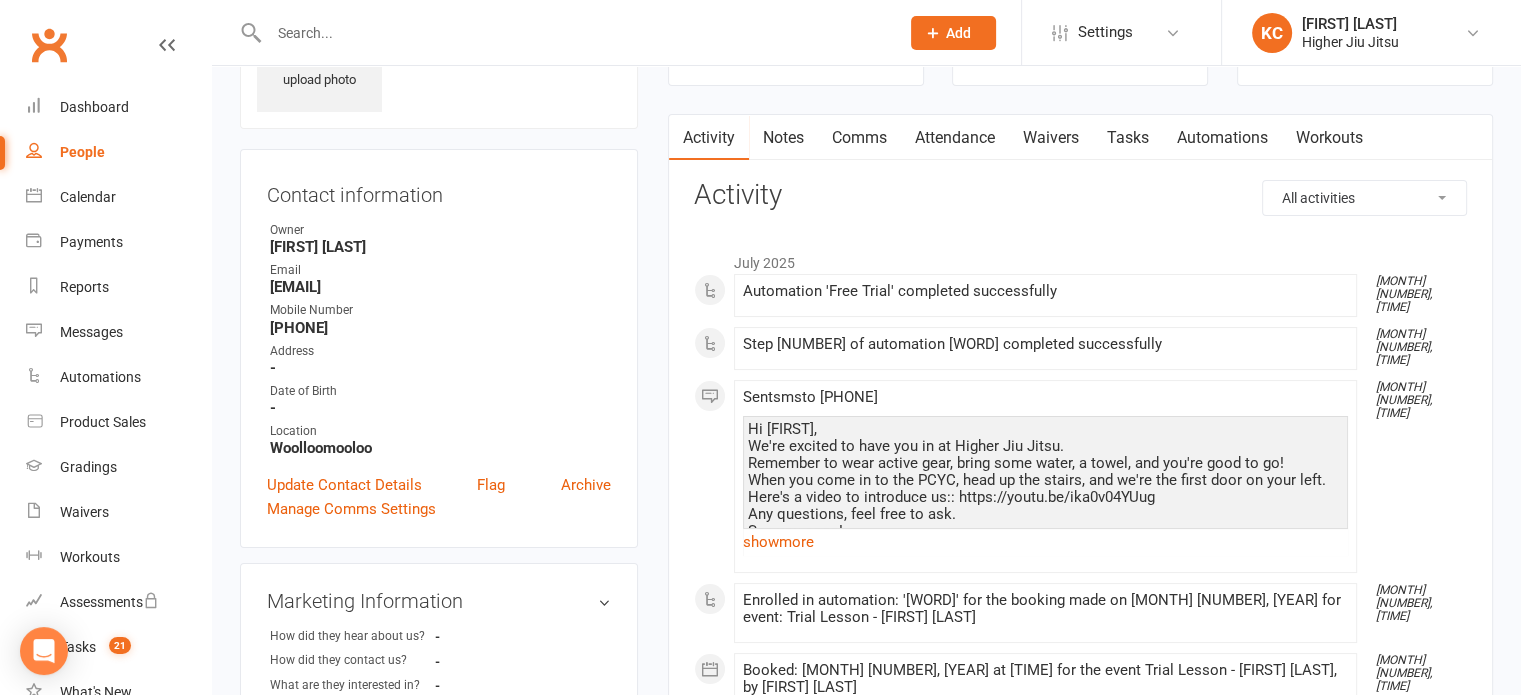 scroll, scrollTop: 130, scrollLeft: 0, axis: vertical 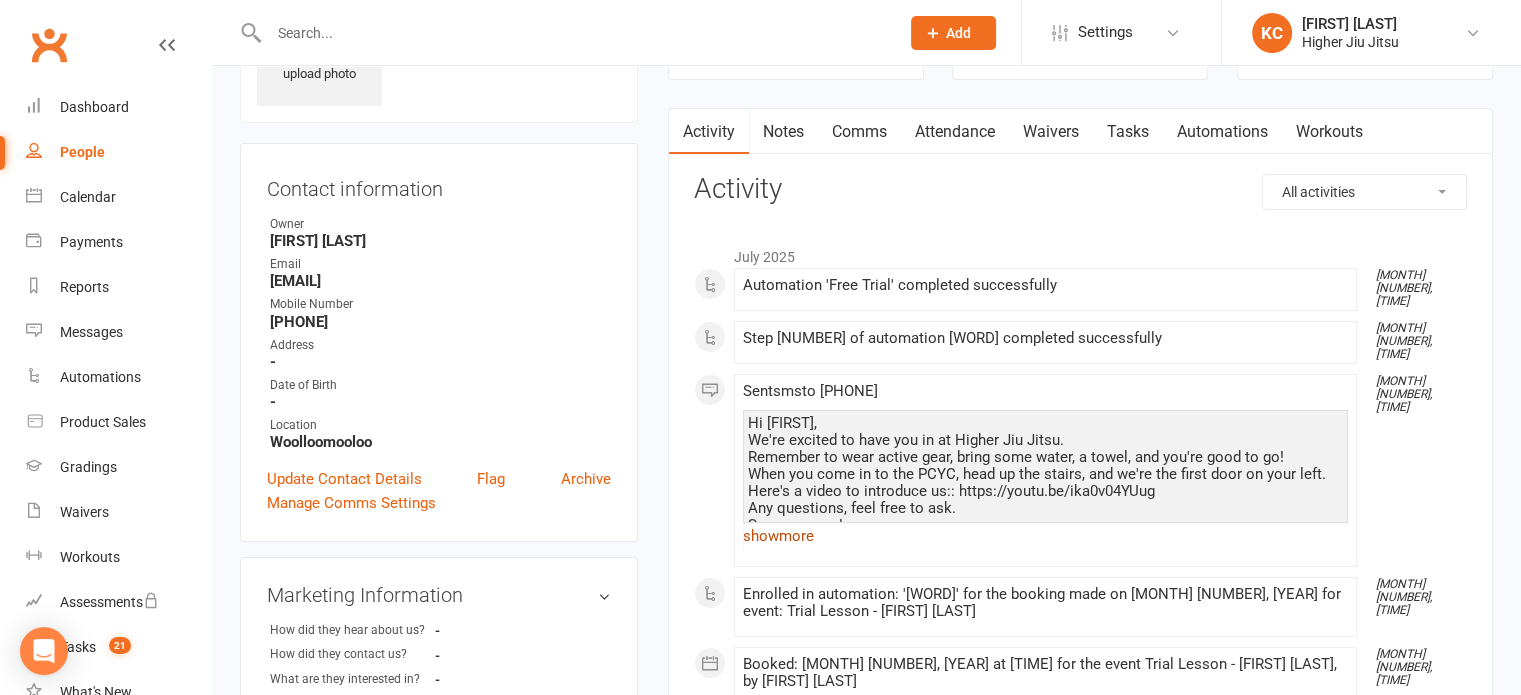 click on "show  more" at bounding box center (1045, 536) 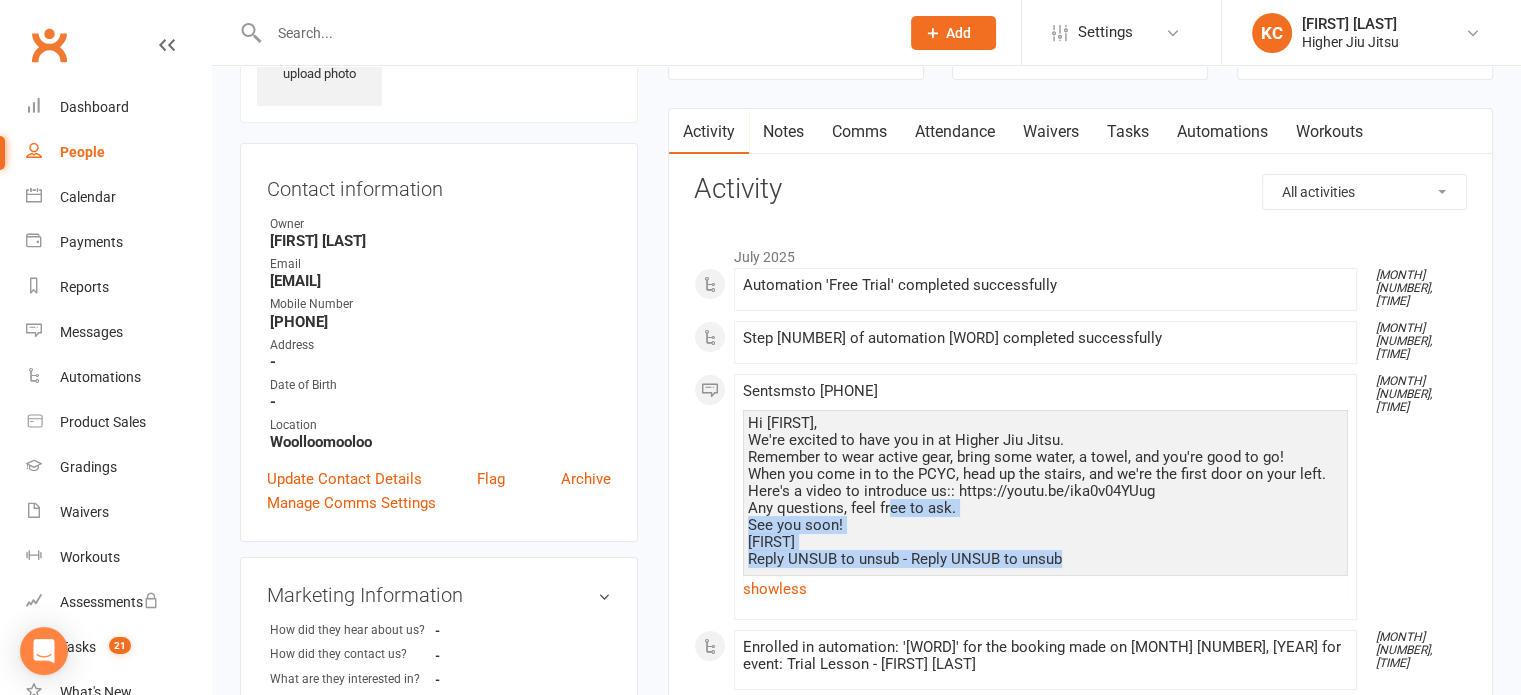 drag, startPoint x: 1076, startPoint y: 560, endPoint x: 884, endPoint y: 508, distance: 198.91707 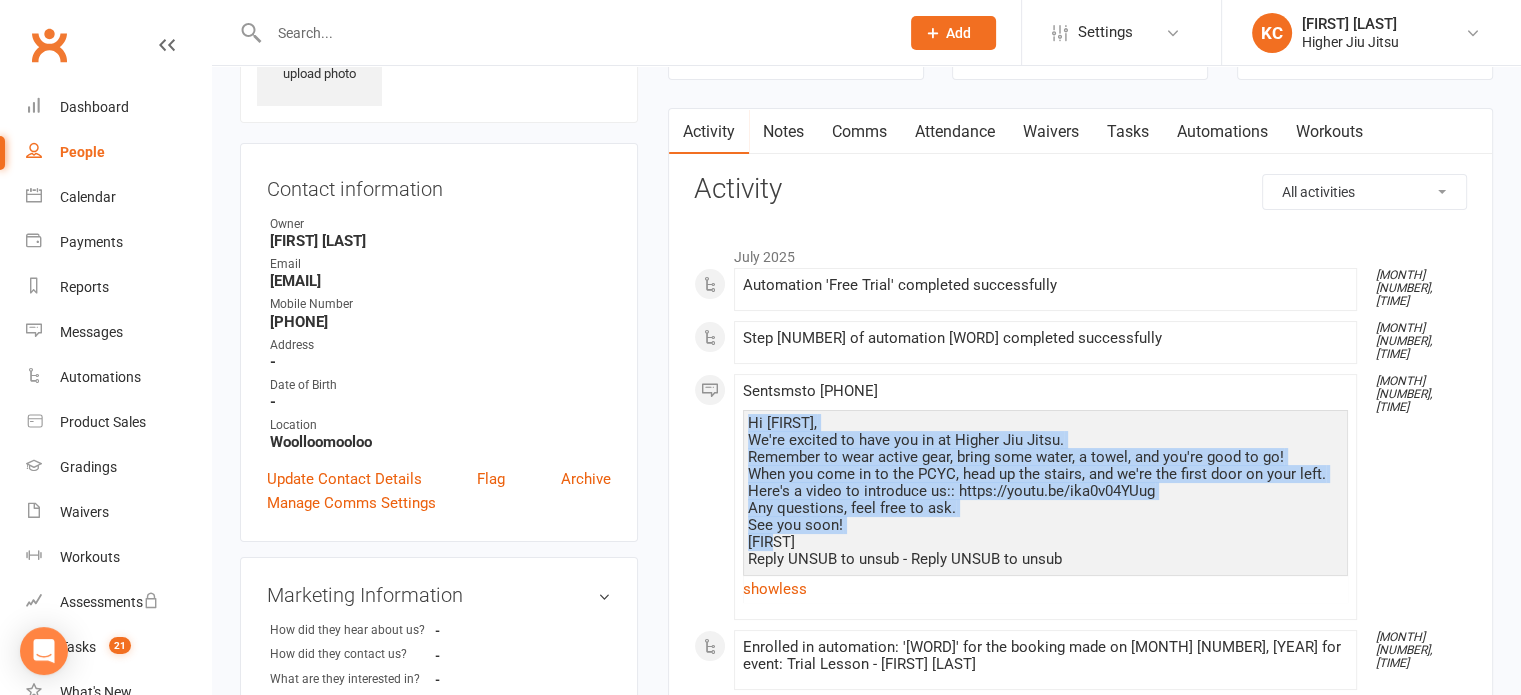 drag, startPoint x: 792, startPoint y: 540, endPoint x: 719, endPoint y: 417, distance: 143.03146 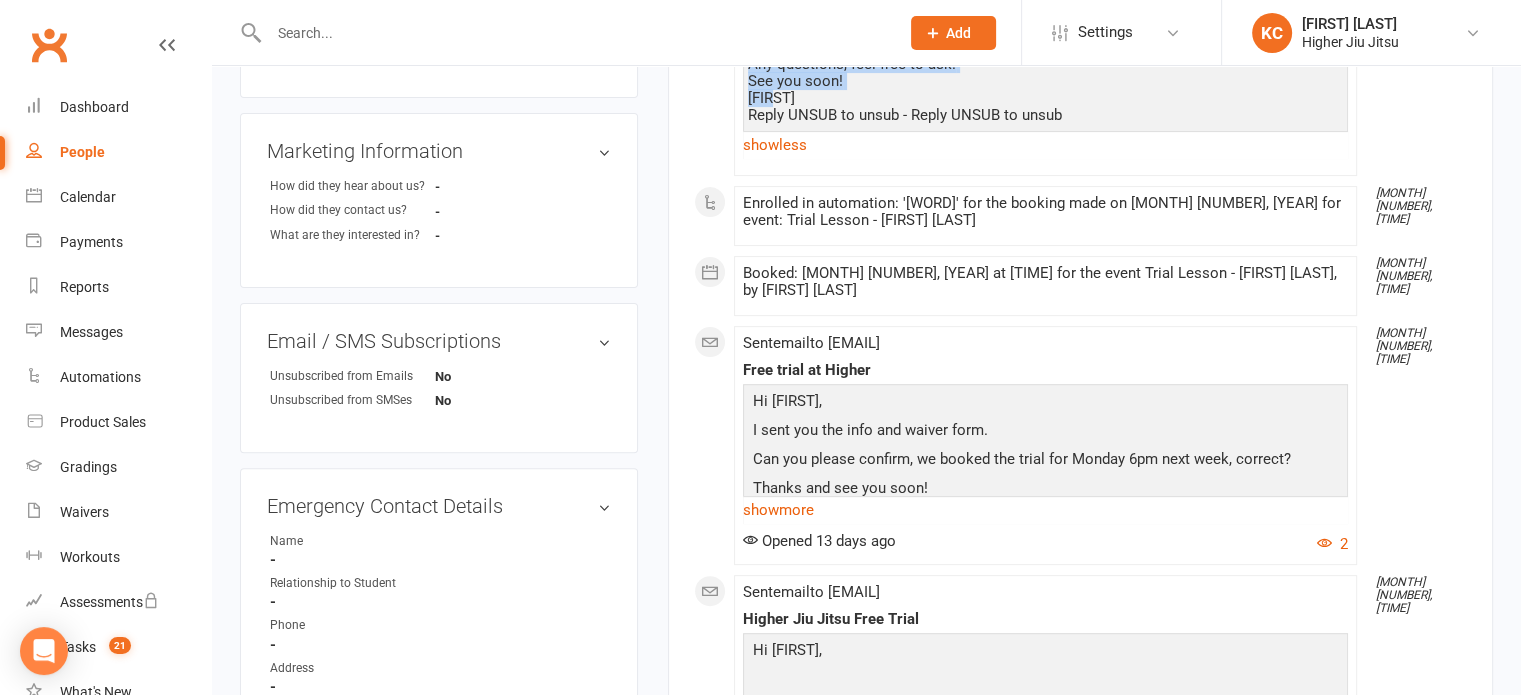 scroll, scrollTop: 0, scrollLeft: 0, axis: both 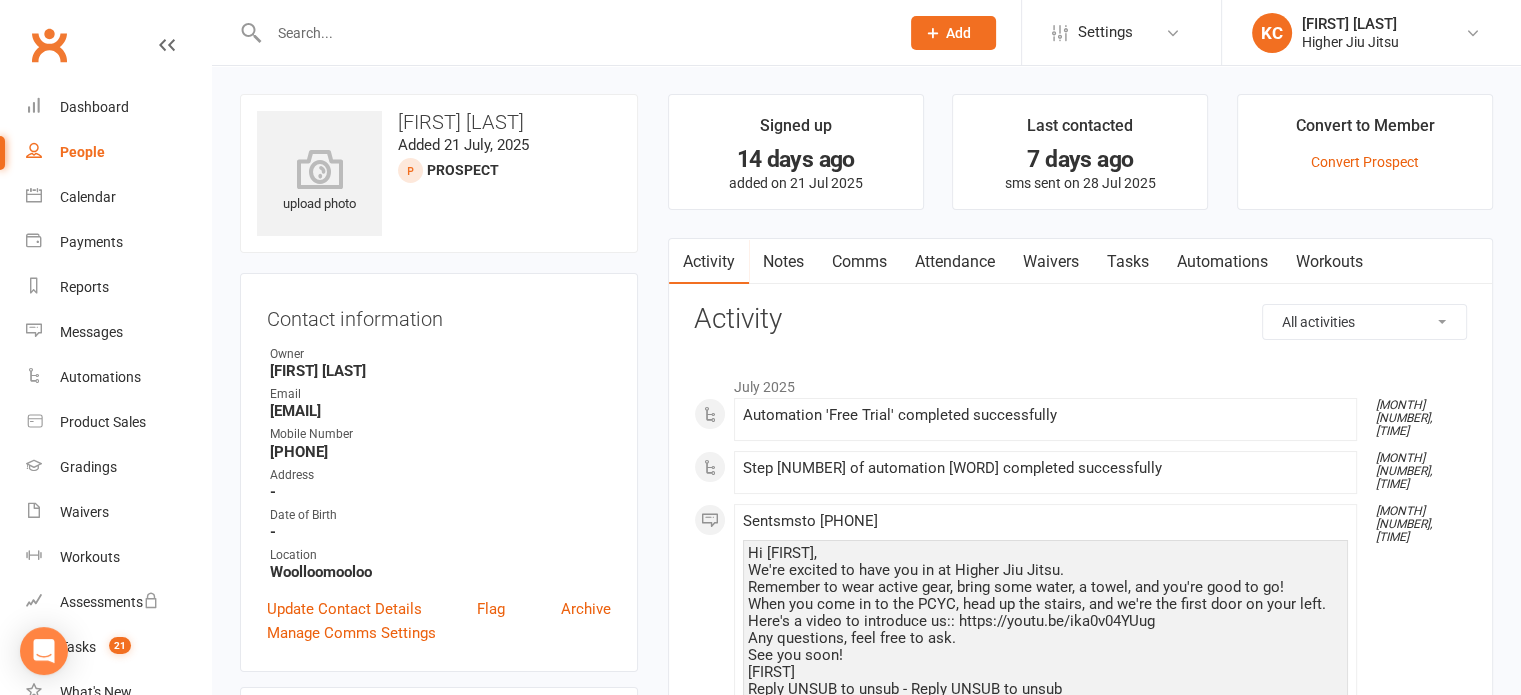 click at bounding box center [574, 33] 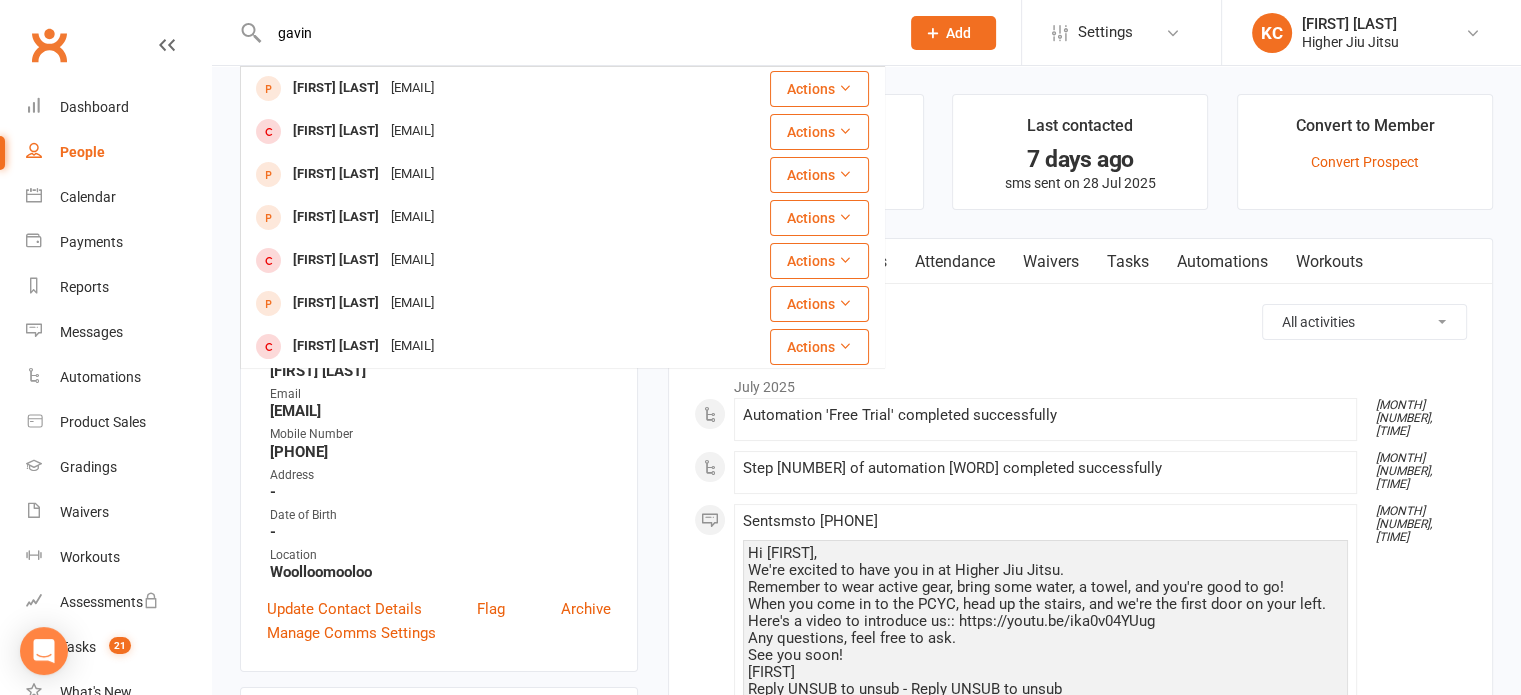 type on "gavin" 